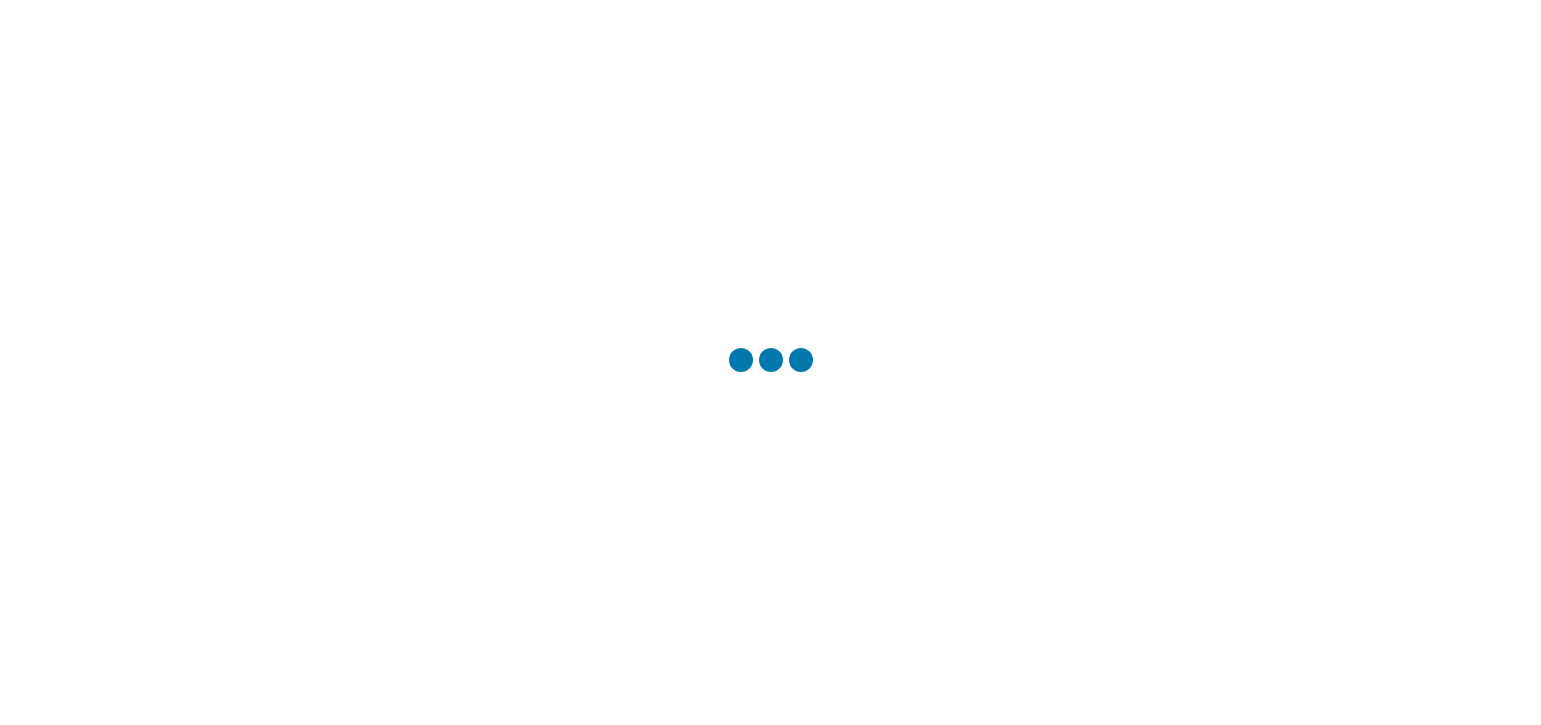 scroll, scrollTop: 0, scrollLeft: 0, axis: both 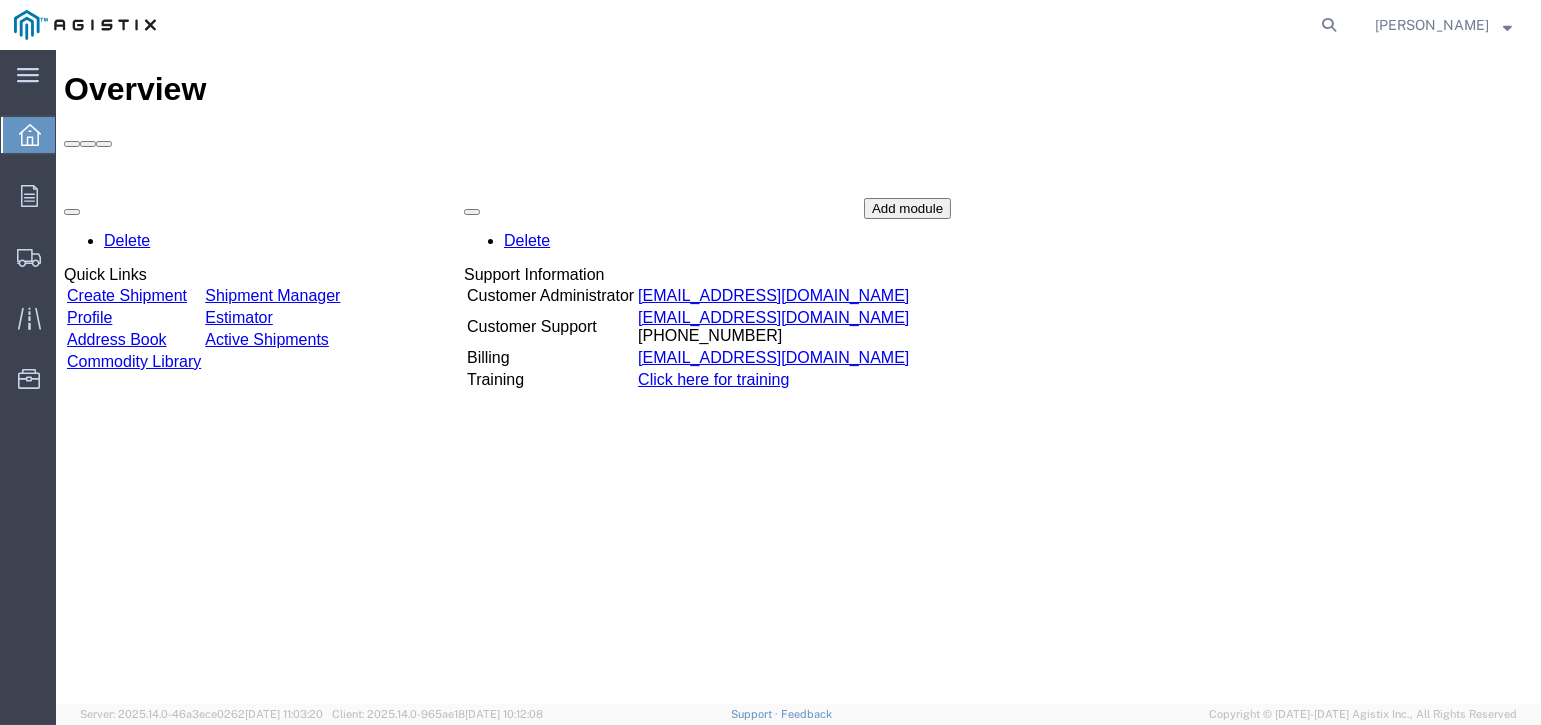click on "Create Shipment" at bounding box center [127, 295] 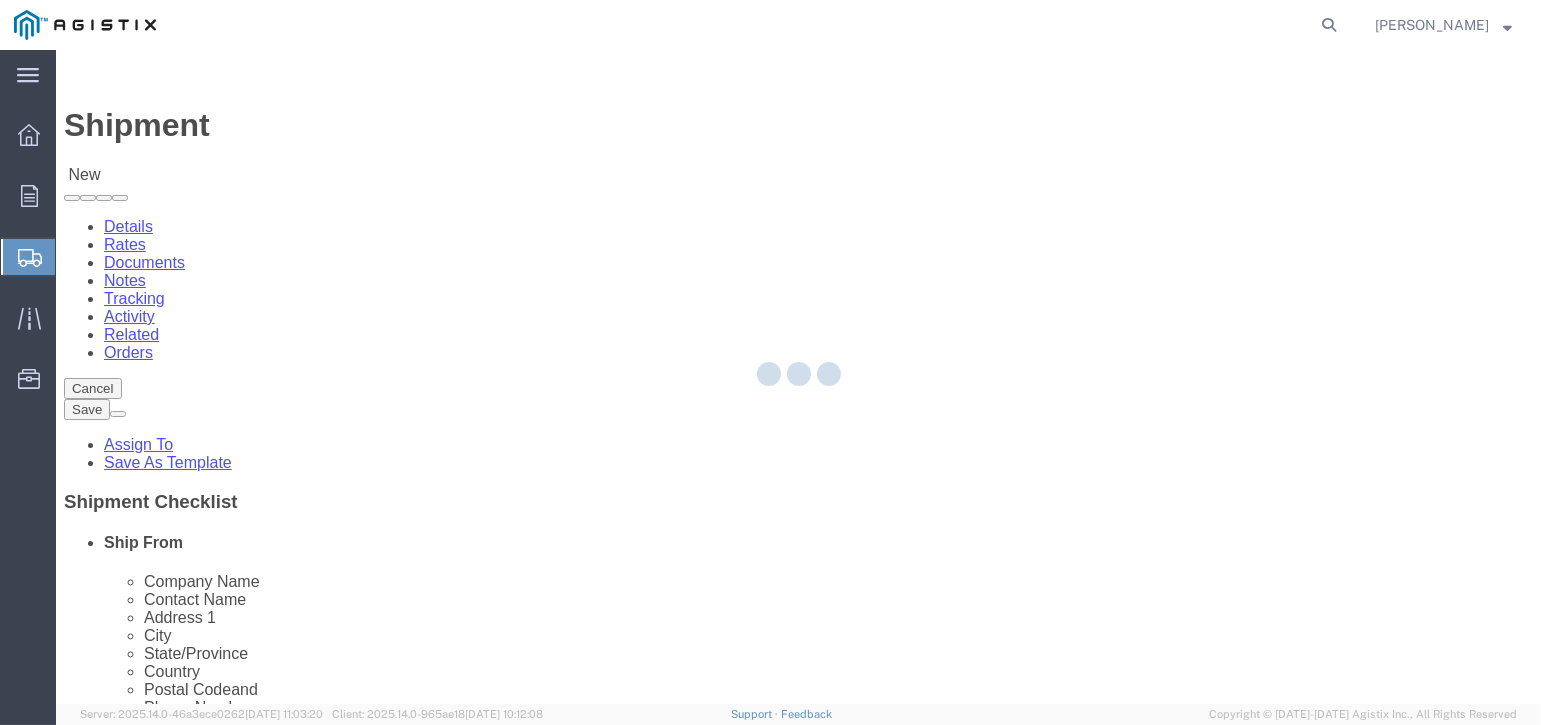 select 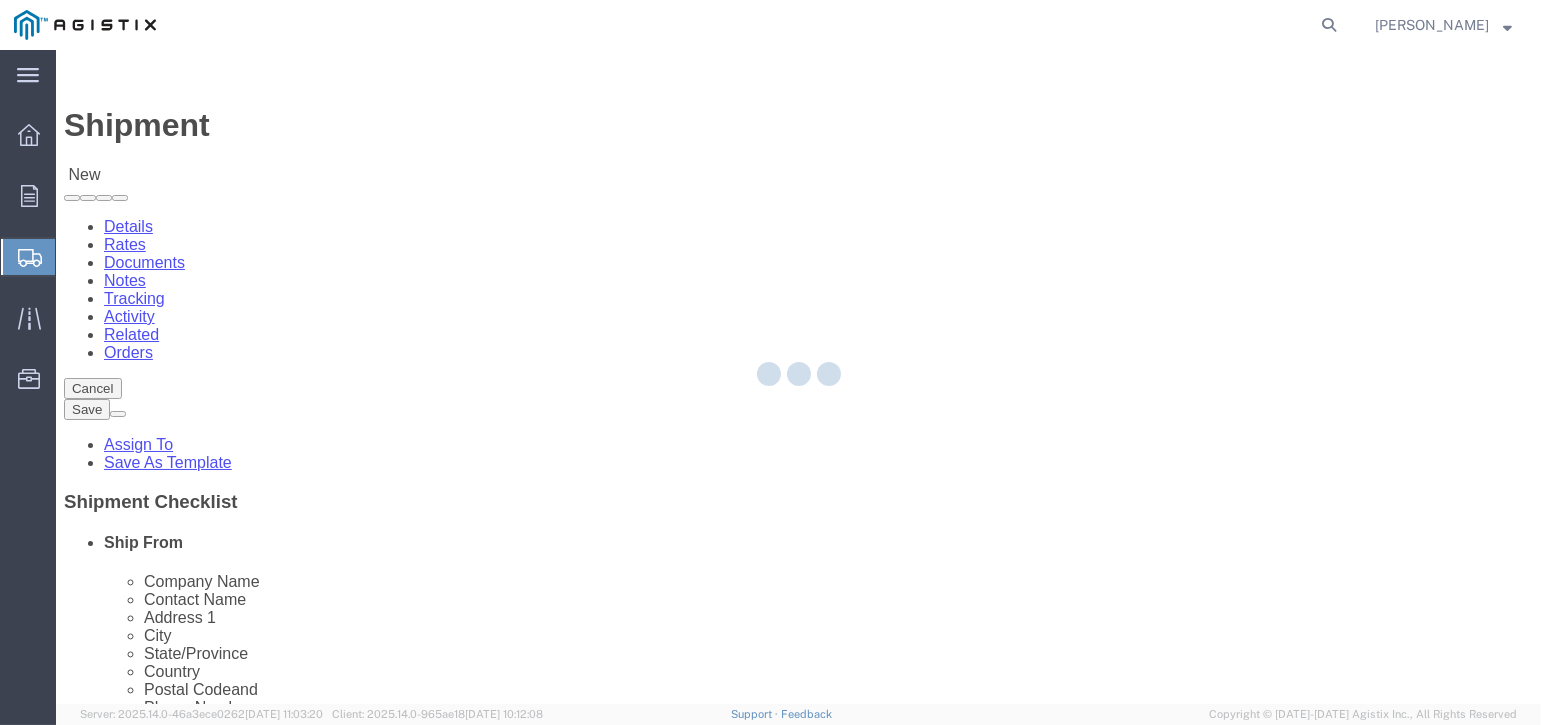 select 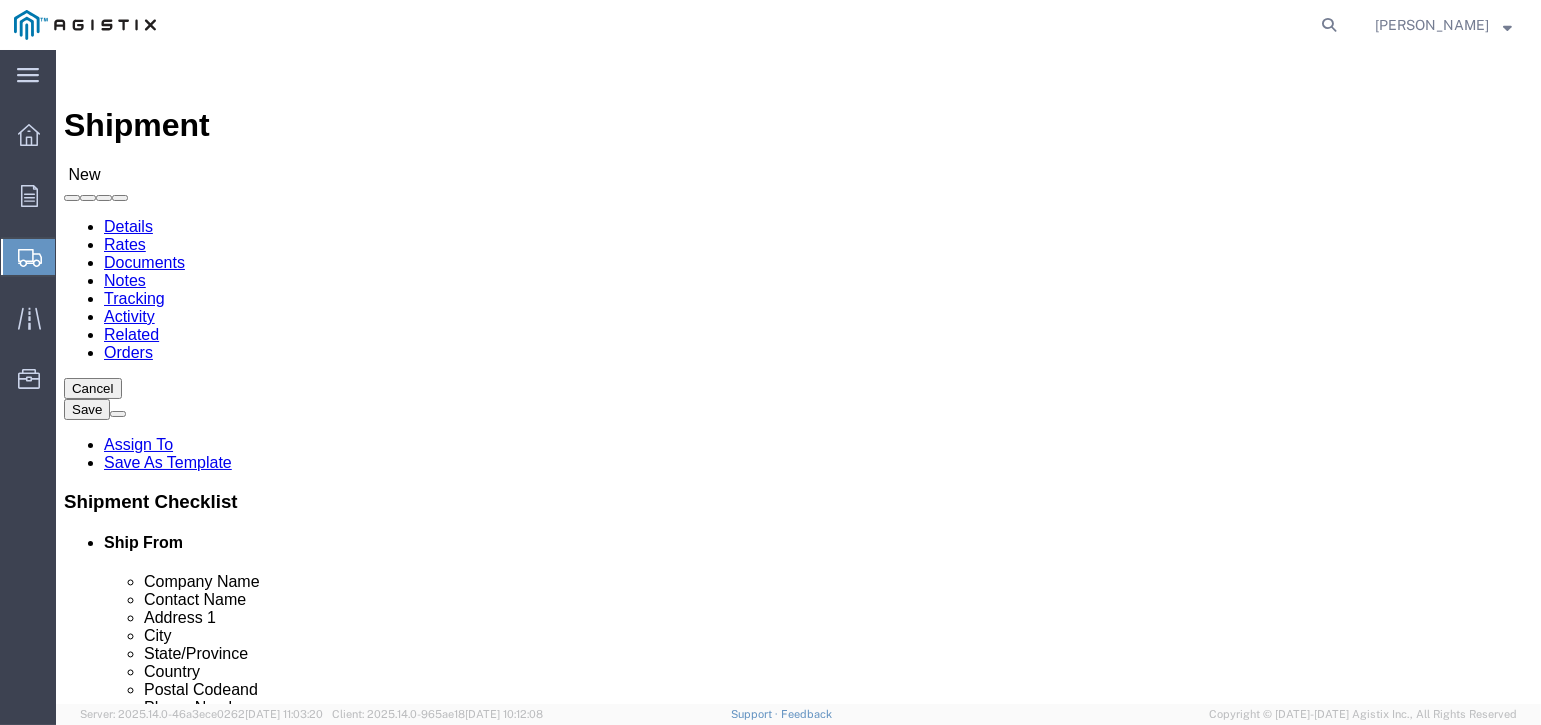 click on "Select PG&E Sierra Utility Sales Inc" 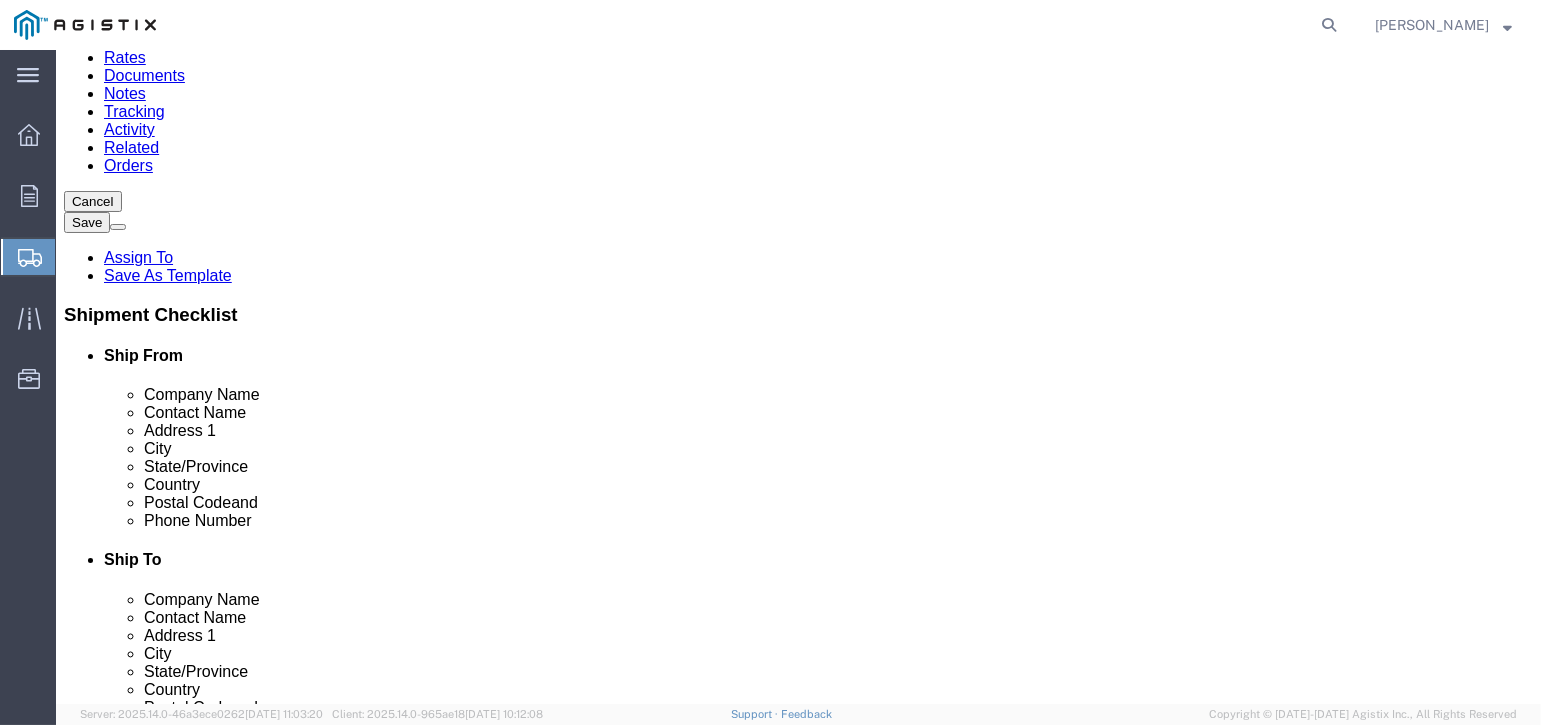 scroll, scrollTop: 200, scrollLeft: 0, axis: vertical 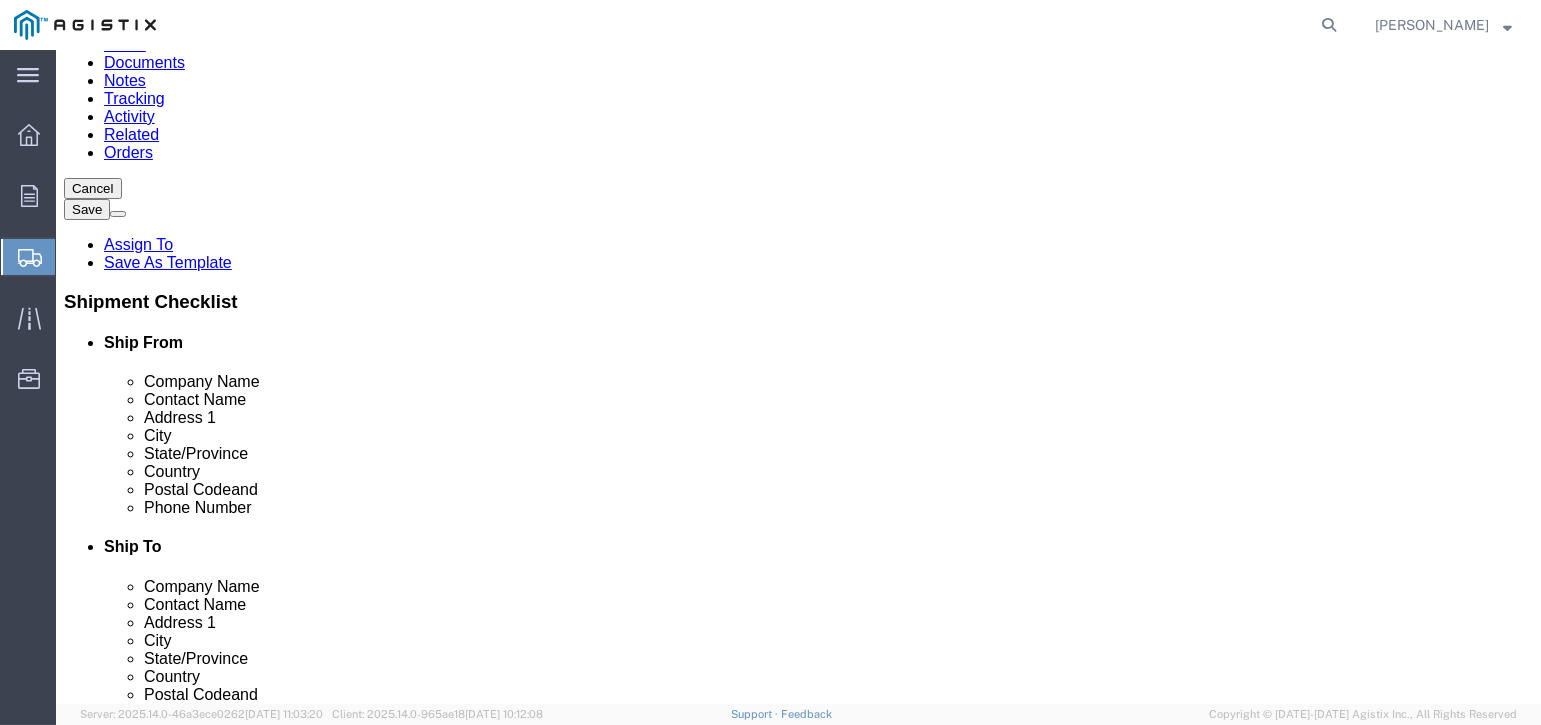 type on "e" 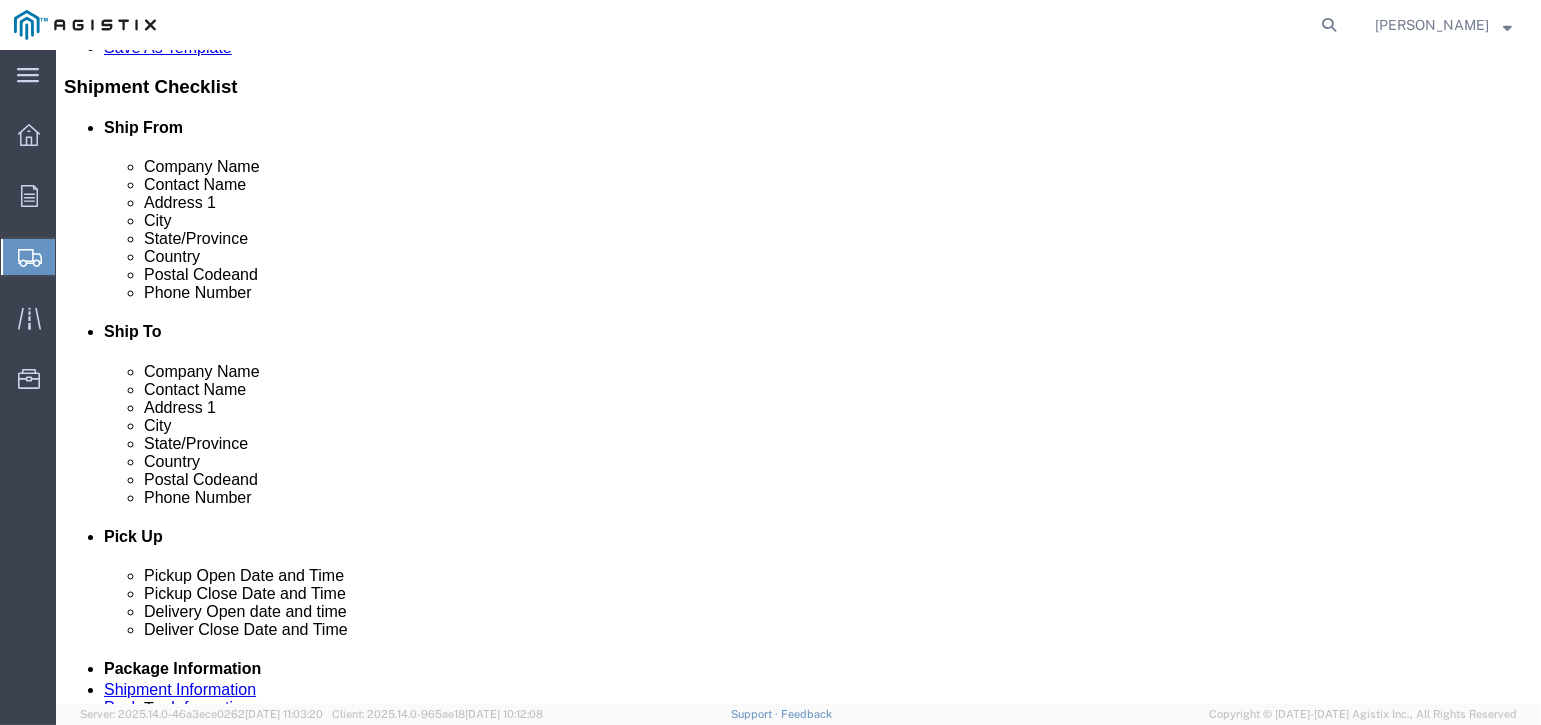scroll, scrollTop: 500, scrollLeft: 0, axis: vertical 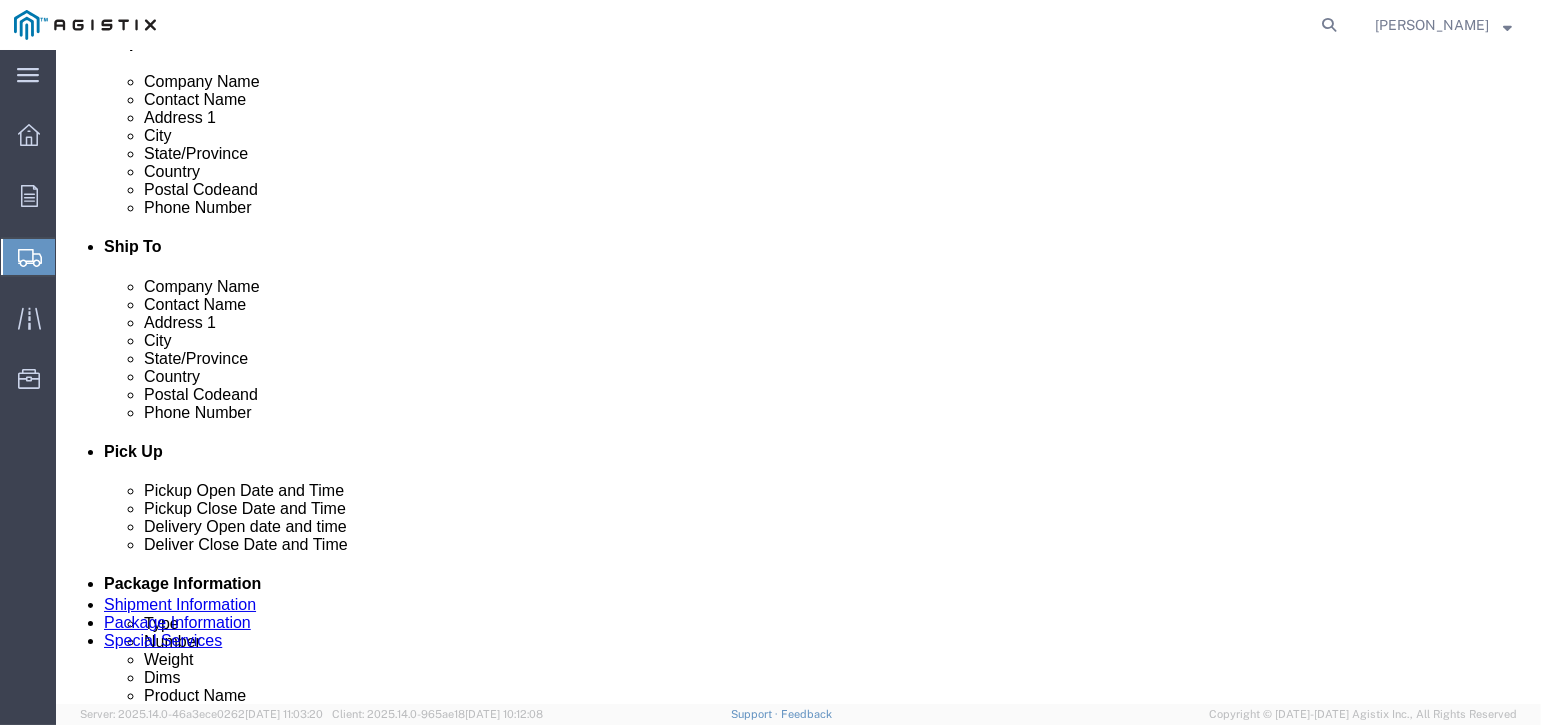 type on "ALAMEDA" 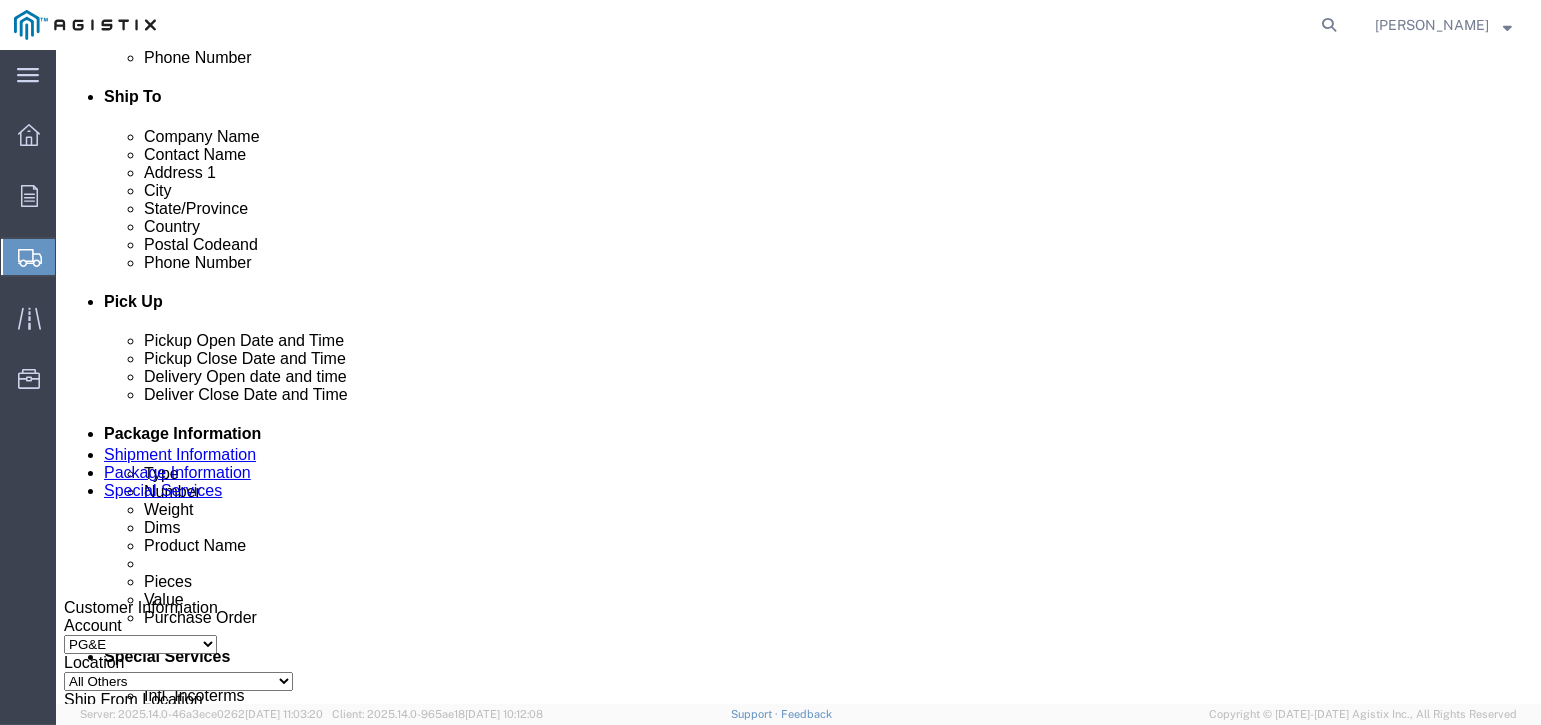 scroll, scrollTop: 700, scrollLeft: 0, axis: vertical 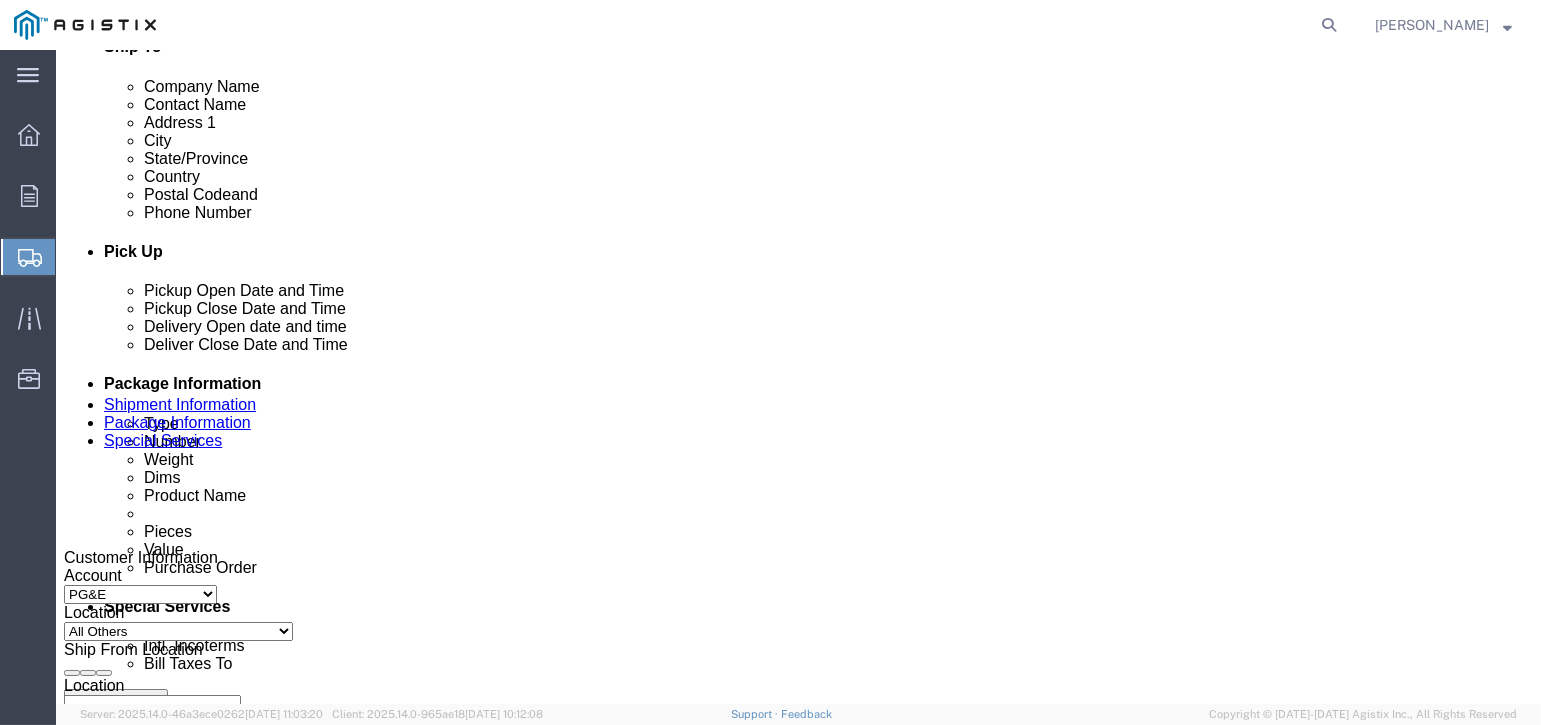 click on "ADDITIONAL INFORMATION" 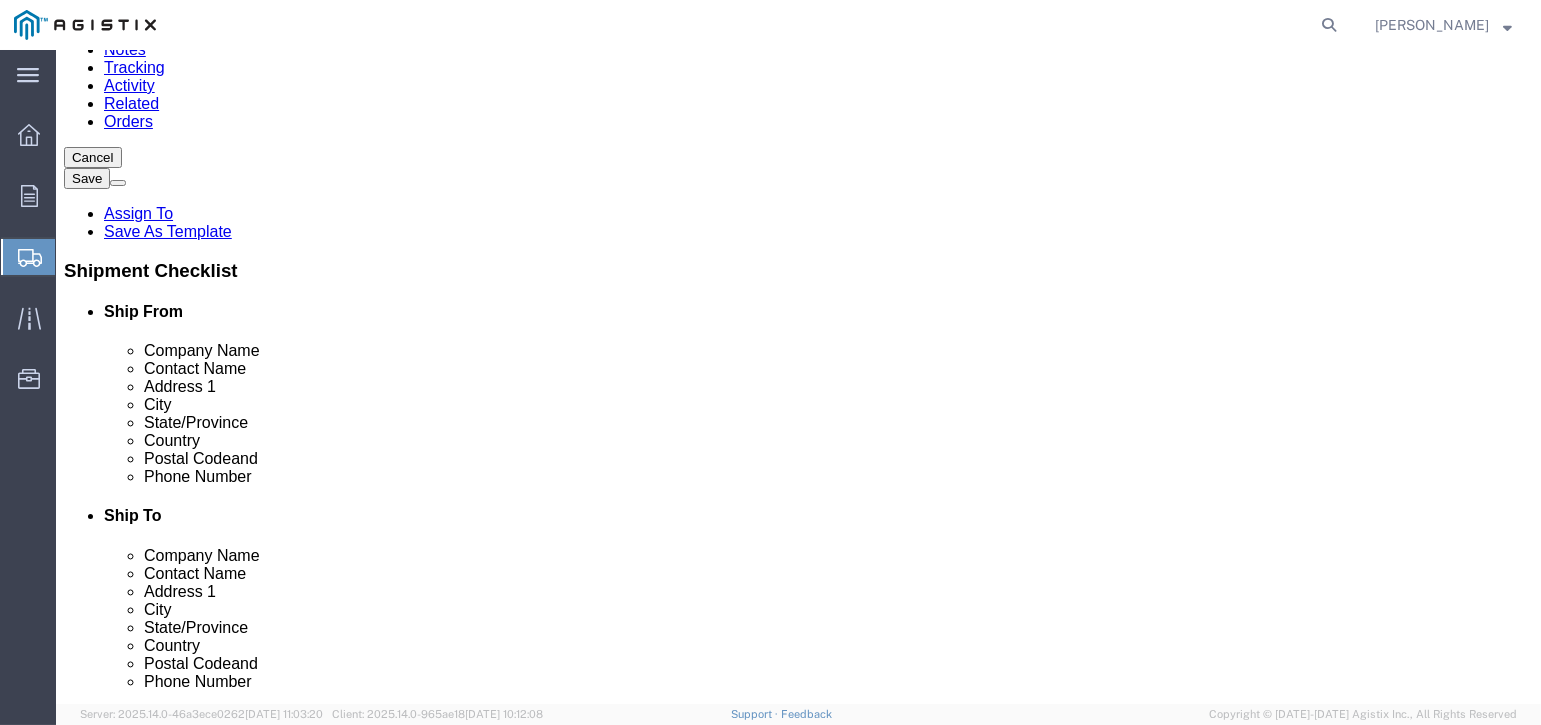 scroll, scrollTop: 0, scrollLeft: 0, axis: both 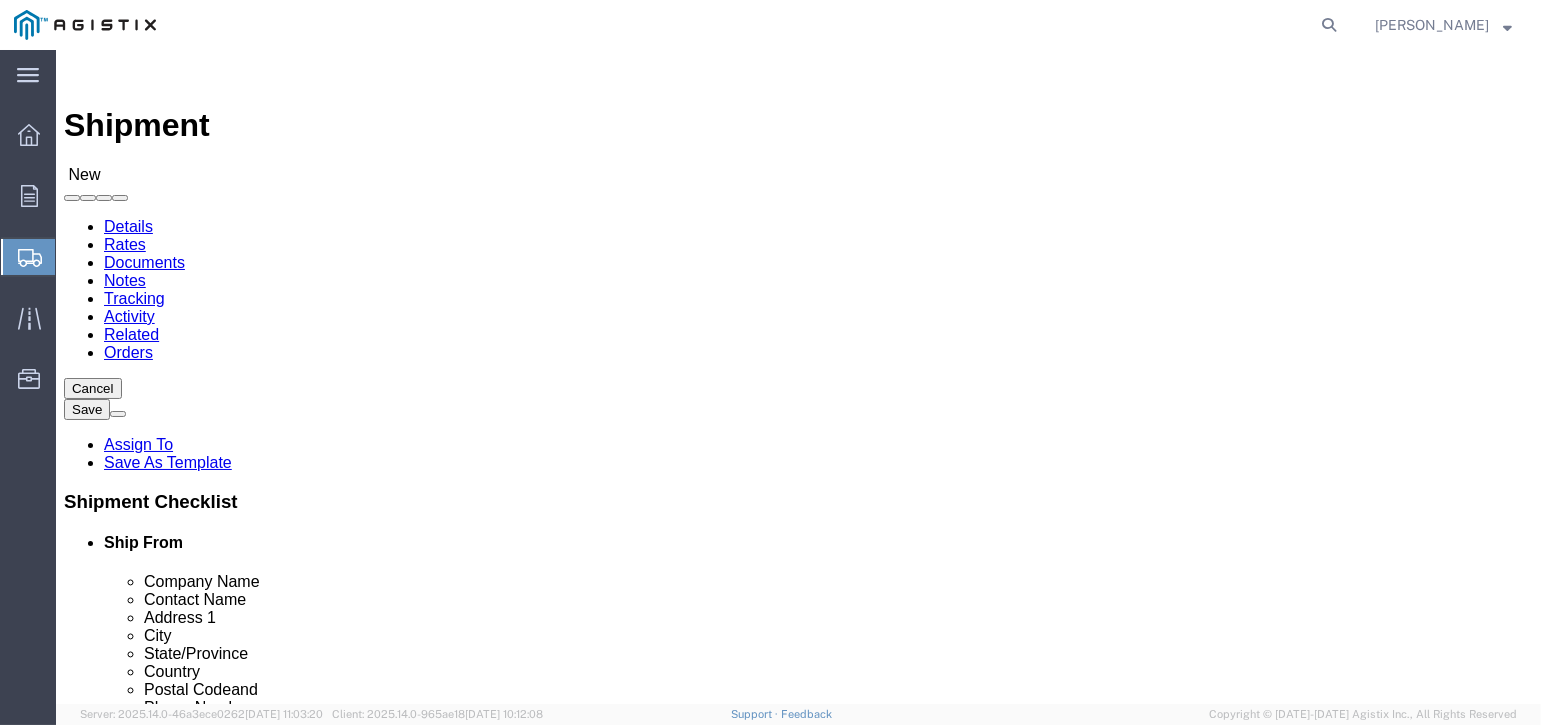 drag, startPoint x: 796, startPoint y: 496, endPoint x: 782, endPoint y: 478, distance: 22.803509 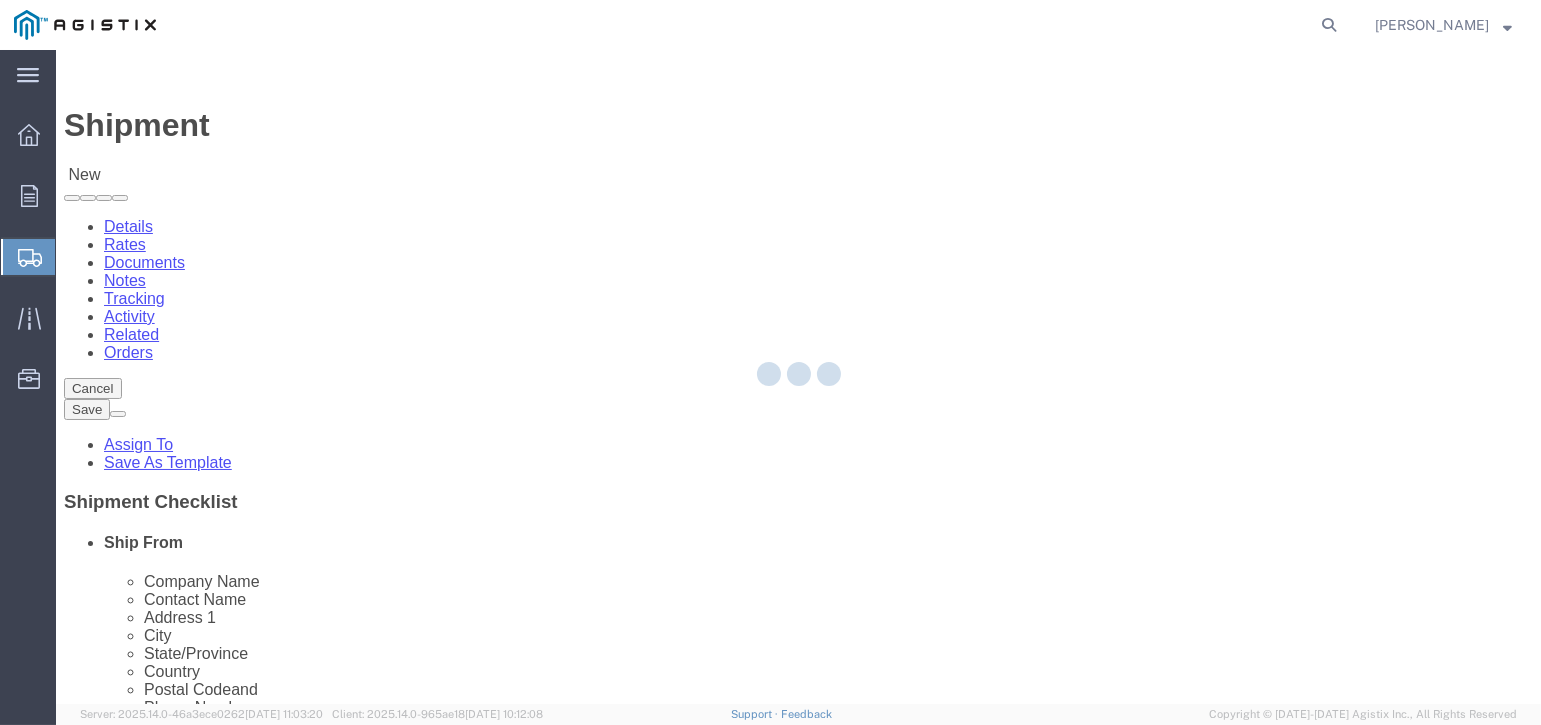 type on "Sierra Utility Sales Inc" 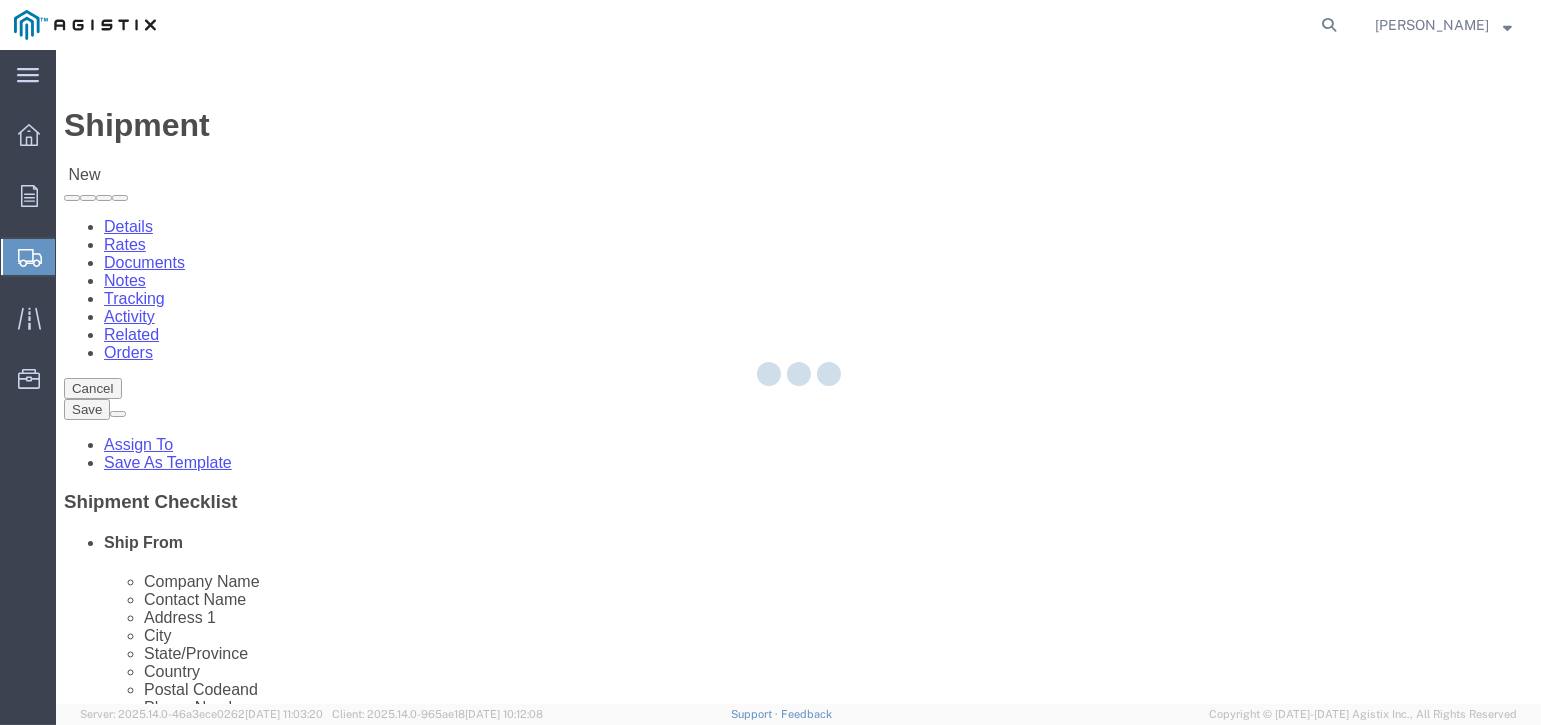 type on "[PERSON_NAME]" 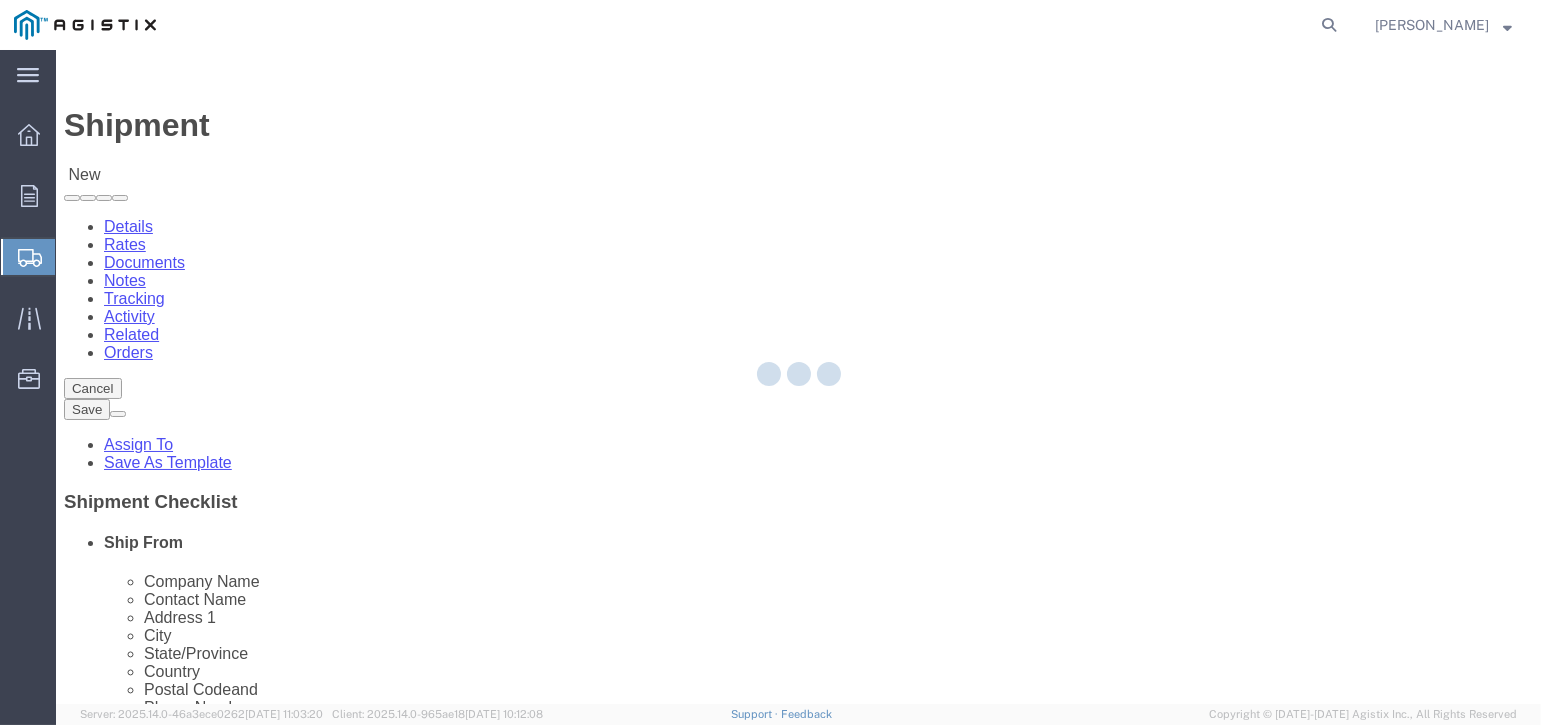 type on "[STREET_ADDRESS]" 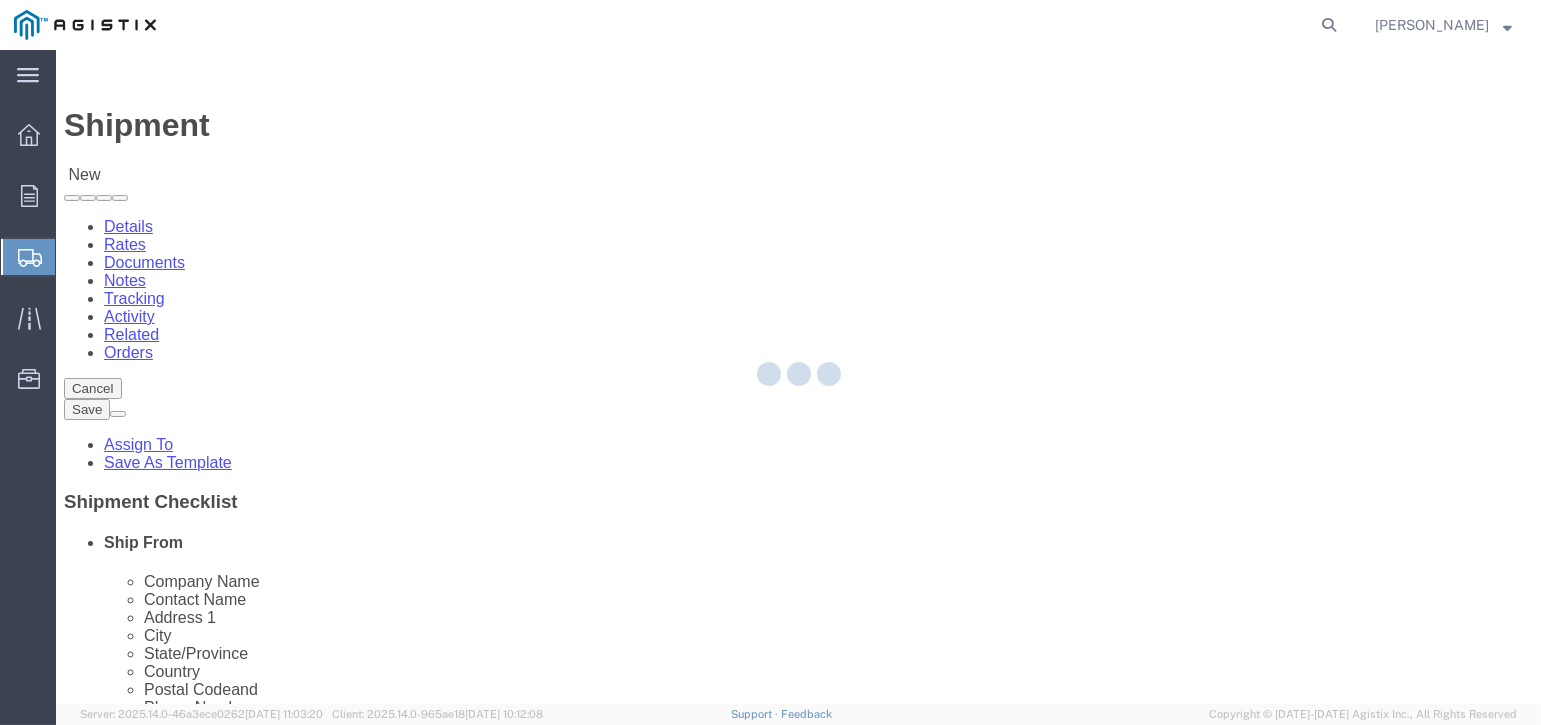 type on "SANTA [PERSON_NAME]" 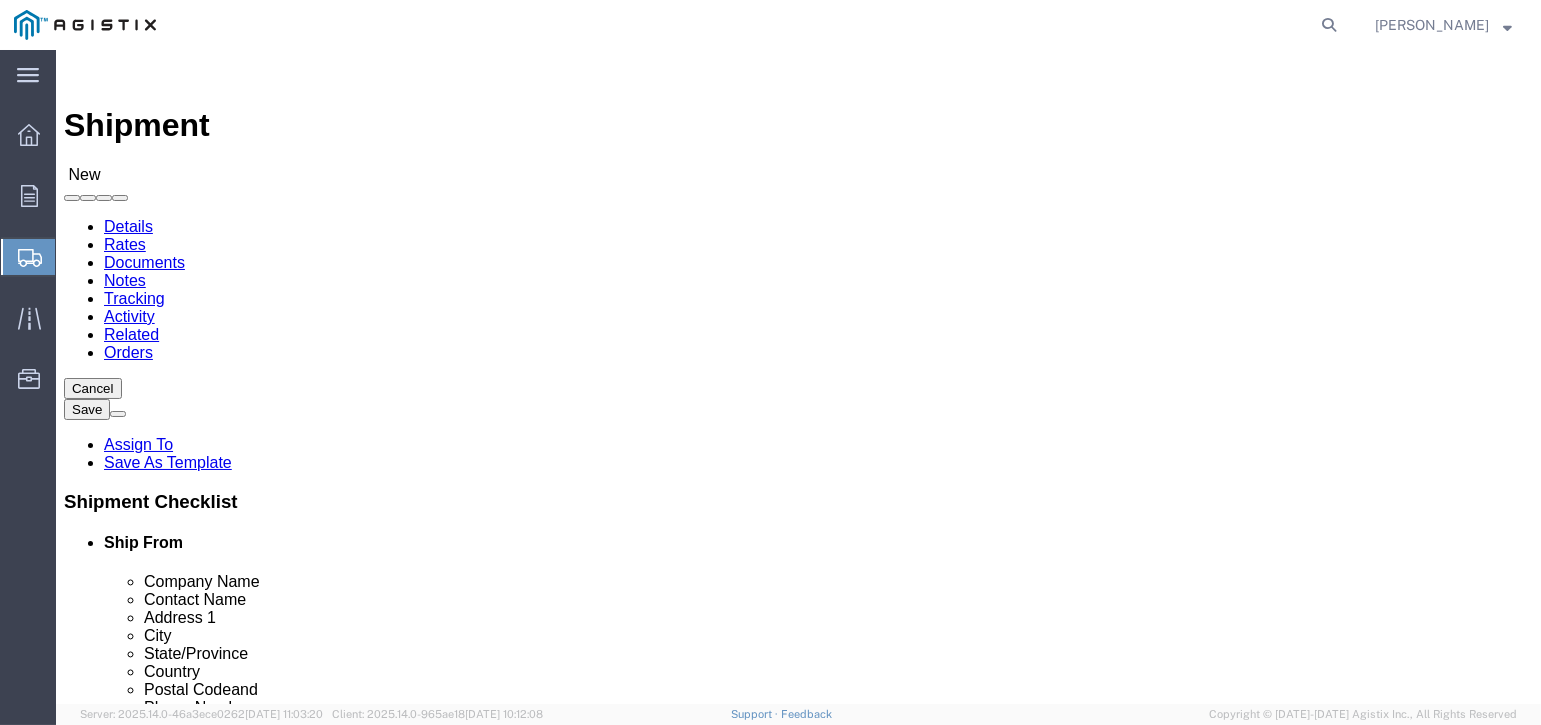 select on "CA" 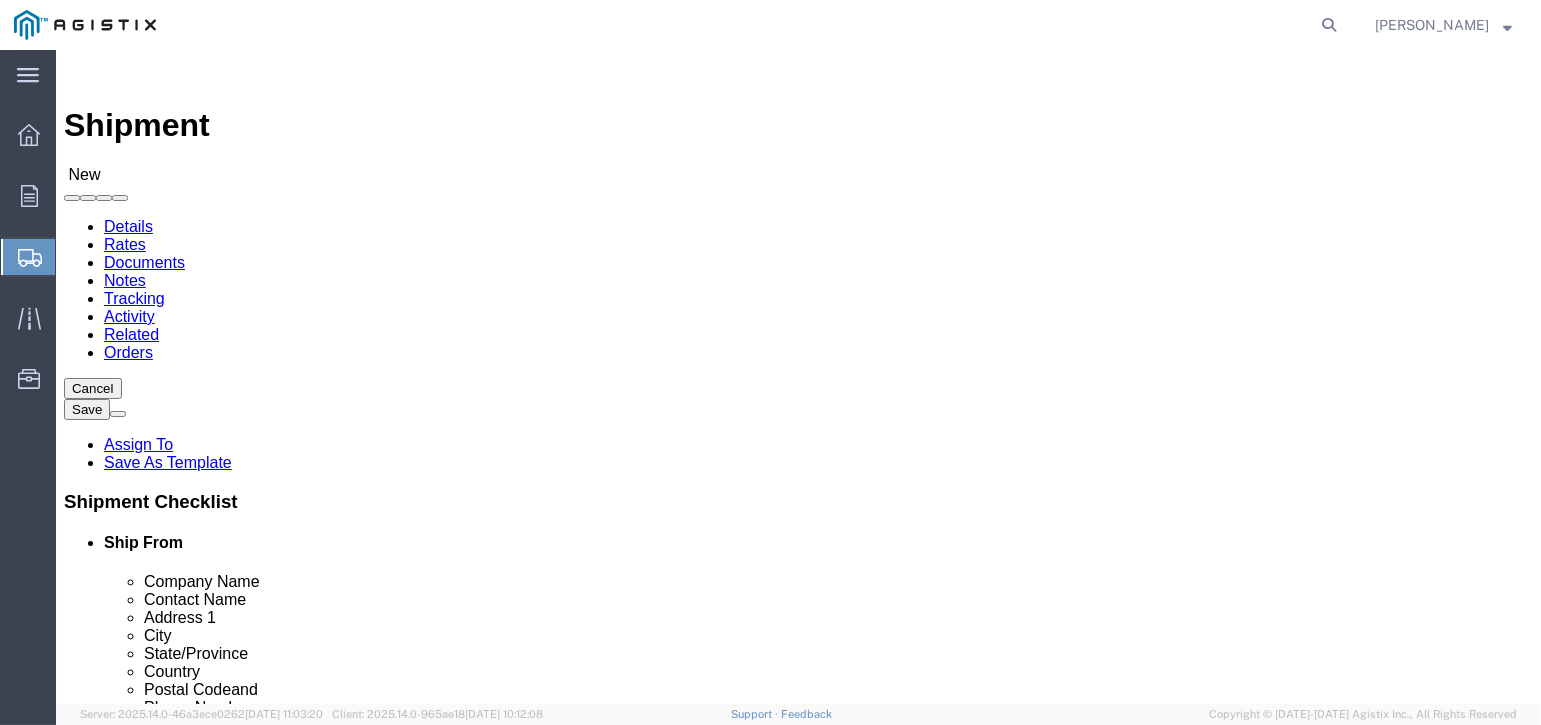 type on "PG&E MOUNTAIN VIEW SUBSTATION" 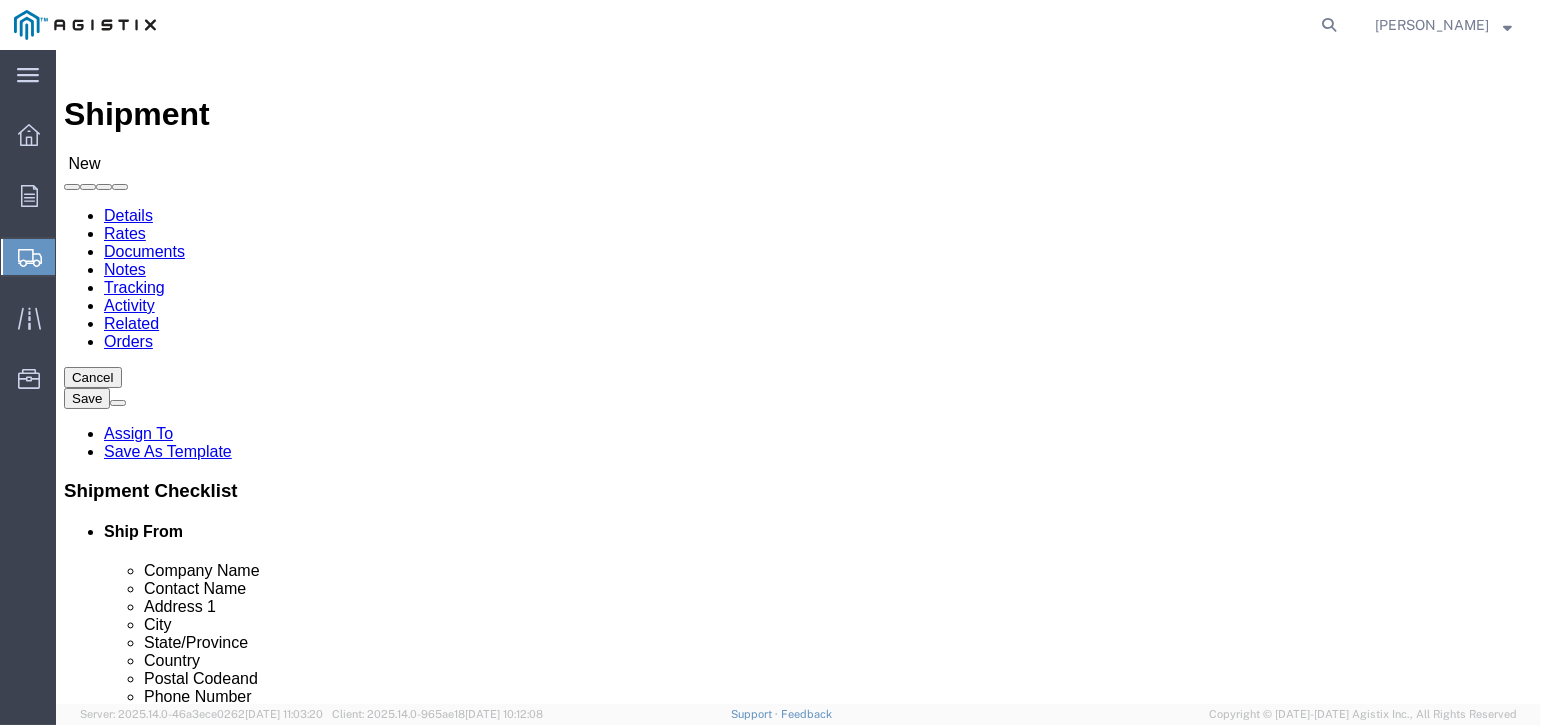 scroll, scrollTop: 362, scrollLeft: 0, axis: vertical 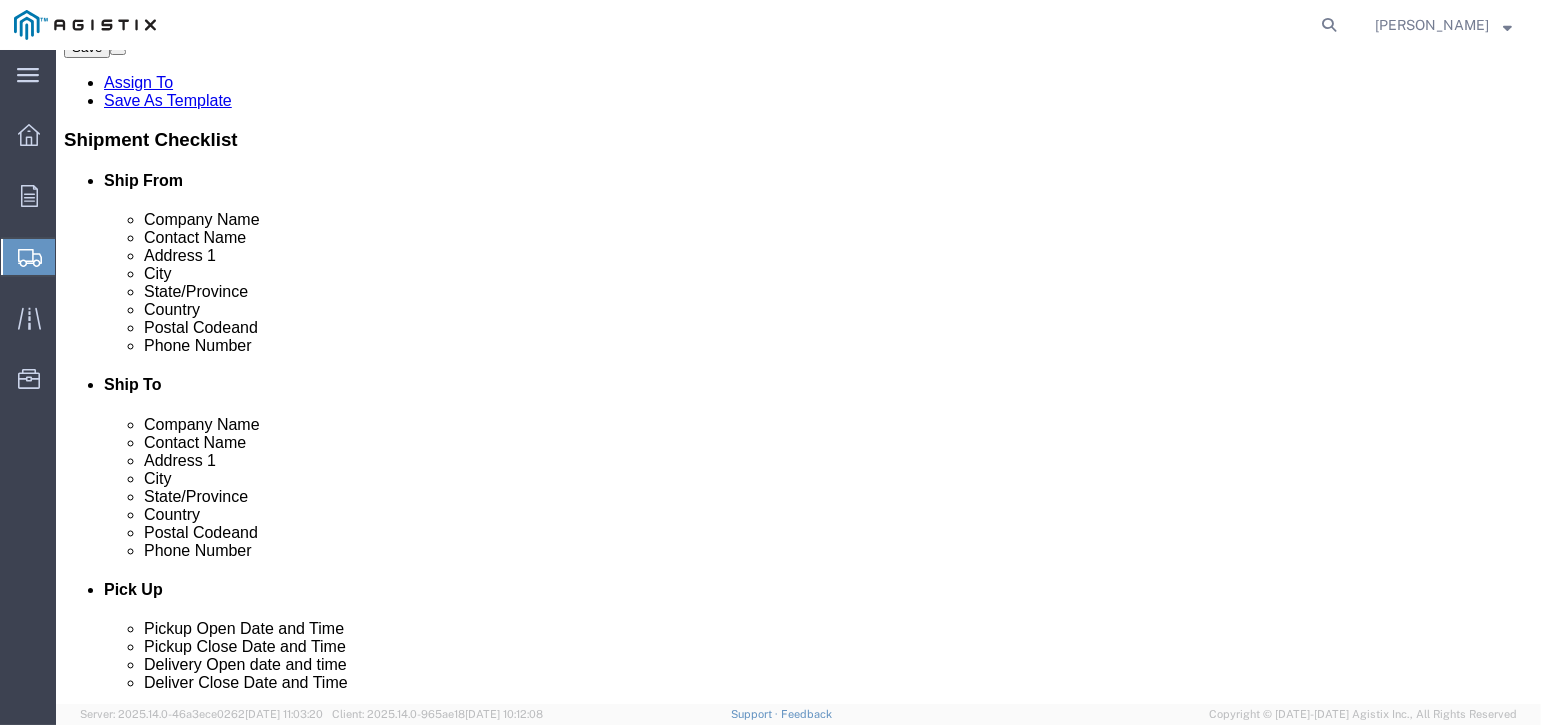 type on "MOUNTAIN VIEW" 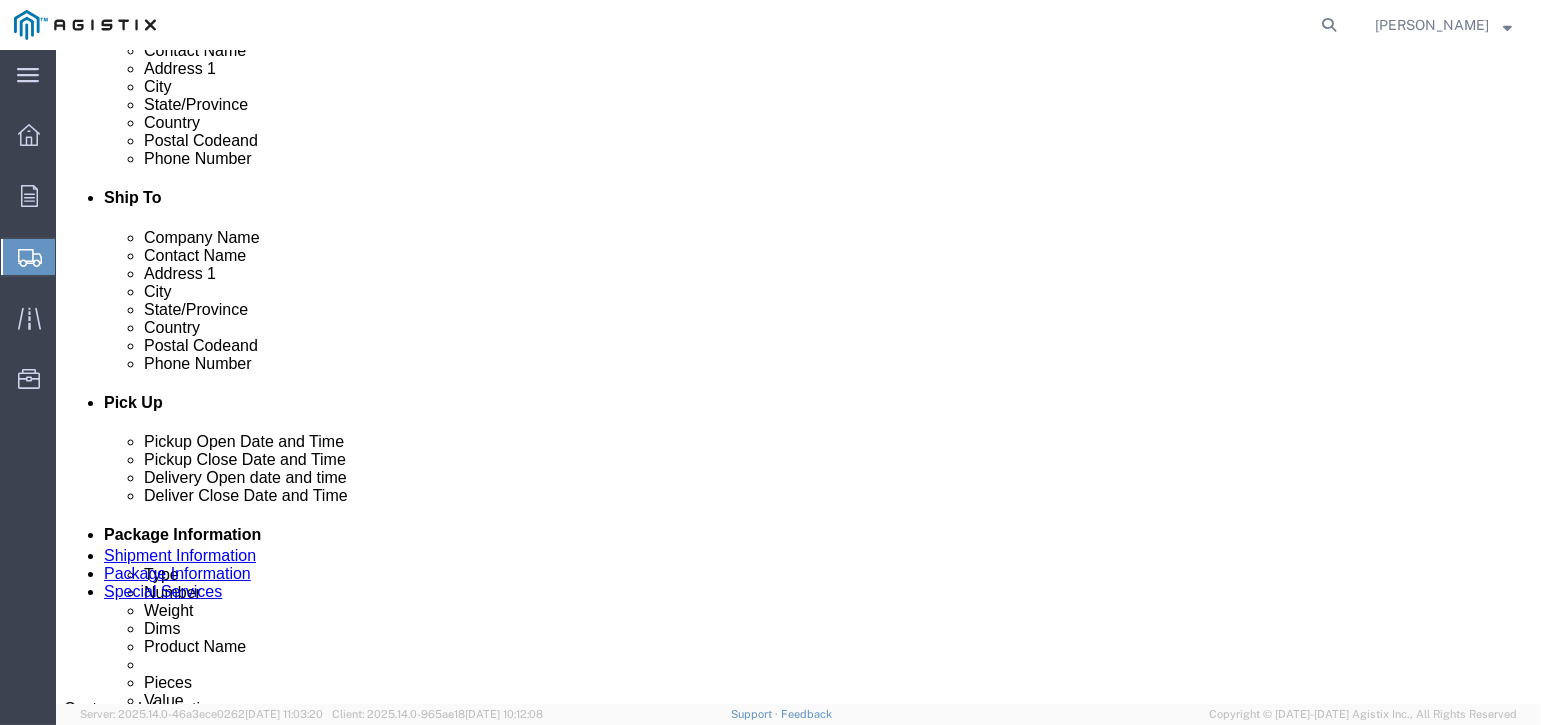 scroll, scrollTop: 562, scrollLeft: 0, axis: vertical 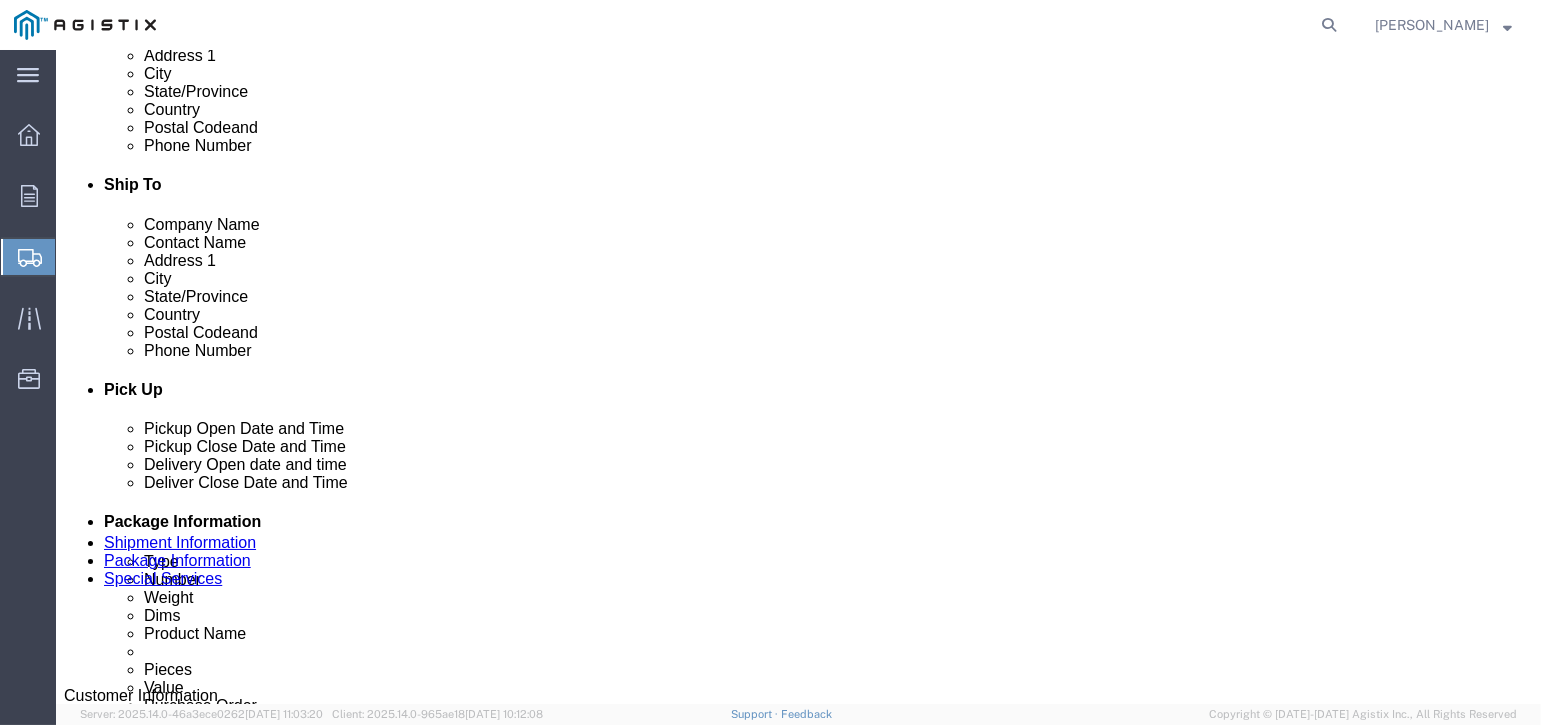 click 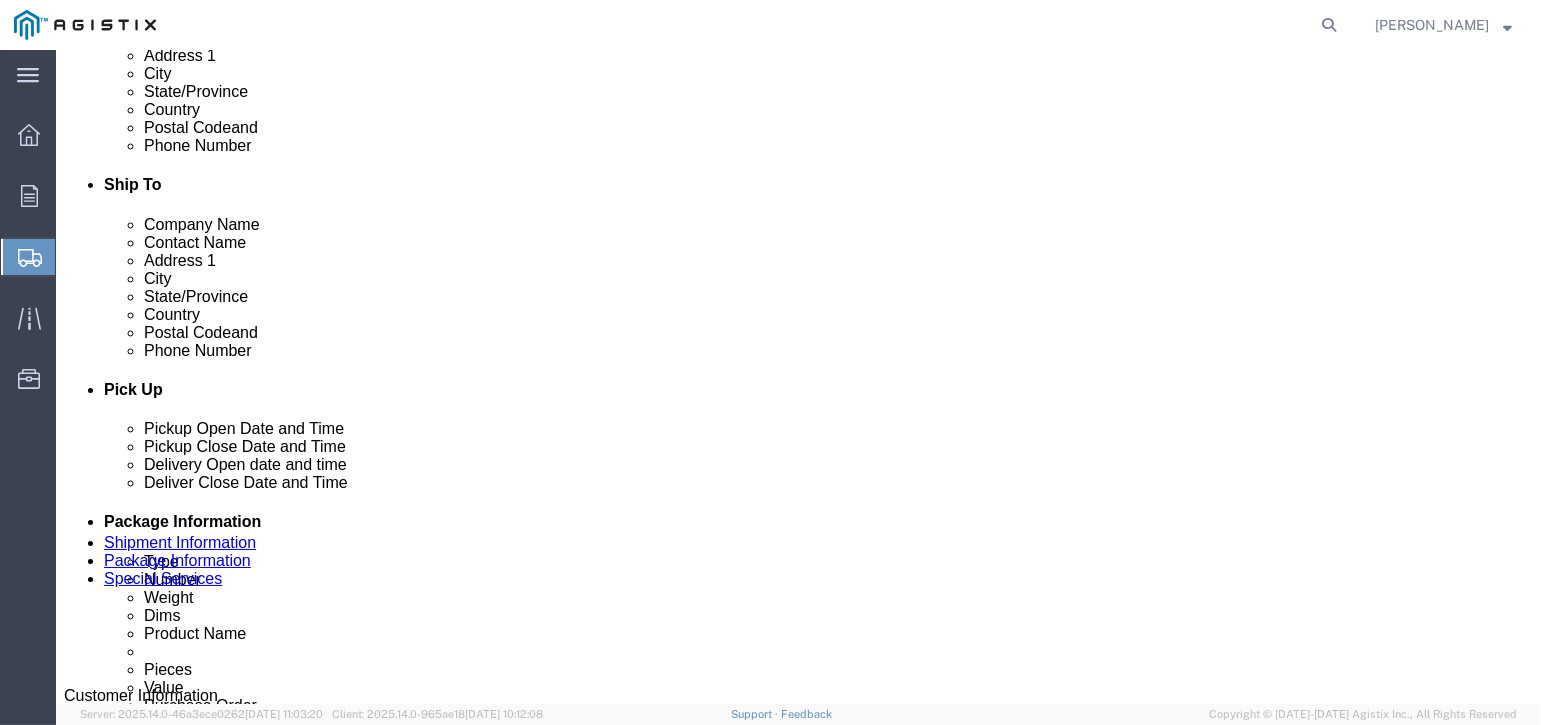 click 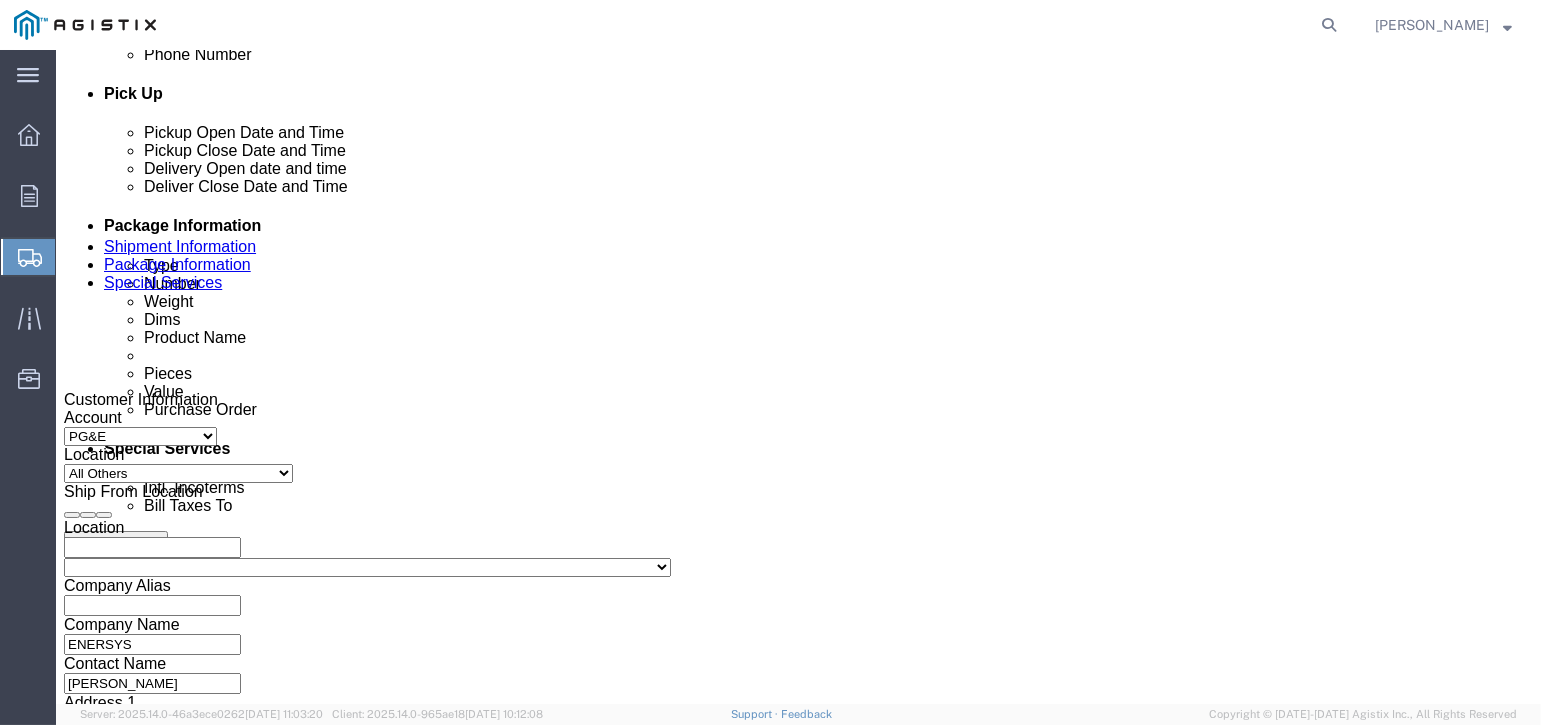 scroll, scrollTop: 862, scrollLeft: 0, axis: vertical 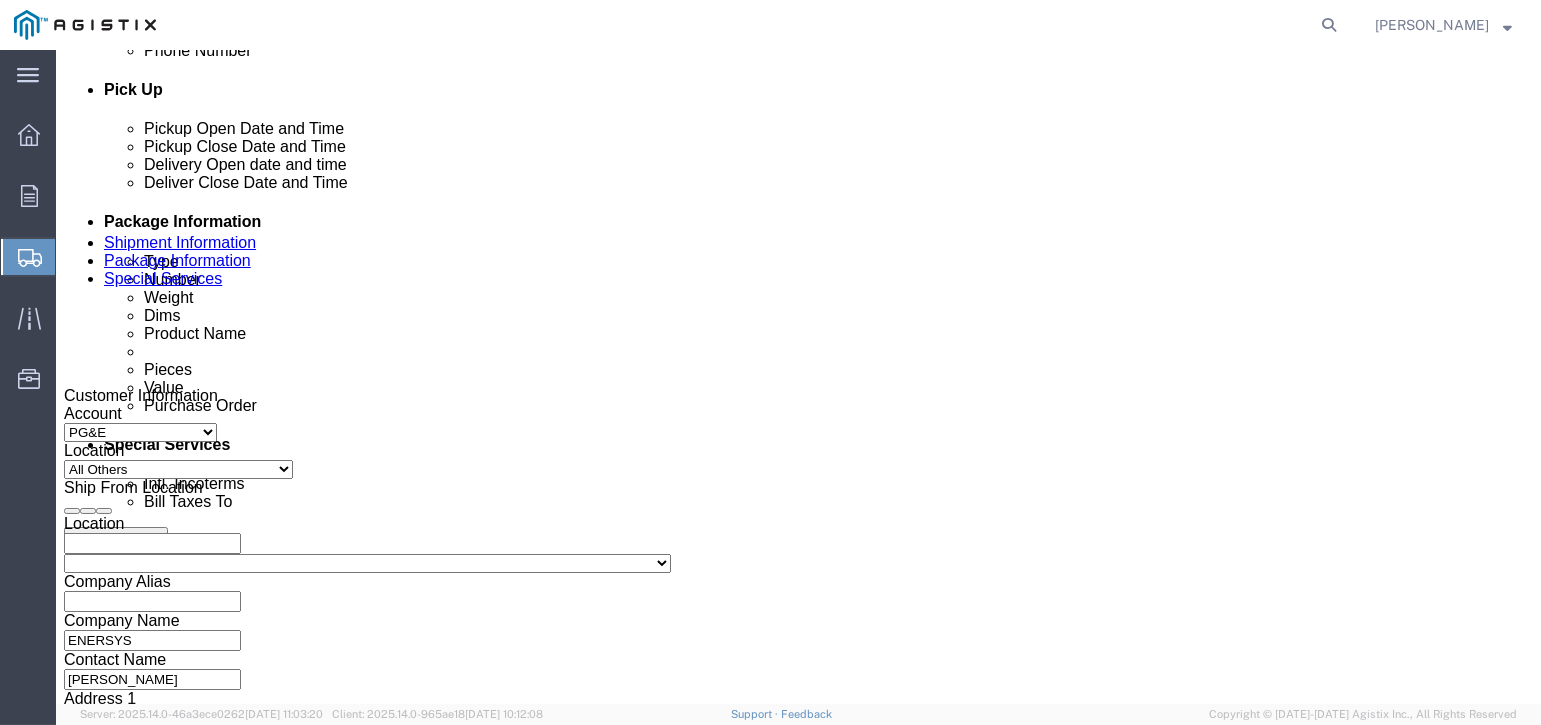 click on "[DATE] 5:00 PM" 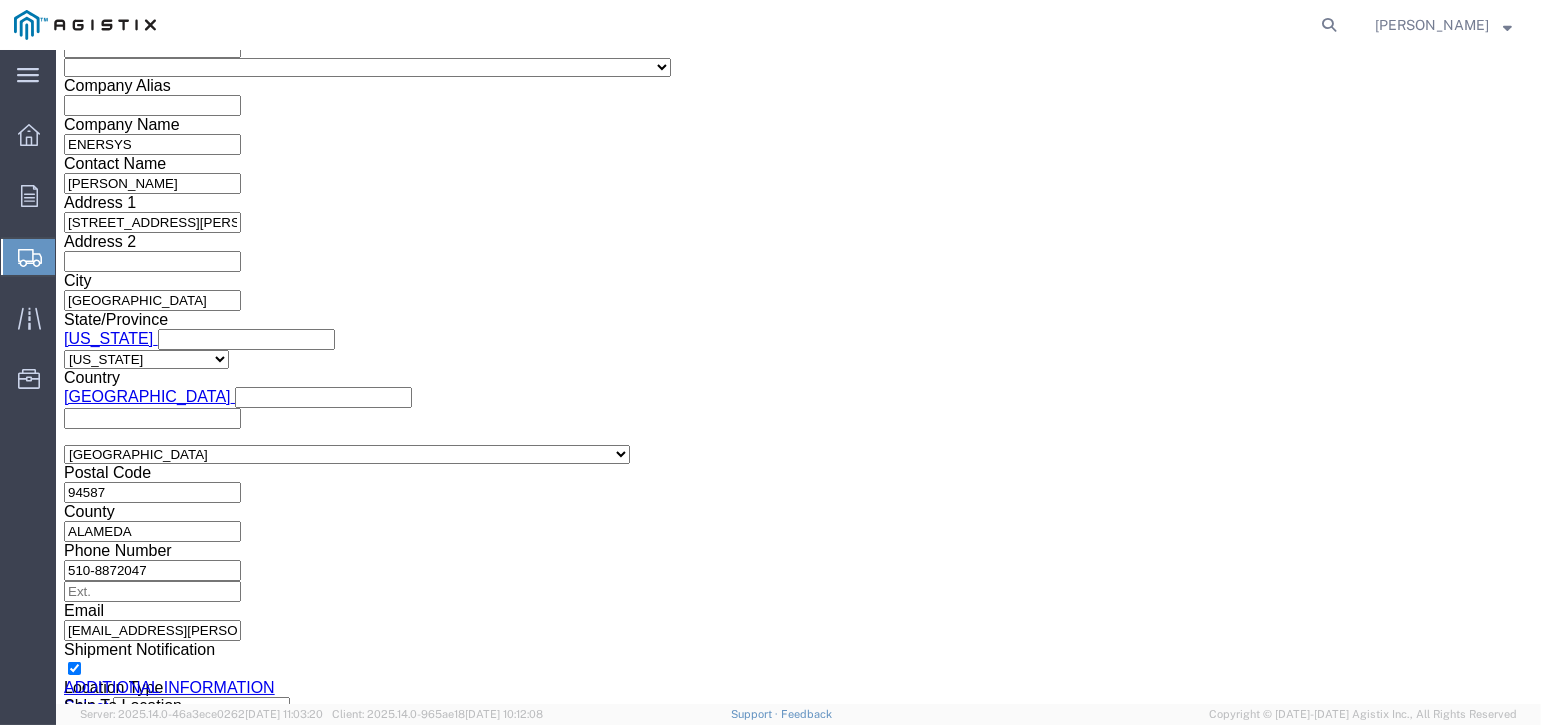 click on "5:00 PM" 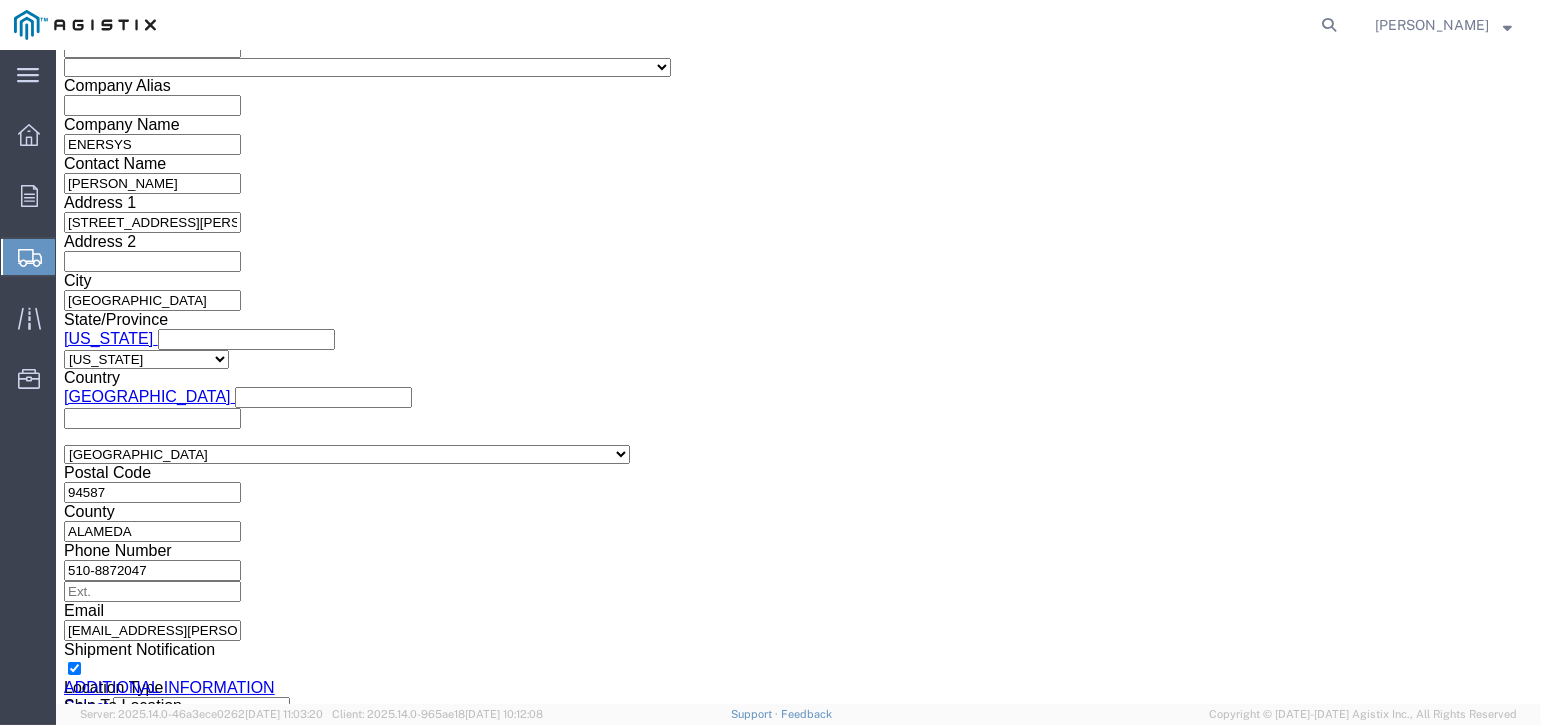 type on "8" 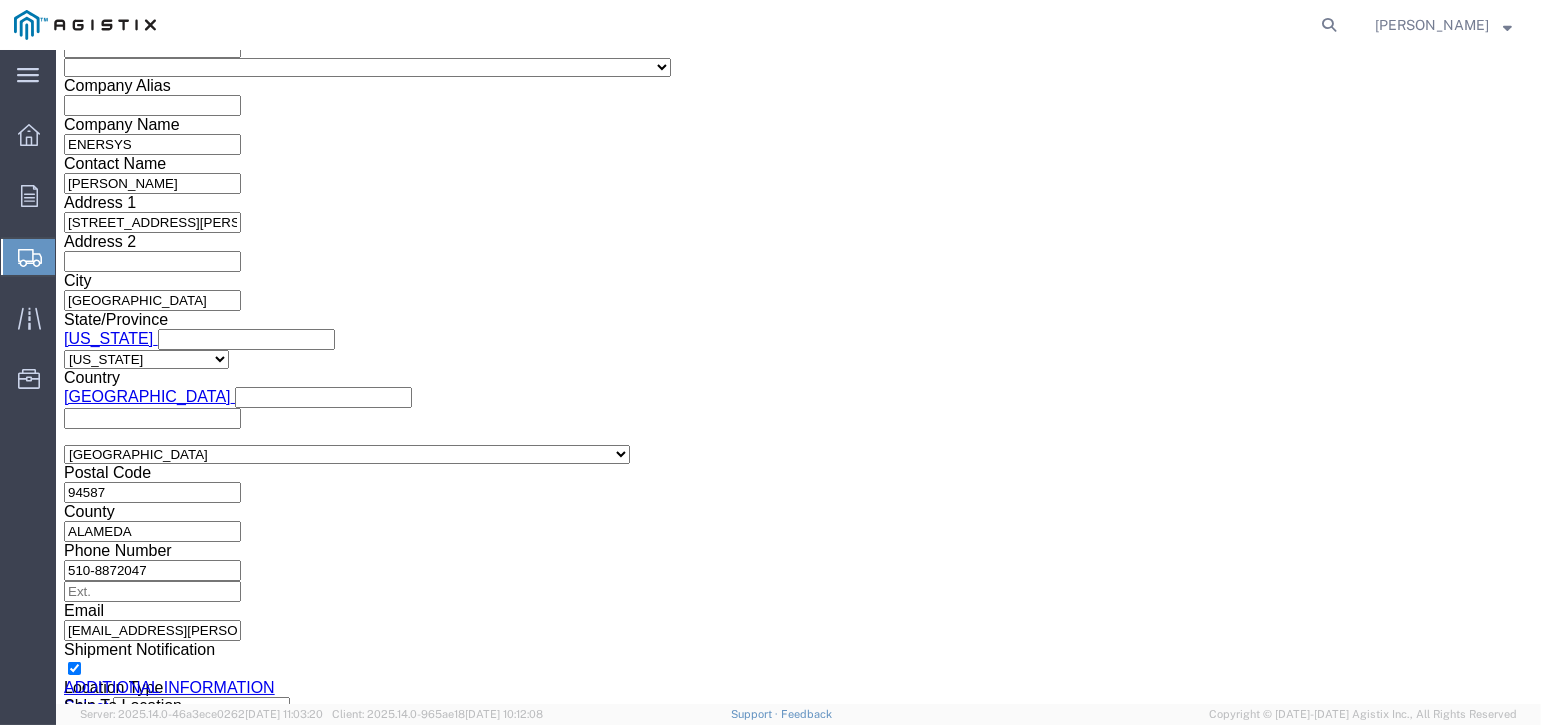 click on "Apply" 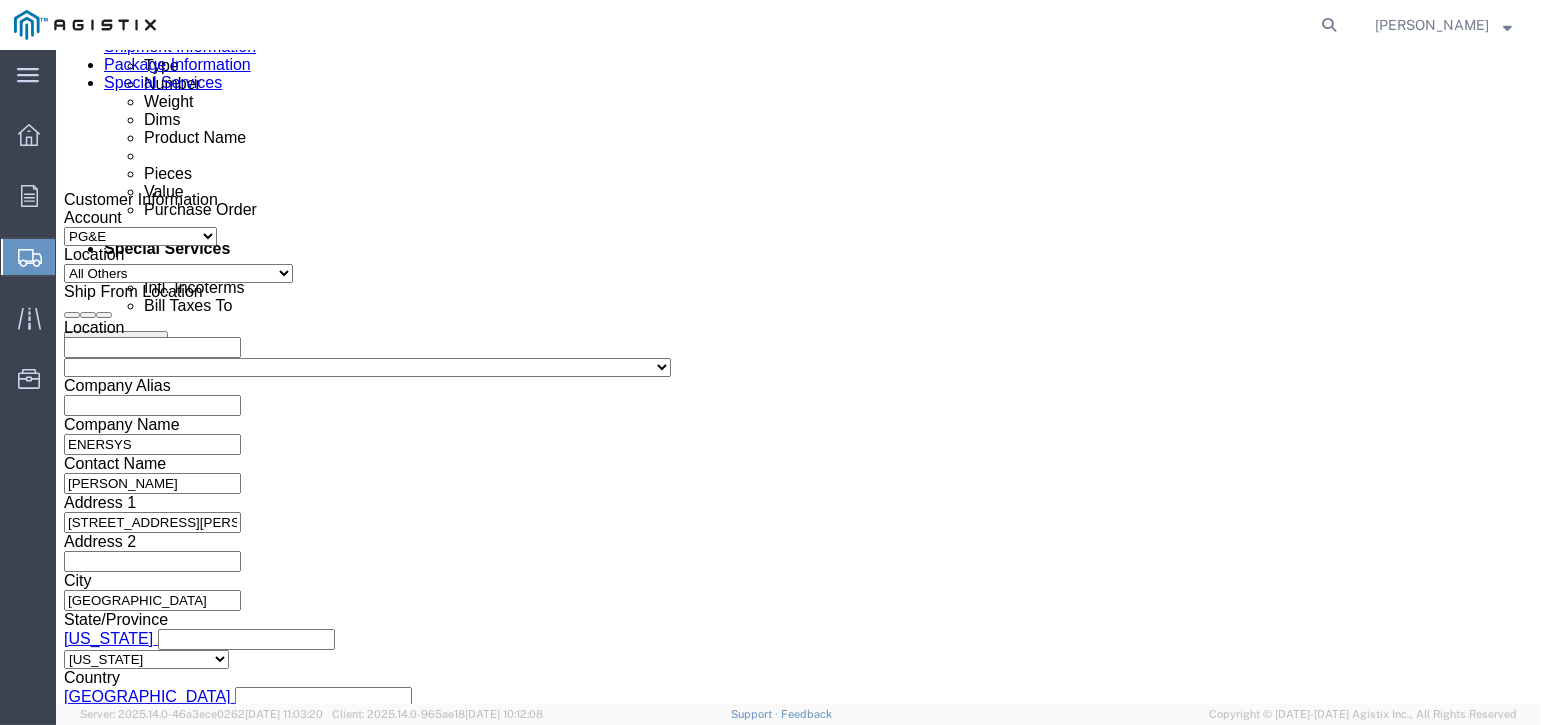 scroll, scrollTop: 1058, scrollLeft: 0, axis: vertical 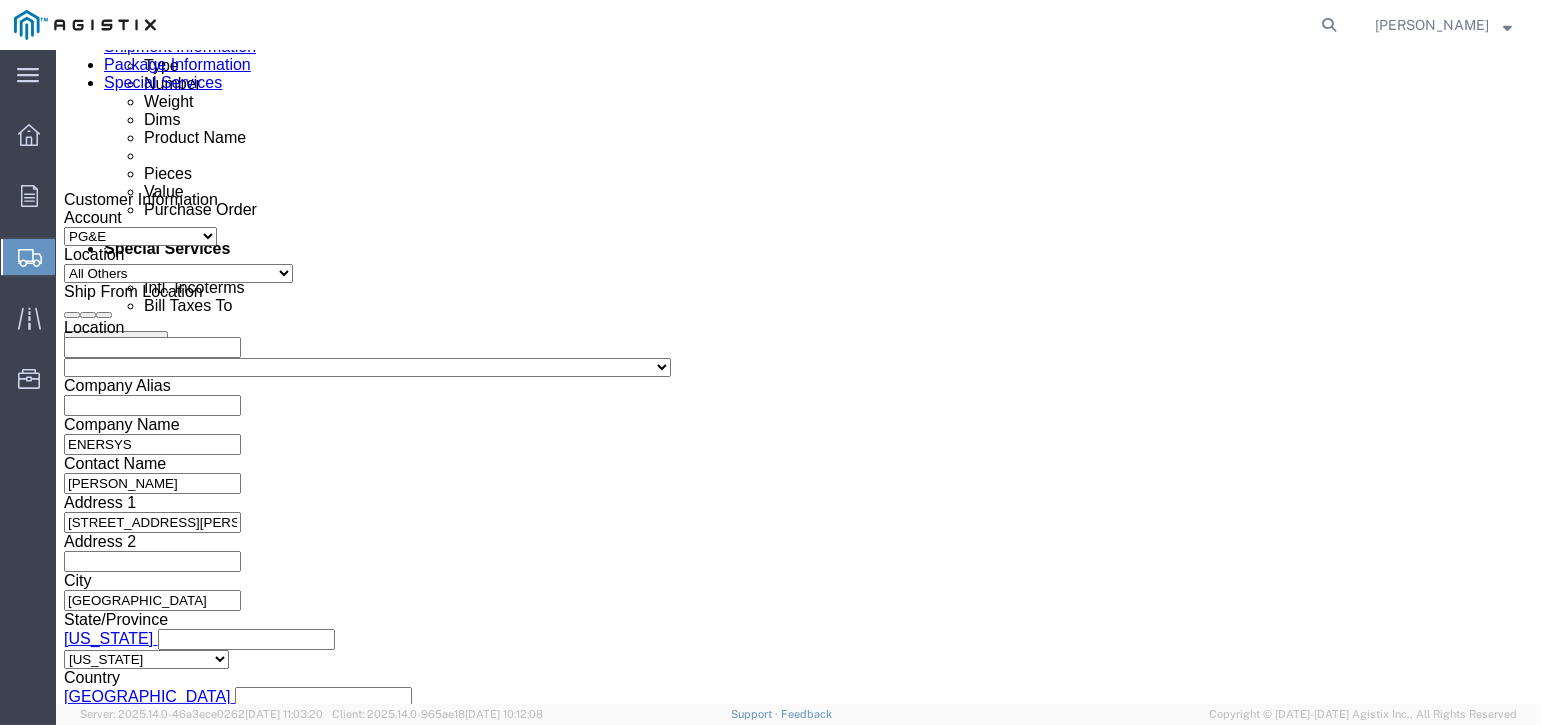 click on "[DATE] 10:00 AM" 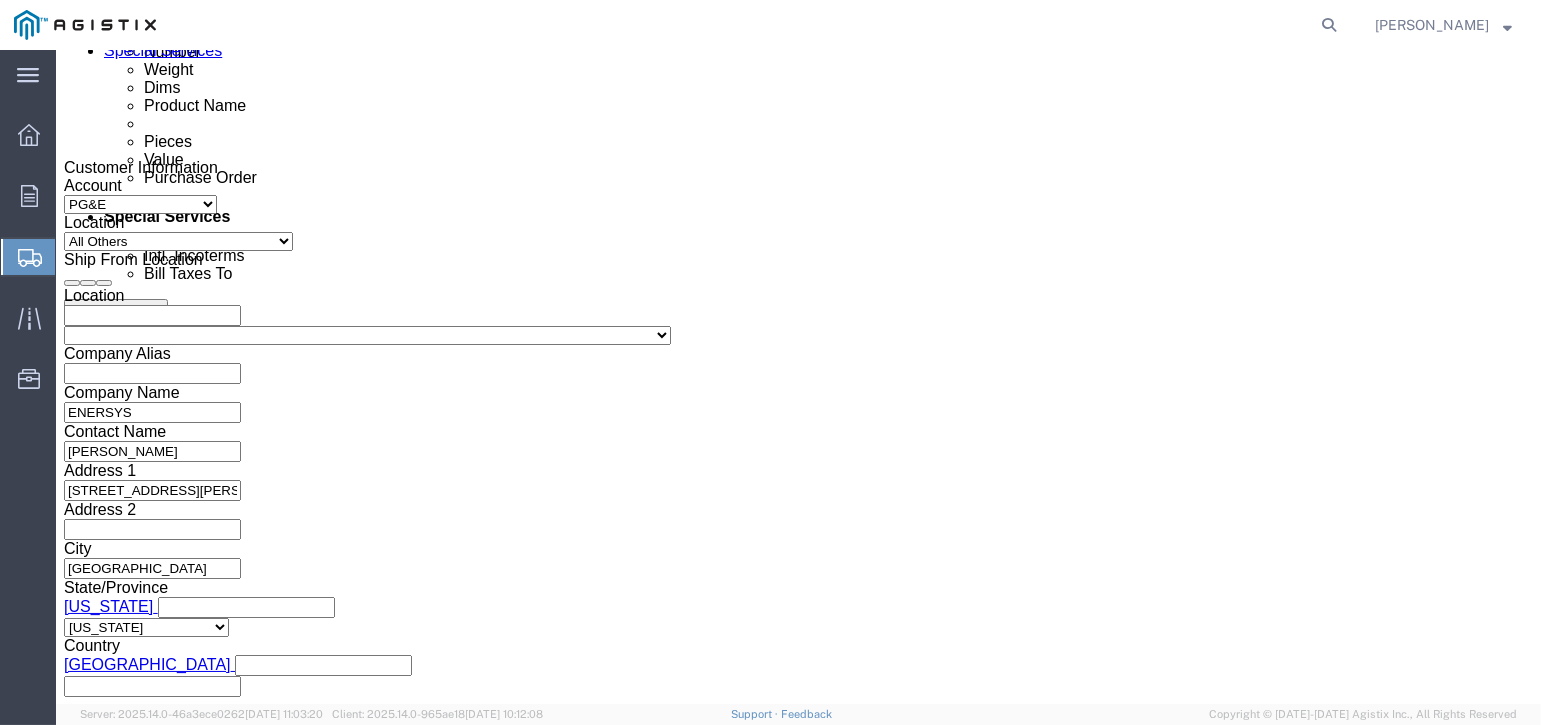 type on "2:00 PM" 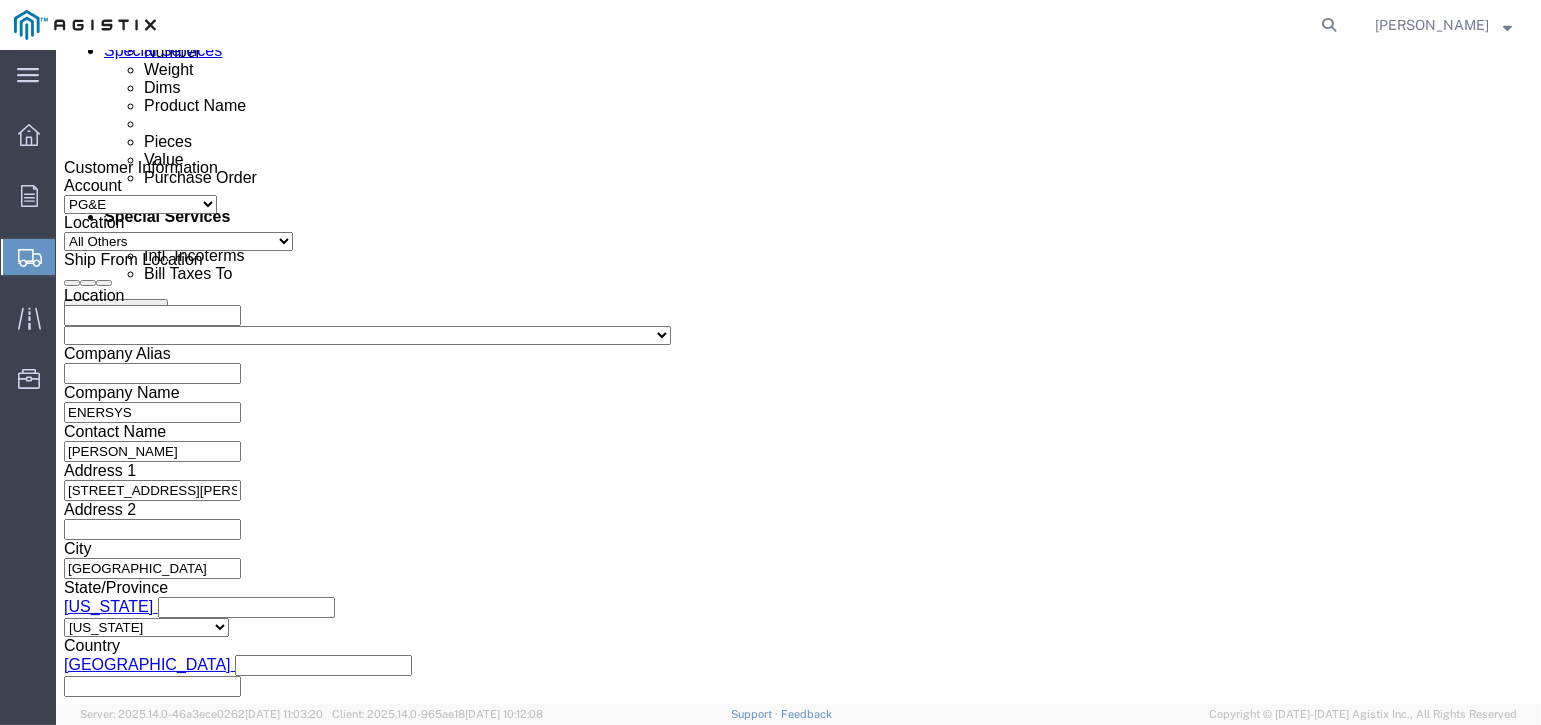 click on "Apply" 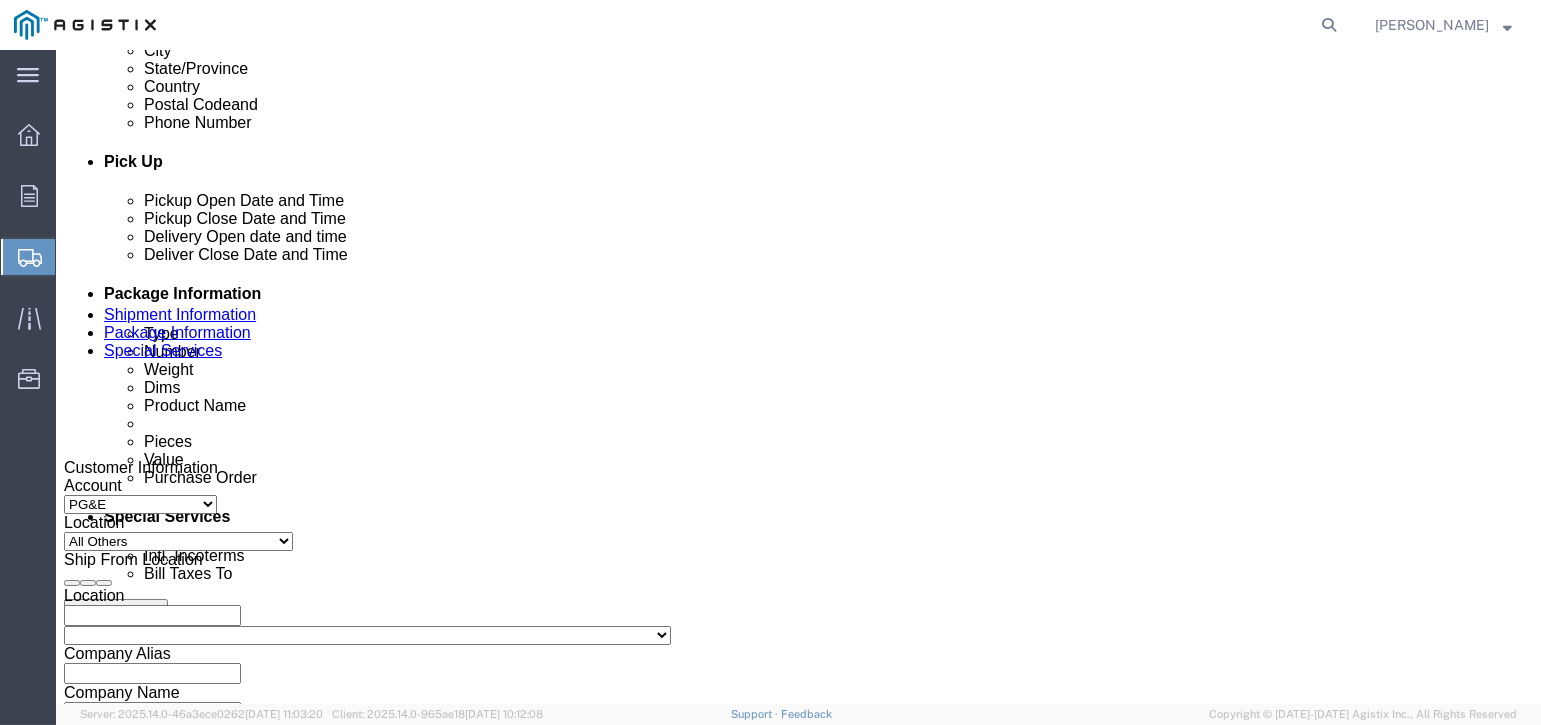 scroll, scrollTop: 890, scrollLeft: 0, axis: vertical 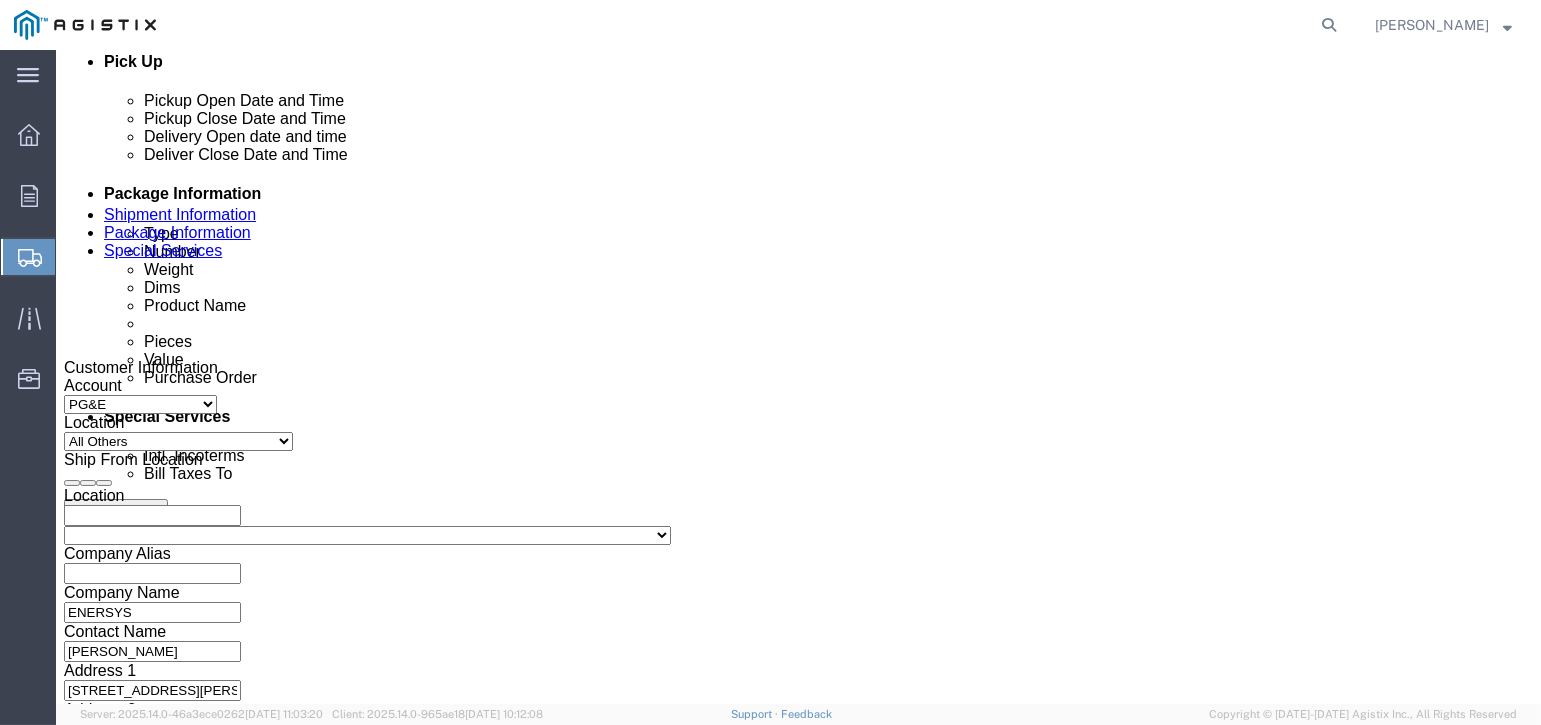 click 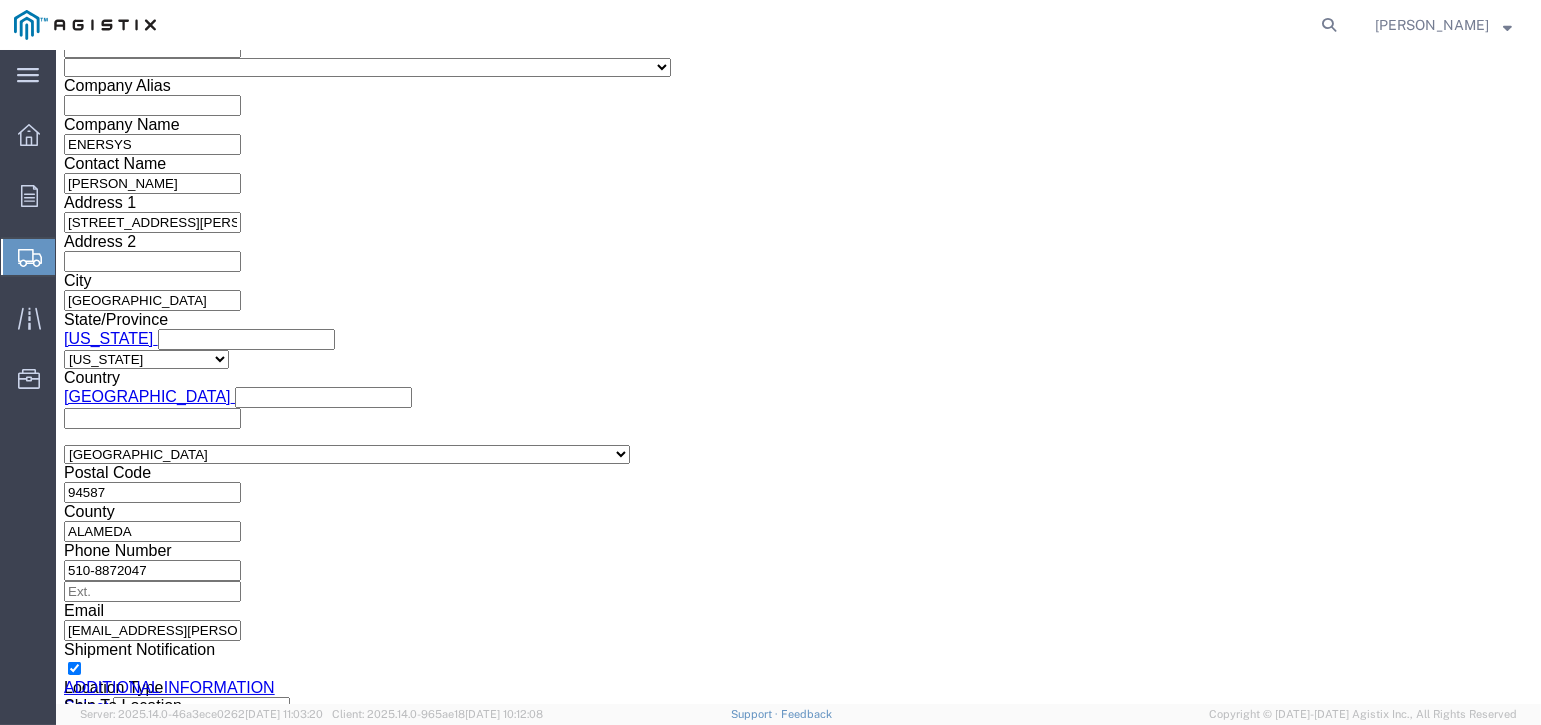 click on "3:00 PM" 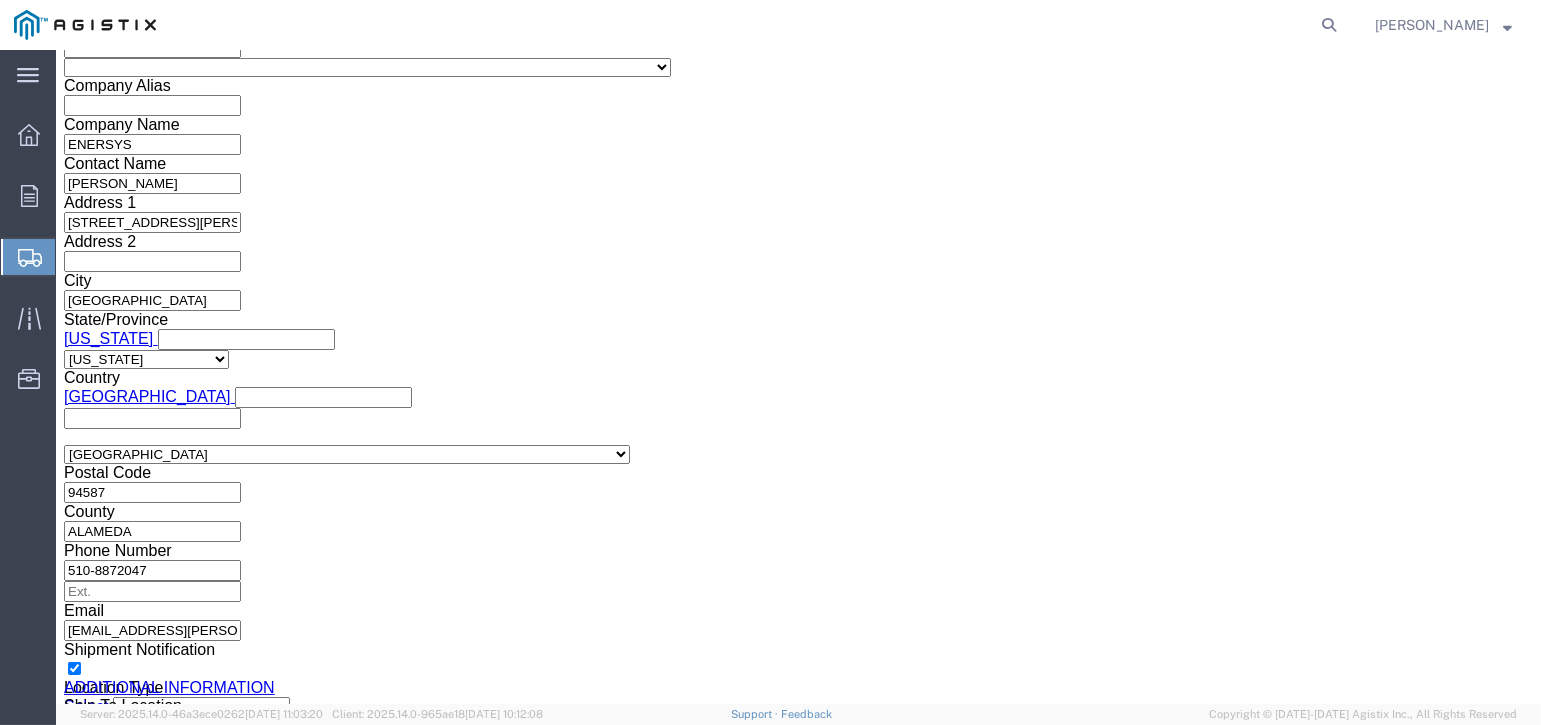 type on "6:30 AM" 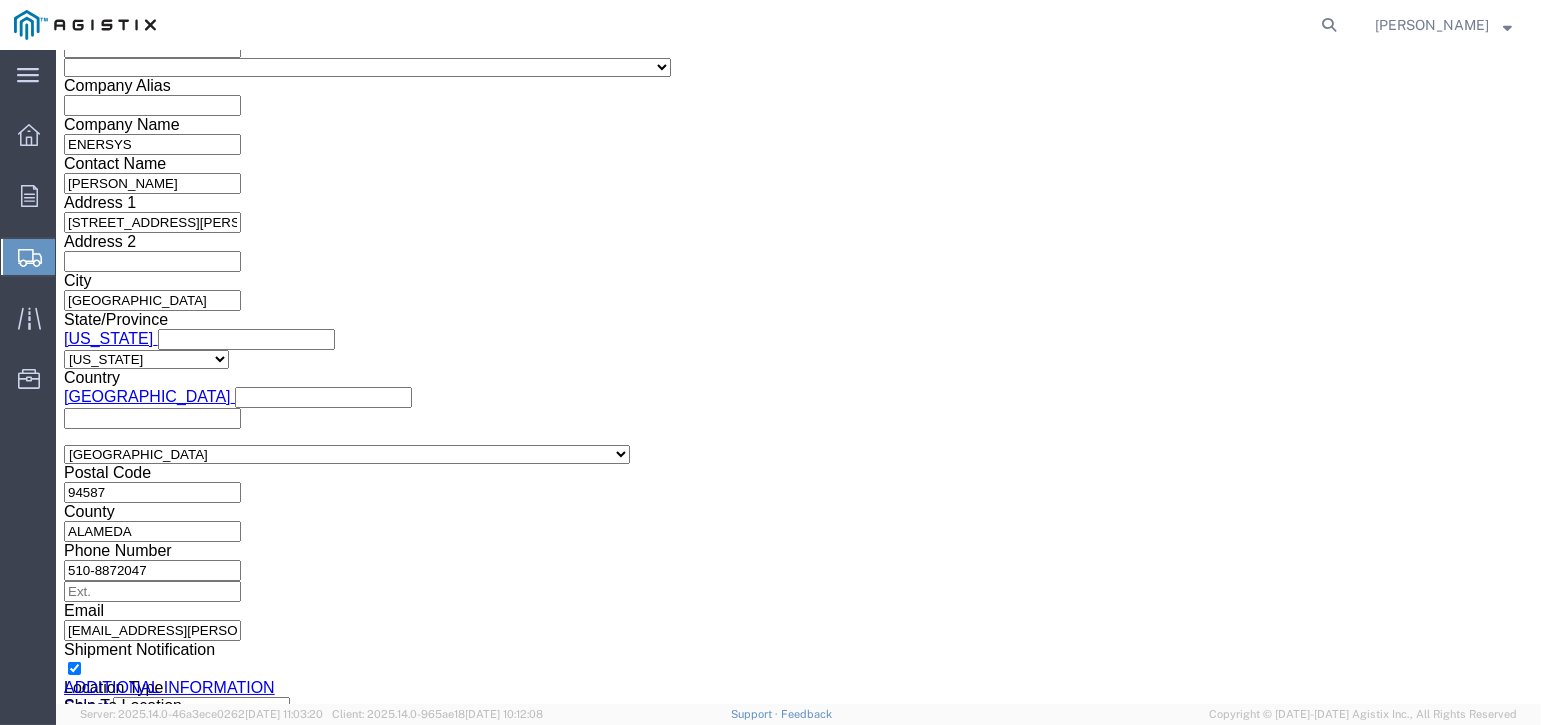 click on "Apply" 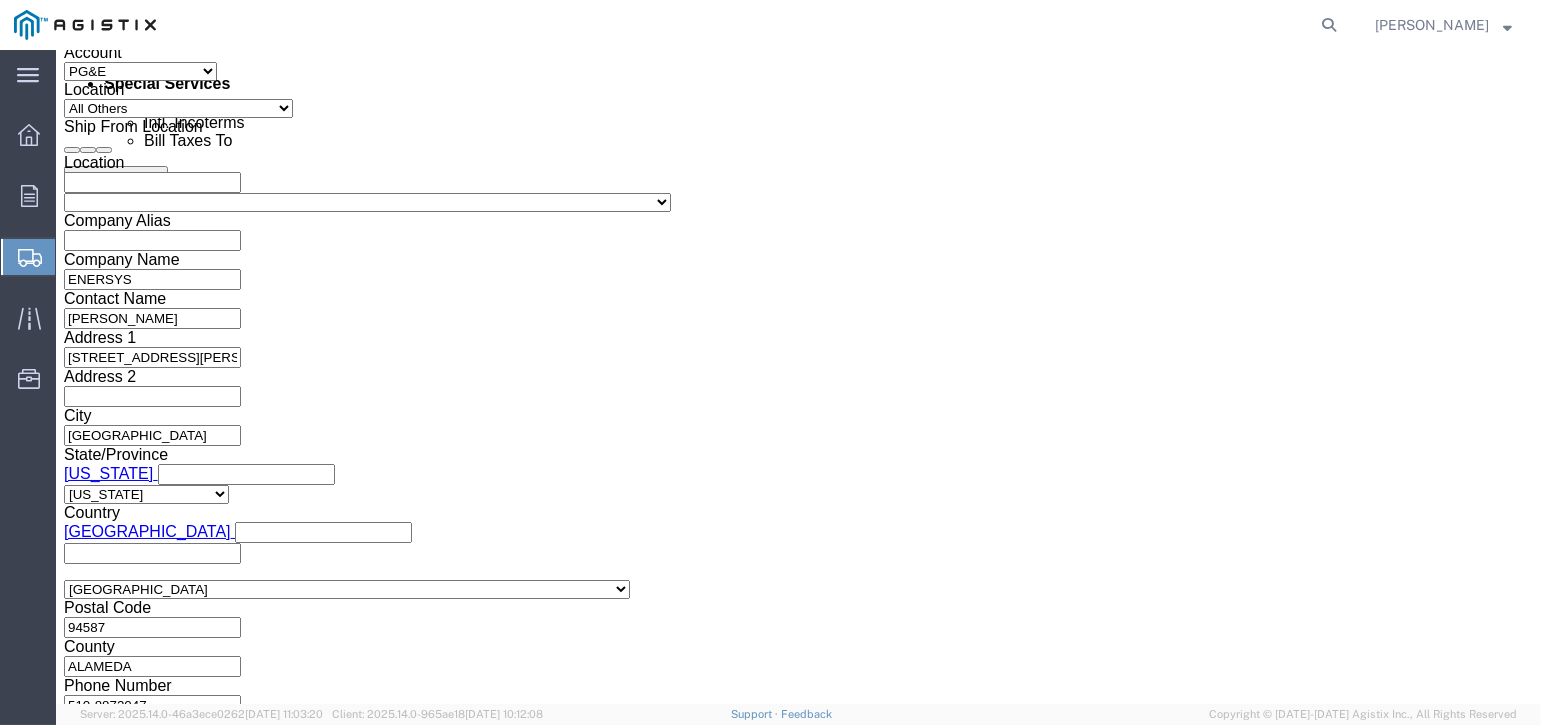 scroll, scrollTop: 1058, scrollLeft: 0, axis: vertical 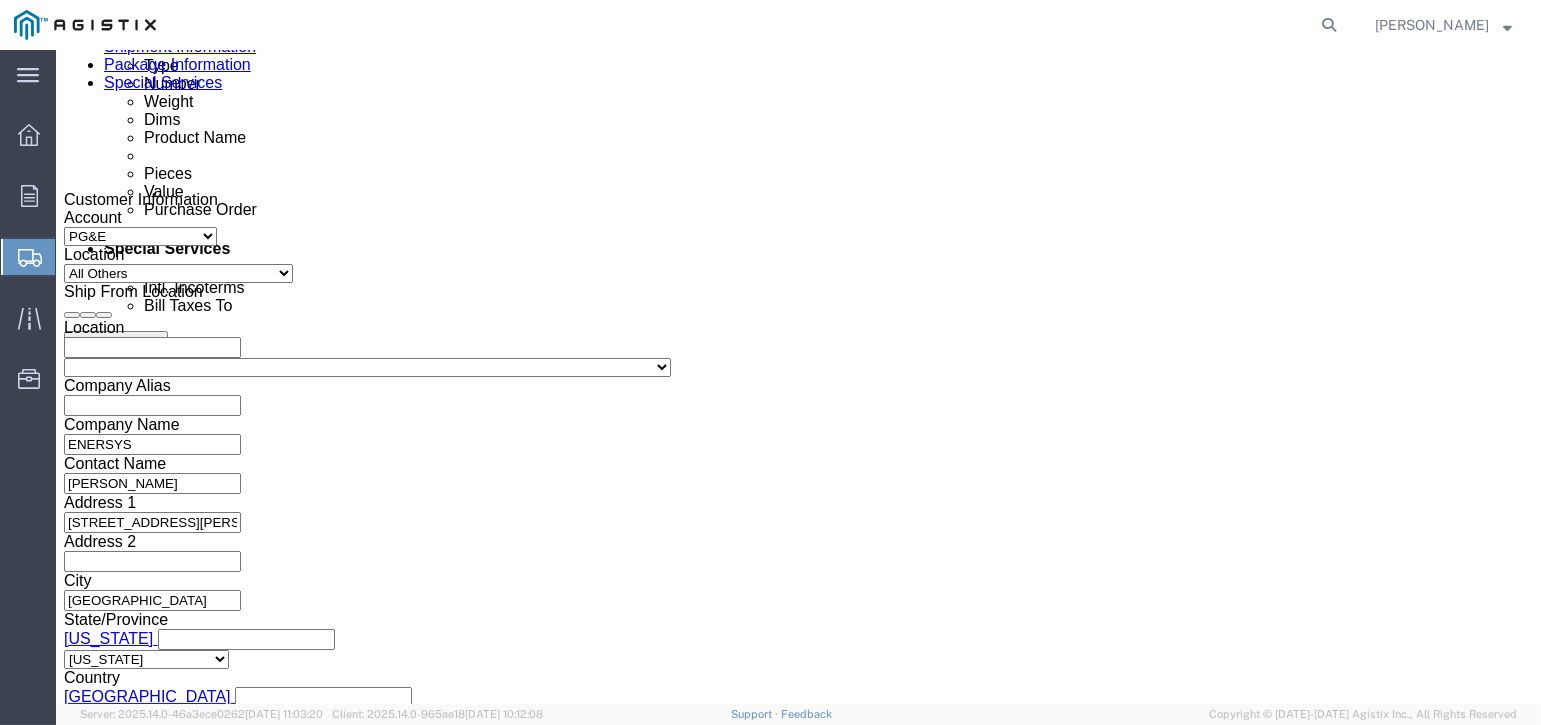 click 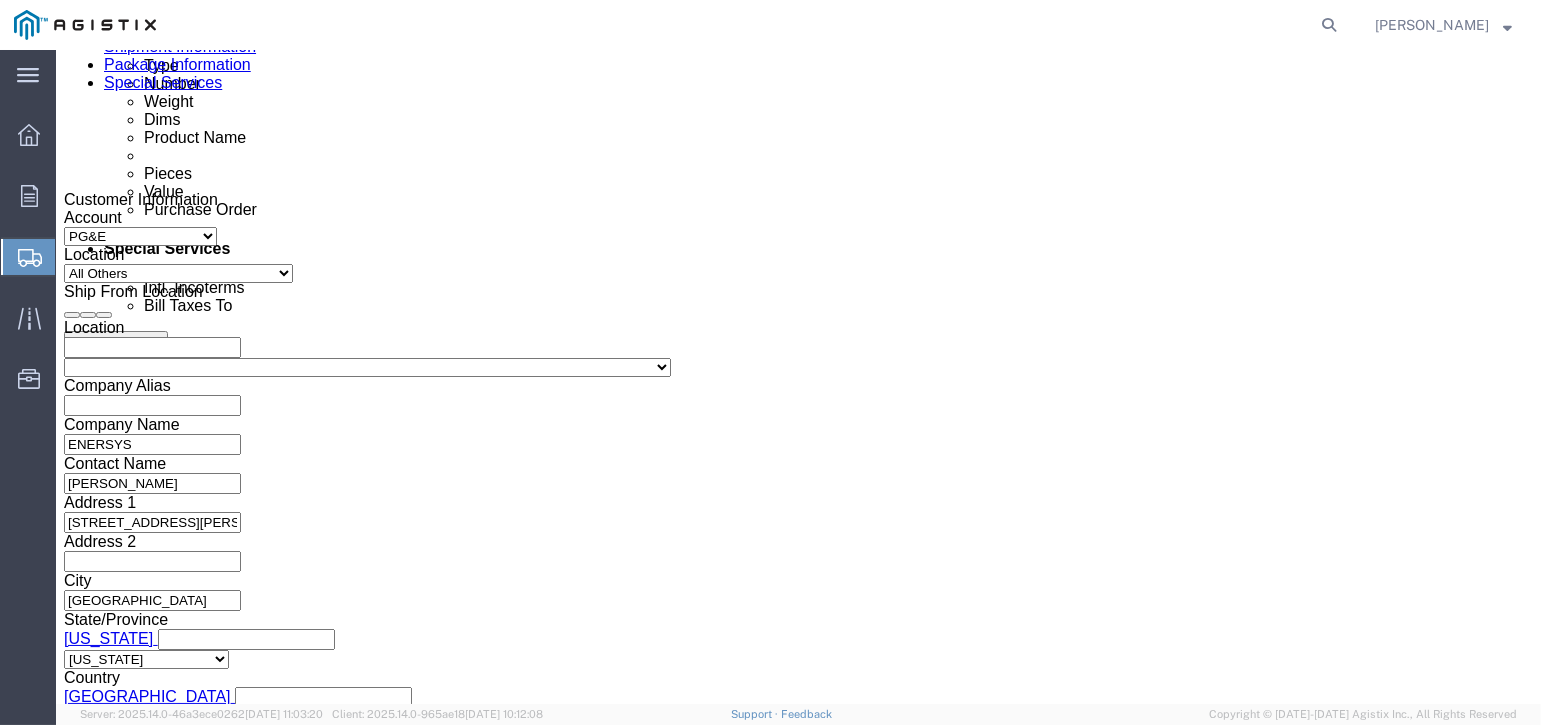 type on "5:00 PM" 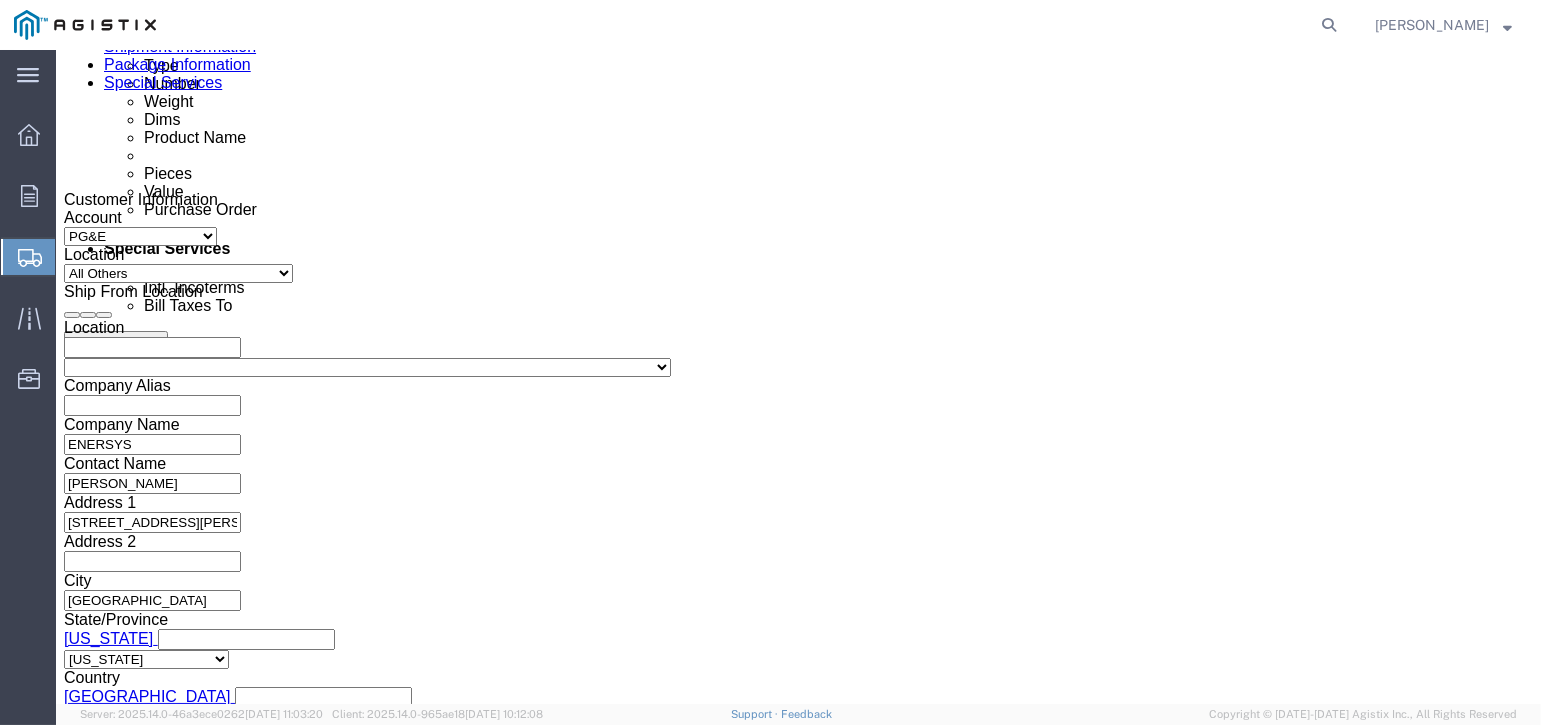 click on "Apply" 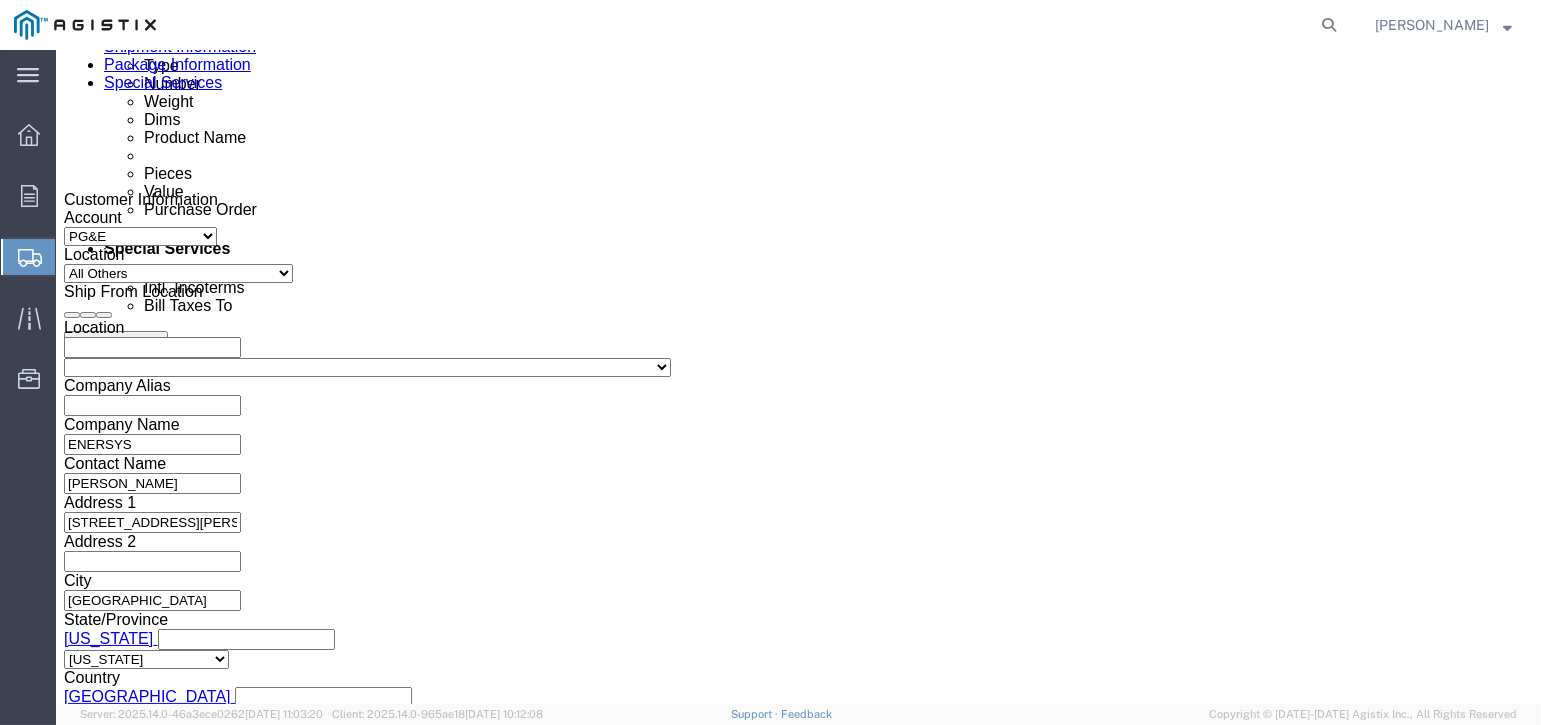 type on "7:00 AM" 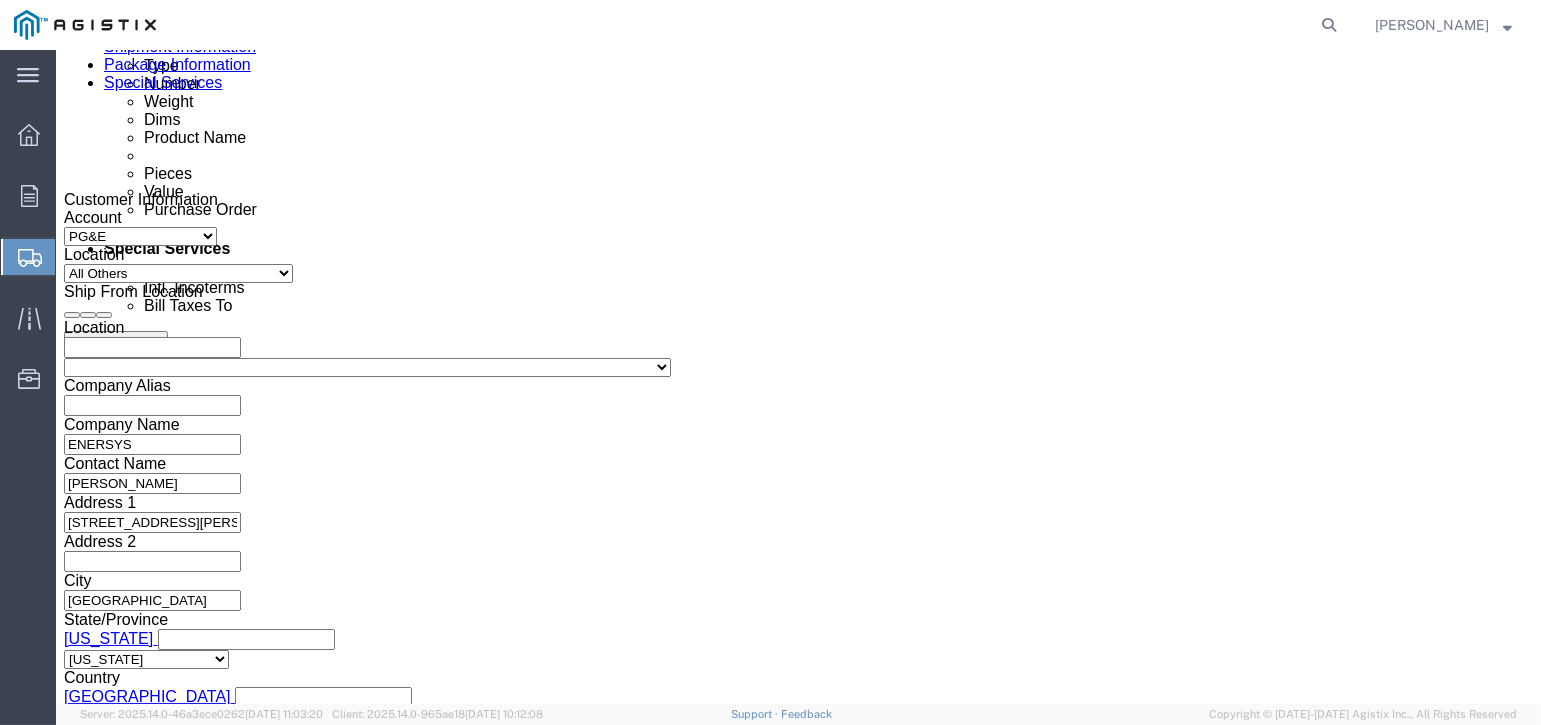 click on "Apply" 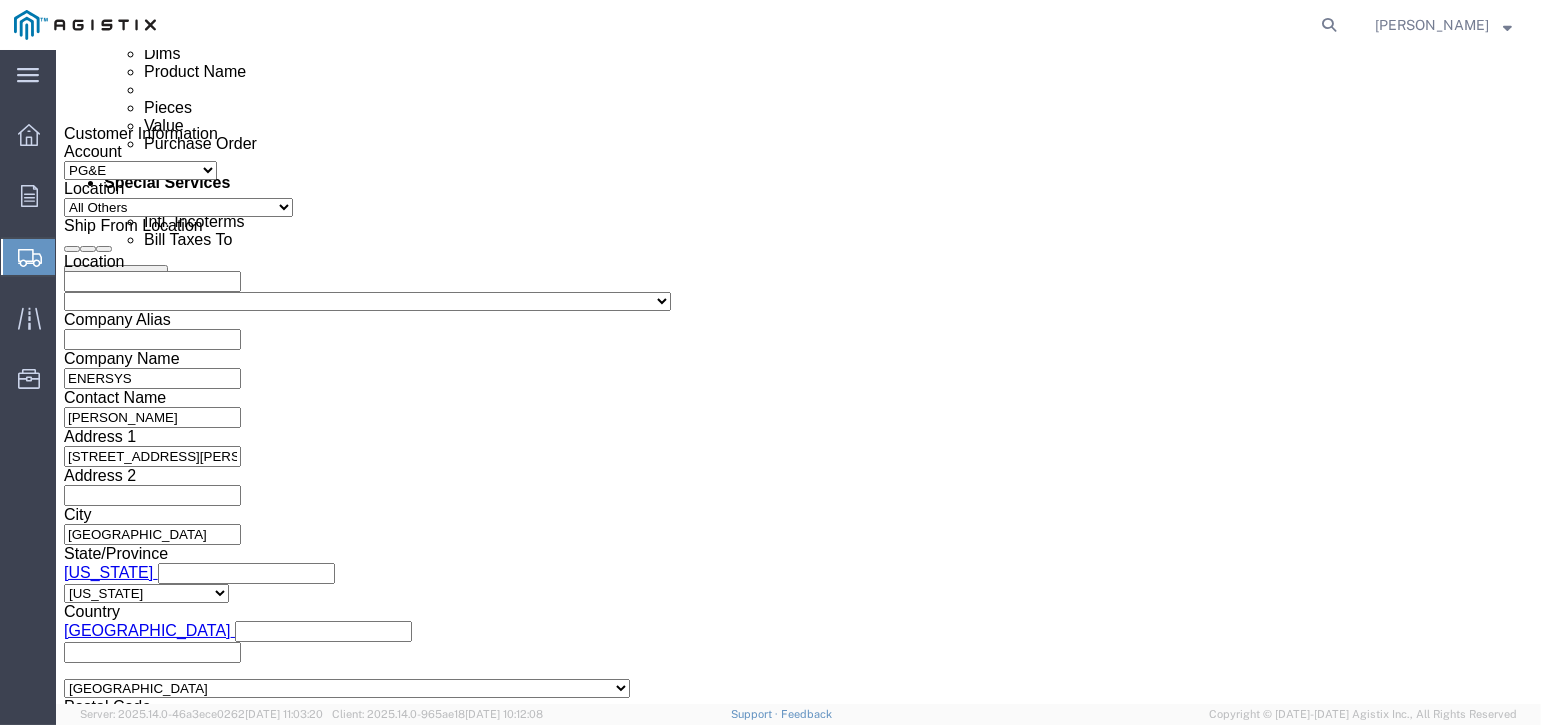 scroll, scrollTop: 1158, scrollLeft: 0, axis: vertical 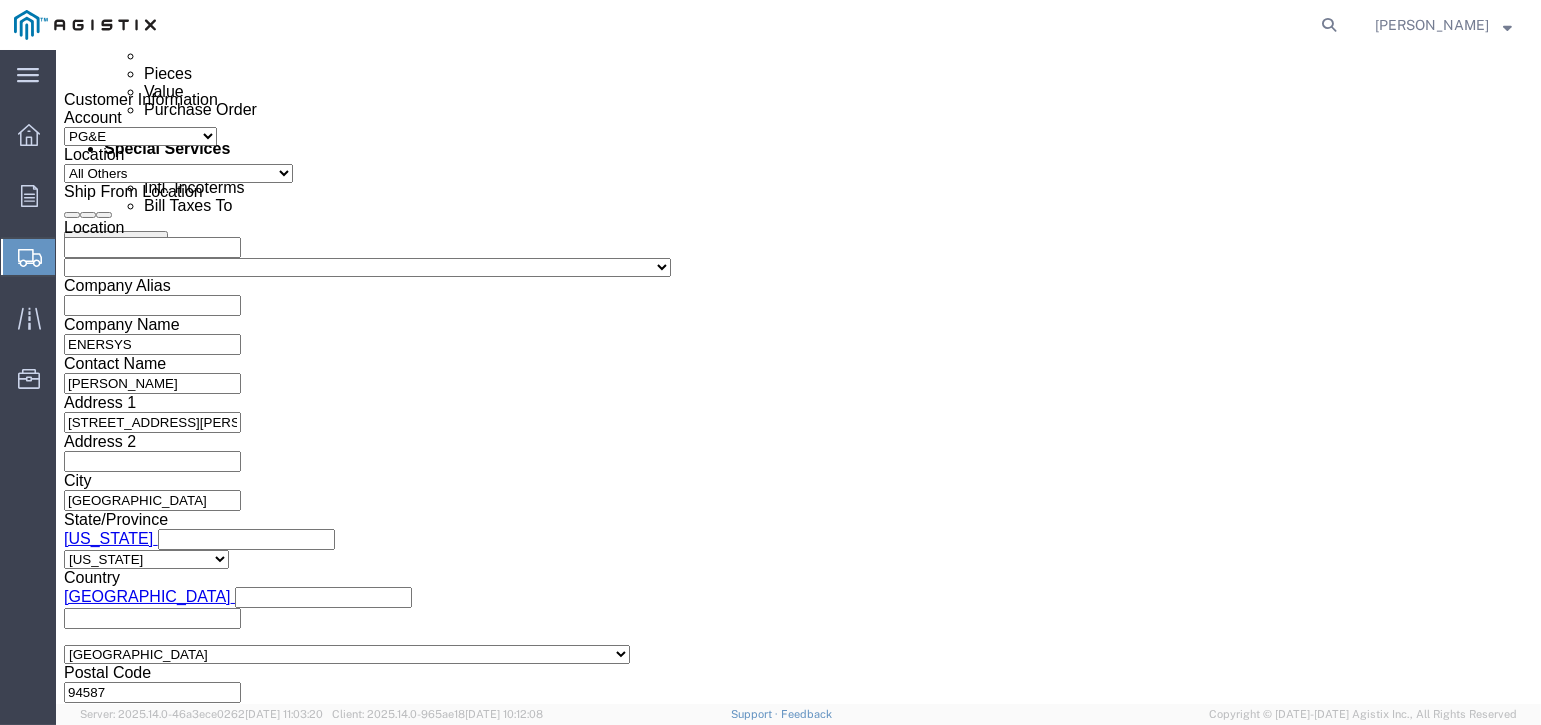 click 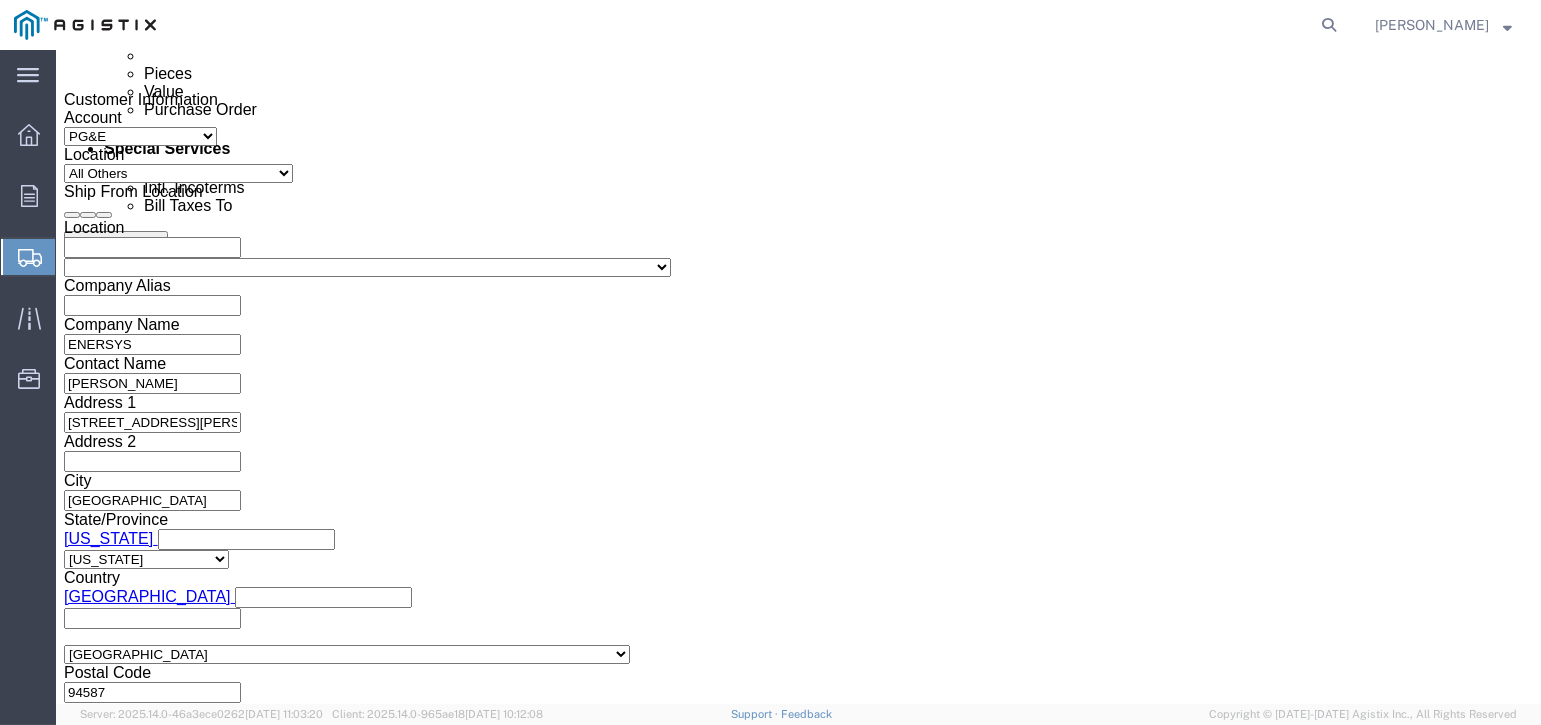 select on "[PERSON_NAME]" 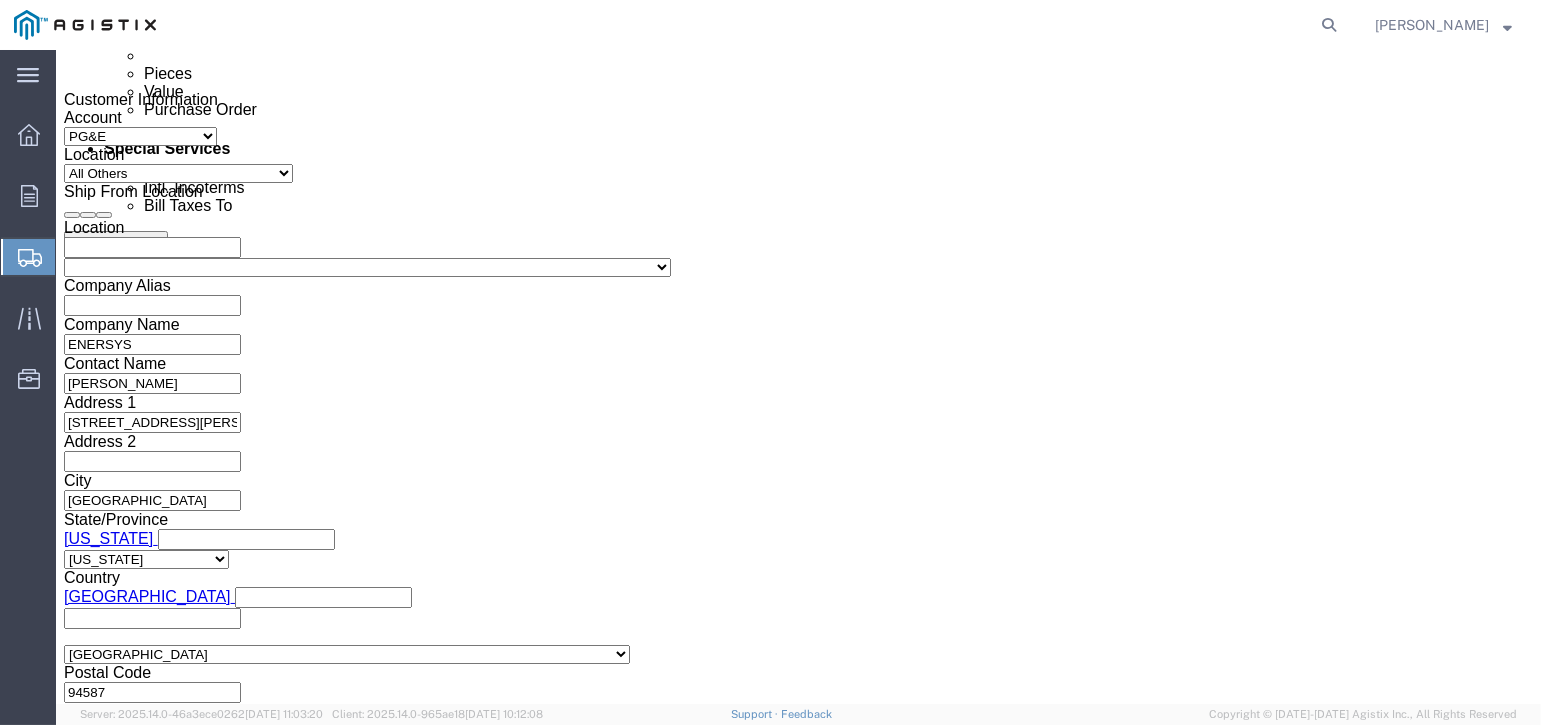 click on "Select Account Type Activity ID Airline Appointment Number ASN Batch Request # Bill Of Lading Bin Booking Number Booking Request ID Cancel Pickup Location CBP Entry No Claim Container Number Customer Ref Delivery Number Department Document No Expenditure Export Reference Flight Number General GL Code House Airway Bill Internal Requisition Invoice Number ITN No Job Number License Lloyd's Code Lot Number Master Airway Bill Master Tracking Number Material Requisition Order Number Organization Packing Slip Pickup Number Pickup Request PO Line Item No PRO # Problem File Number Project Project Number Protocol Number Purchase Order Quote Number R.M.A. Release Number Route Sales Order Seal Number Serial No Shipment Id Number Shipment Line No Study Number Task Tender ID VAT Number Vessel Name VIN Voyage Number Waybill Number Work Order" 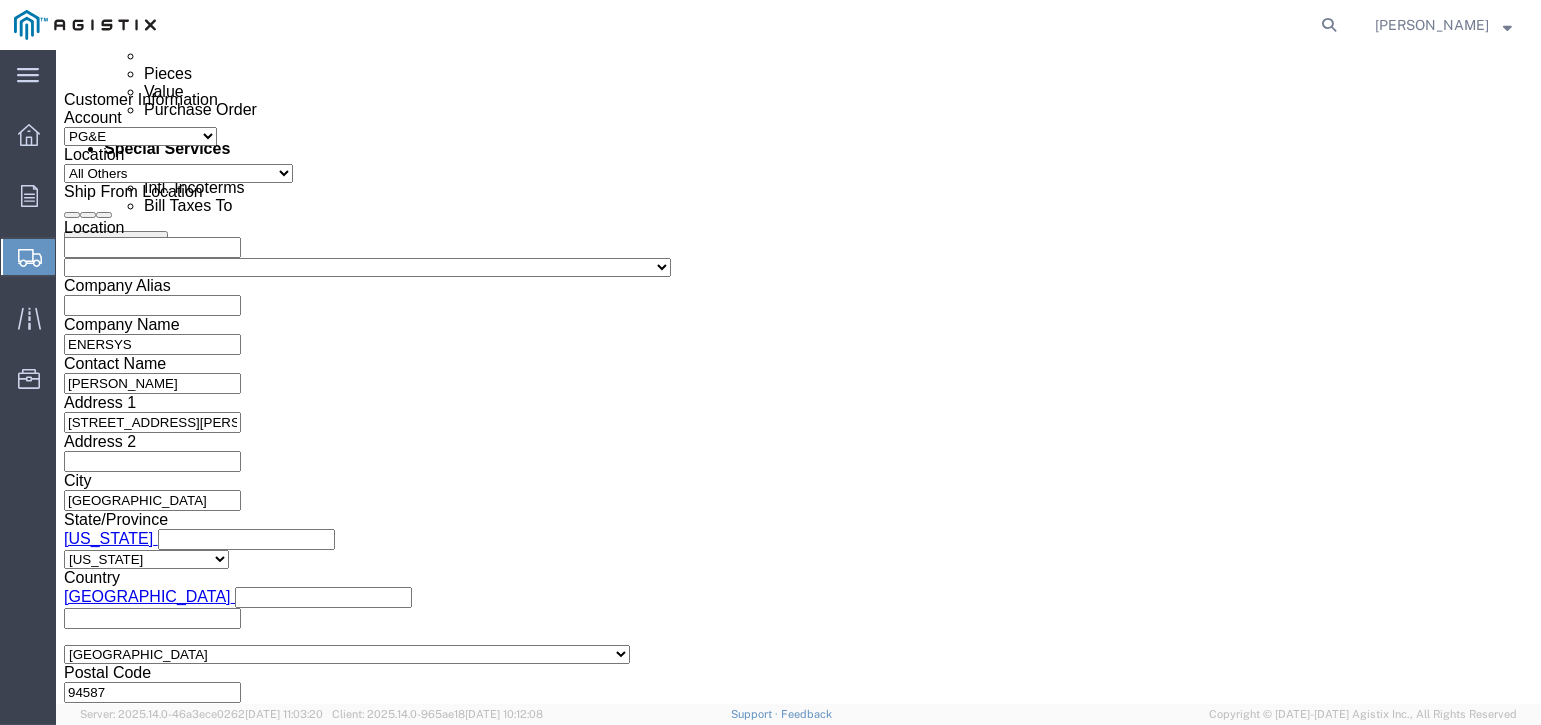 click 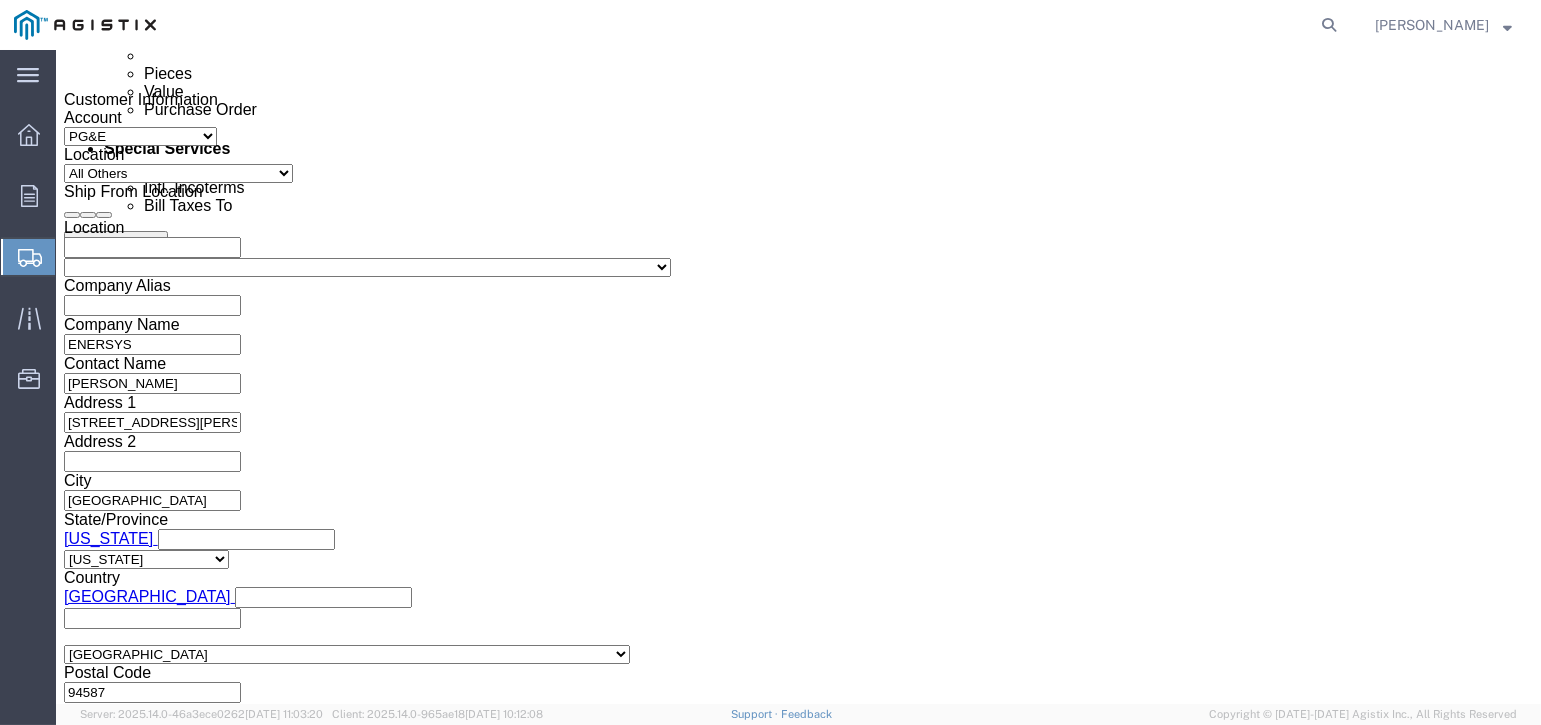 type on "1" 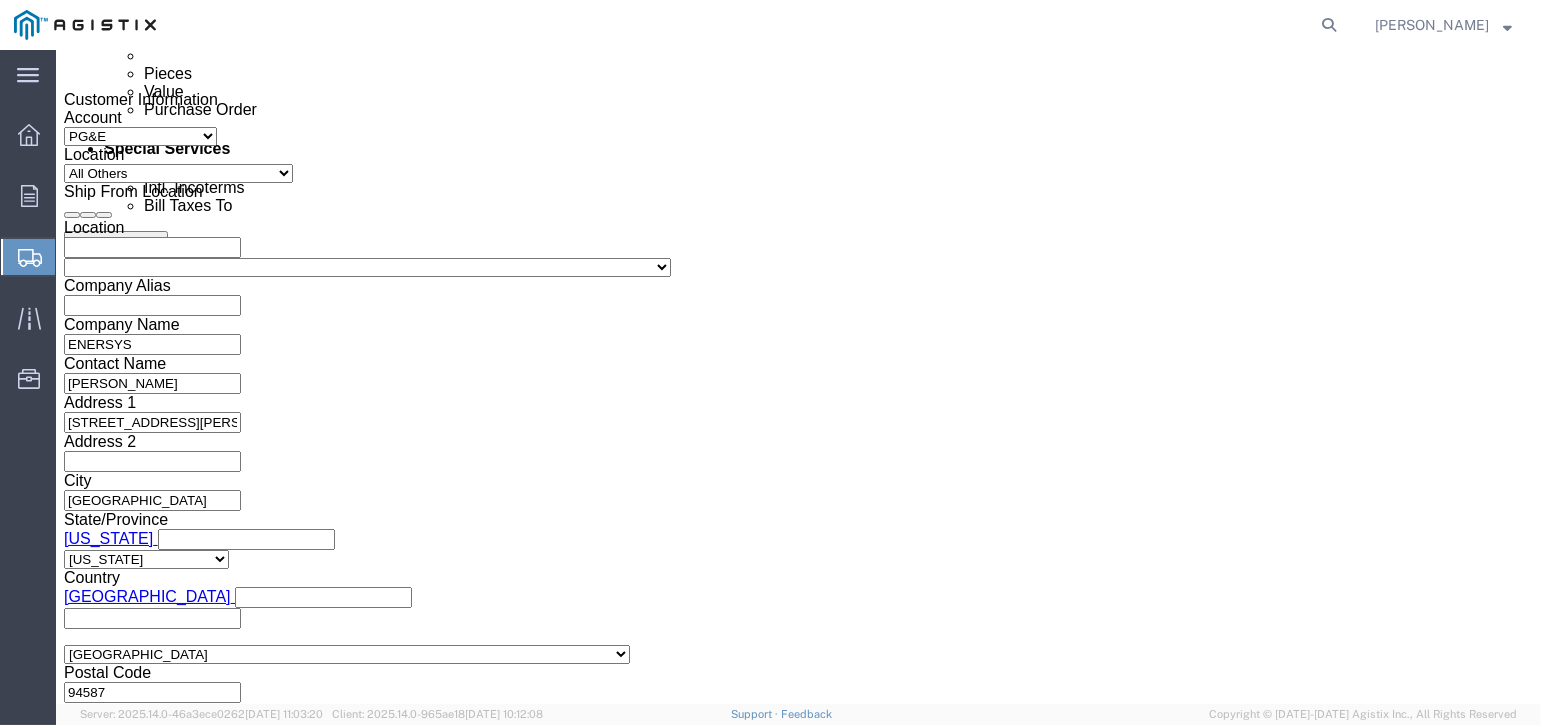 select on "SALEORDR" 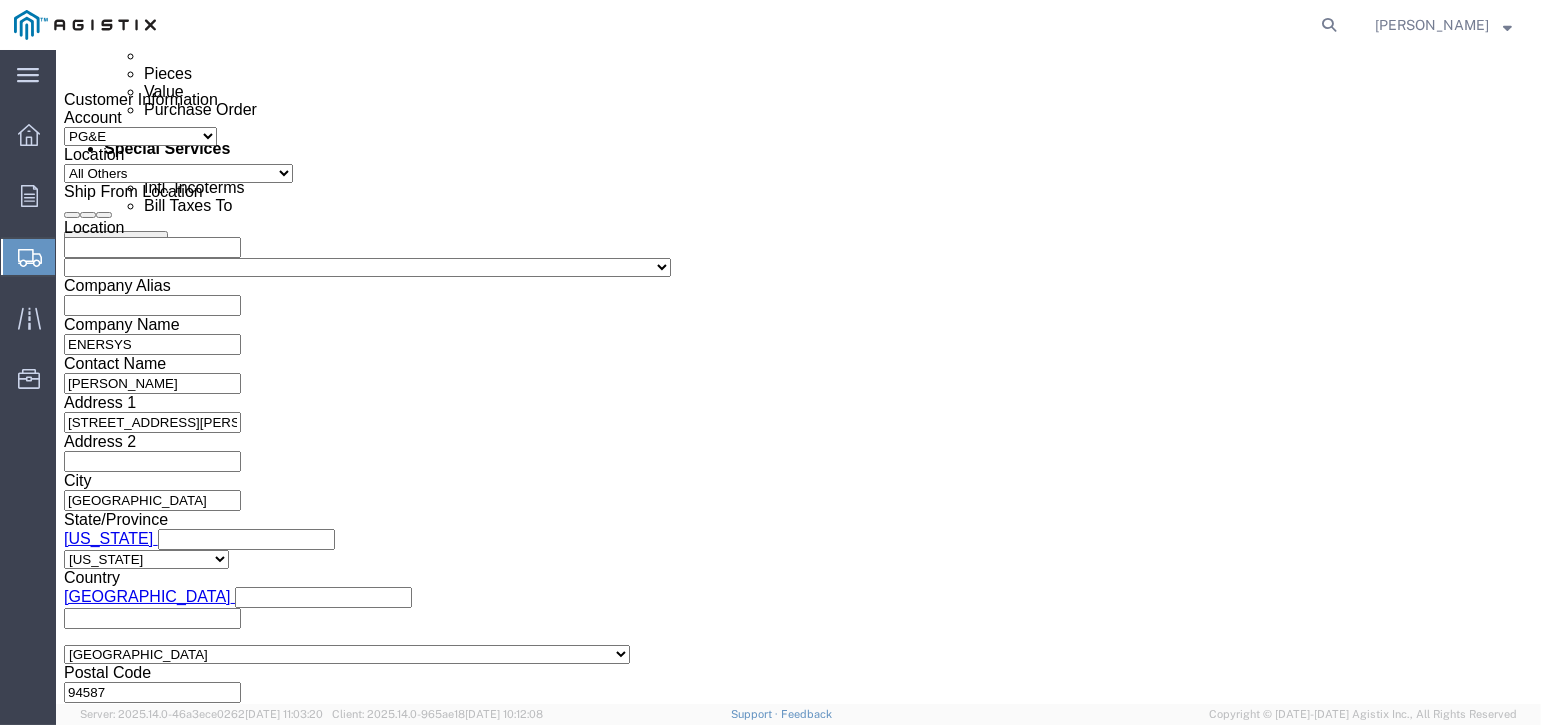 click on "Select Account Type Activity ID Airline Appointment Number ASN Batch Request # Bill Of Lading Bin Booking Number Booking Request ID Cancel Pickup Location CBP Entry No Claim Container Number Customer Ref Delivery Number Department Document No Expenditure Export Reference Flight Number General GL Code House Airway Bill Internal Requisition Invoice Number ITN No Job Number License Lloyd's Code Lot Number Master Airway Bill Master Tracking Number Material Requisition Order Number Organization Packing Slip Pickup Number Pickup Request PO Line Item No PRO # Problem File Number Project Project Number Protocol Number Purchase Order Quote Number R.M.A. Release Number Route Sales Order Seal Number Serial No Shipment Id Number Shipment Line No Study Number Task Tender ID VAT Number Vessel Name VIN Voyage Number Waybill Number Work Order" 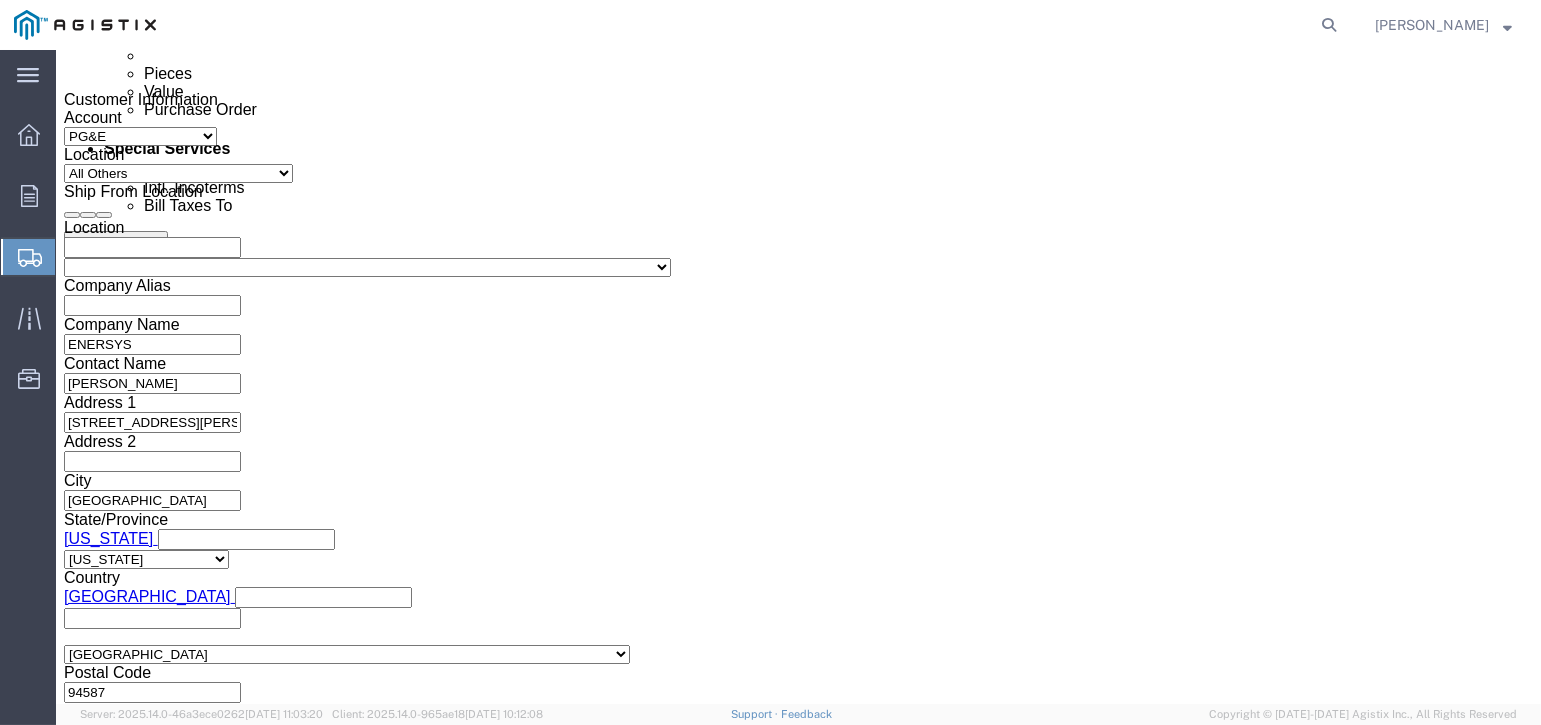 scroll, scrollTop: 1258, scrollLeft: 0, axis: vertical 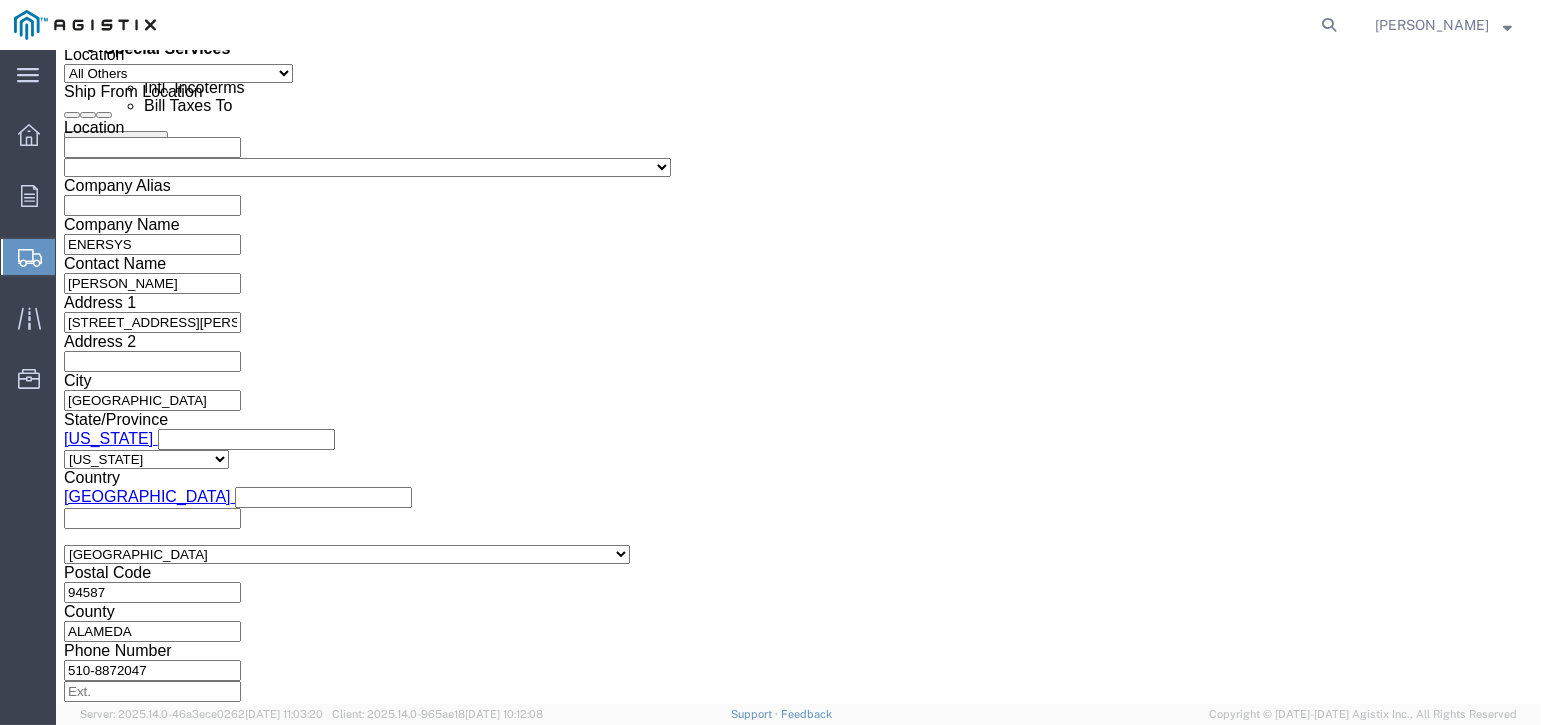 type on "10240757" 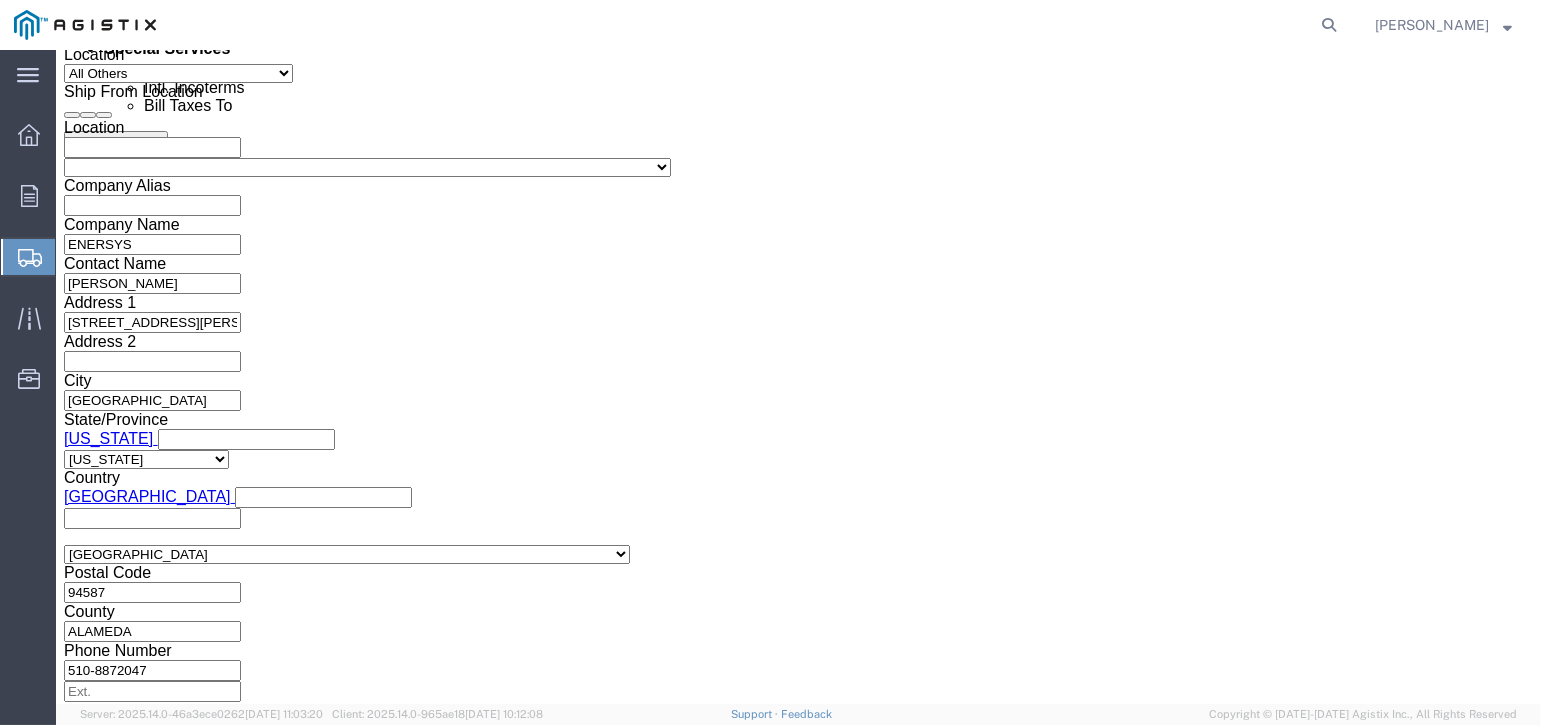 select on "TL" 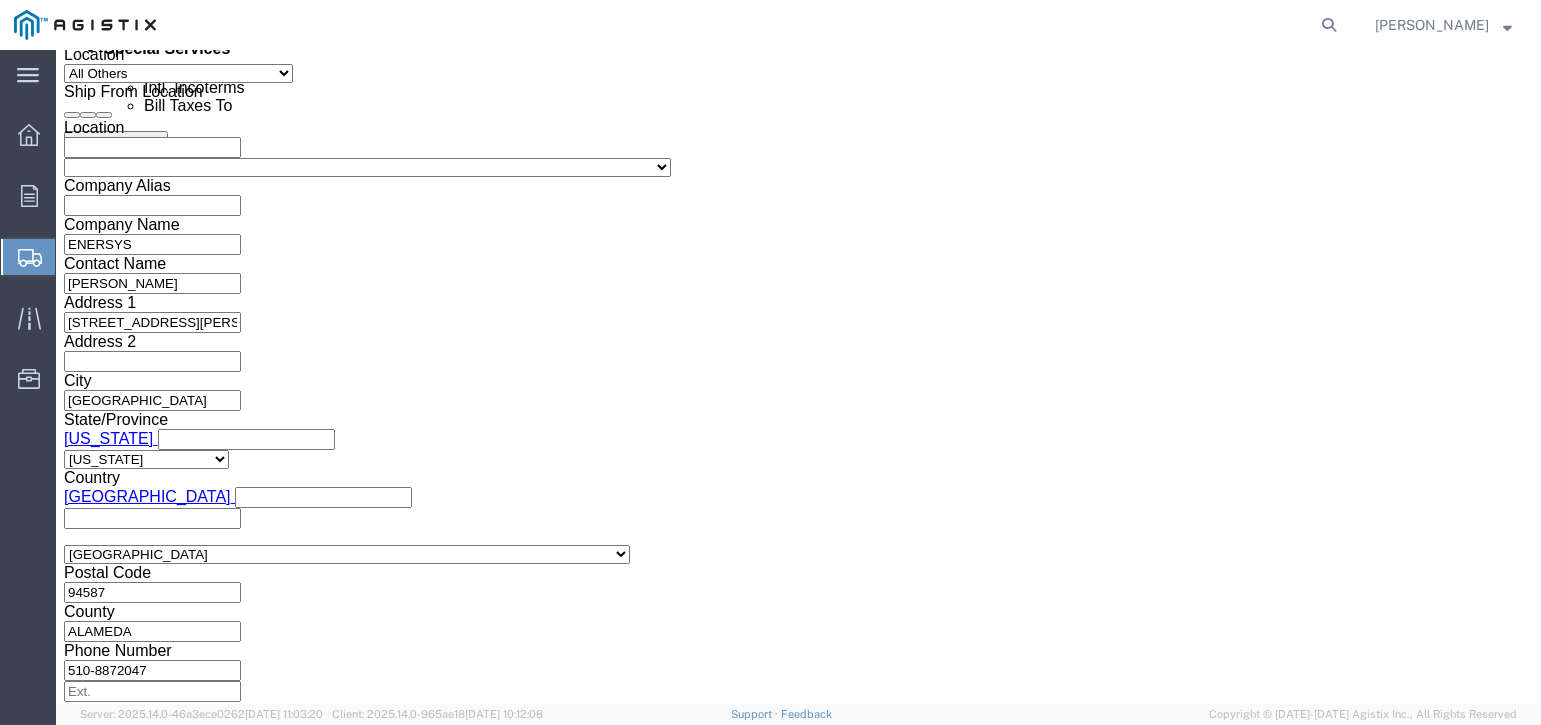 click on "Select Air Less than Truckload Multi-Leg Ocean Freight Rail Small Parcel Truckload" 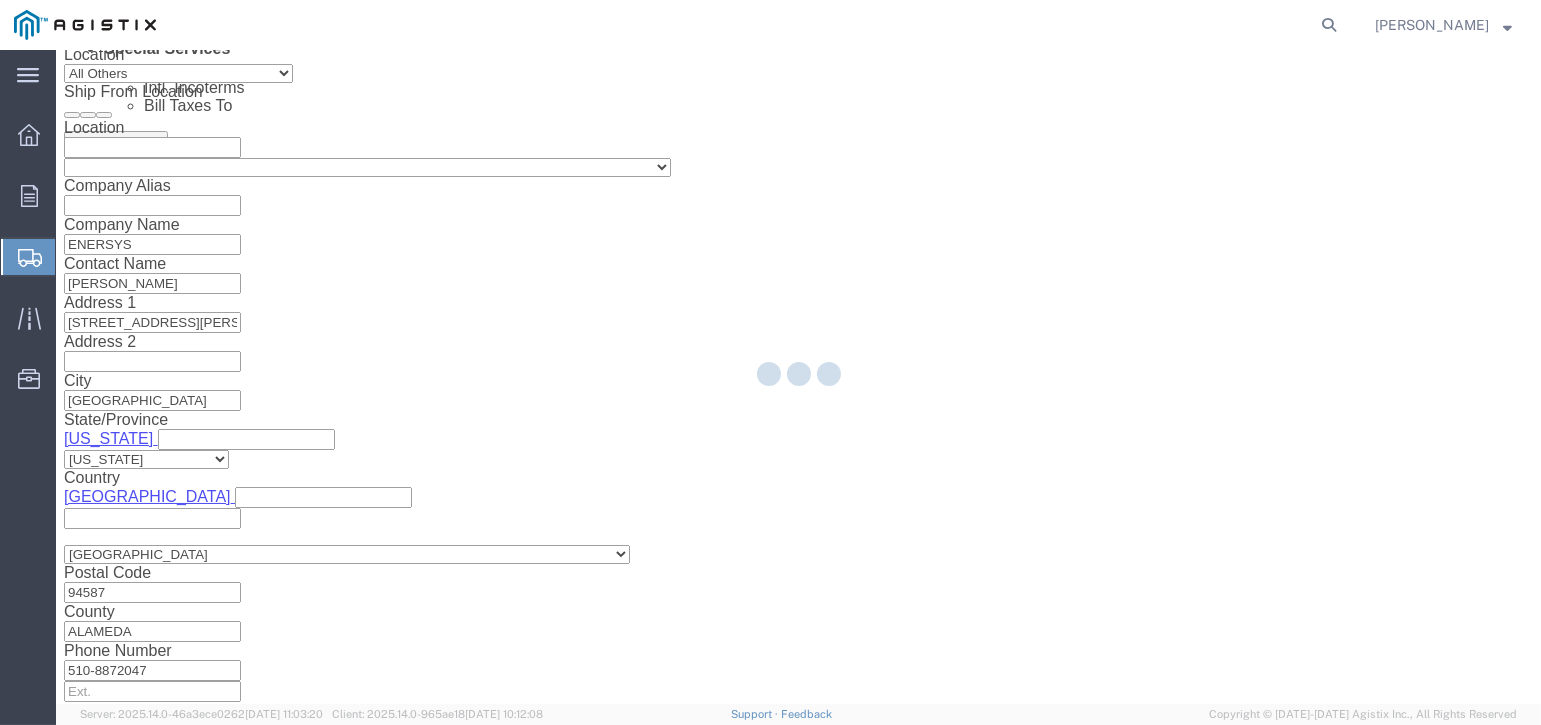 select 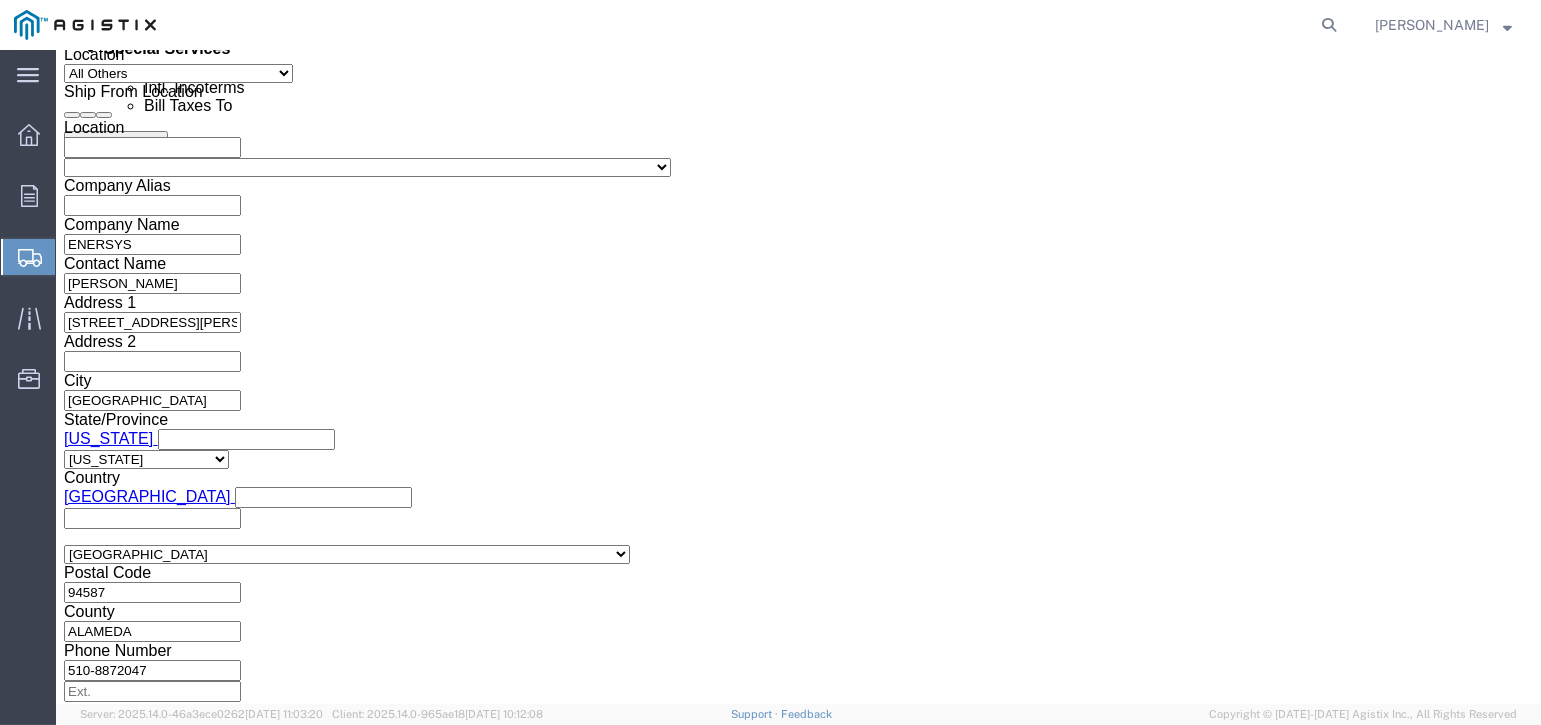 click on "Select Air Less than Truckload Multi-Leg Ocean Freight Rail Small Parcel Truckload" 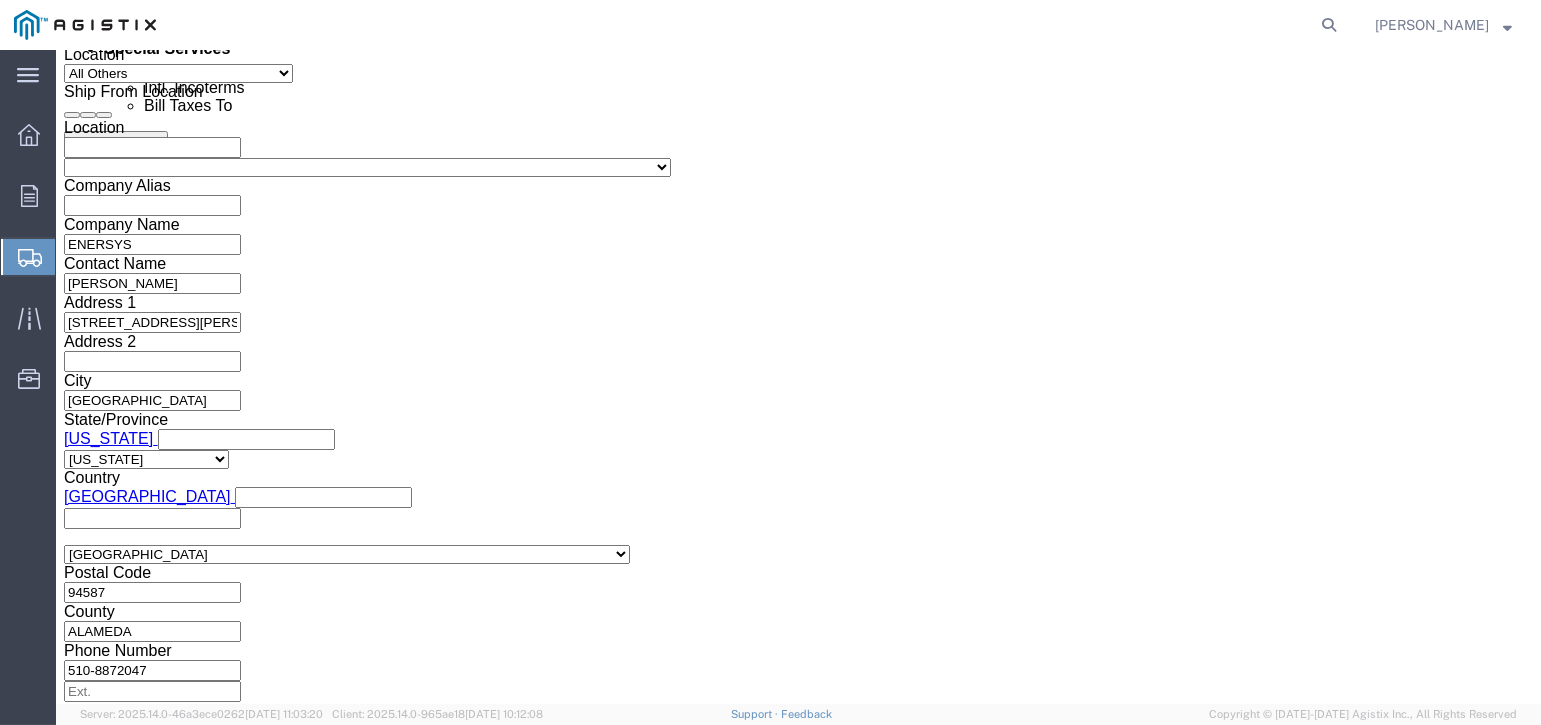 select on "LTL" 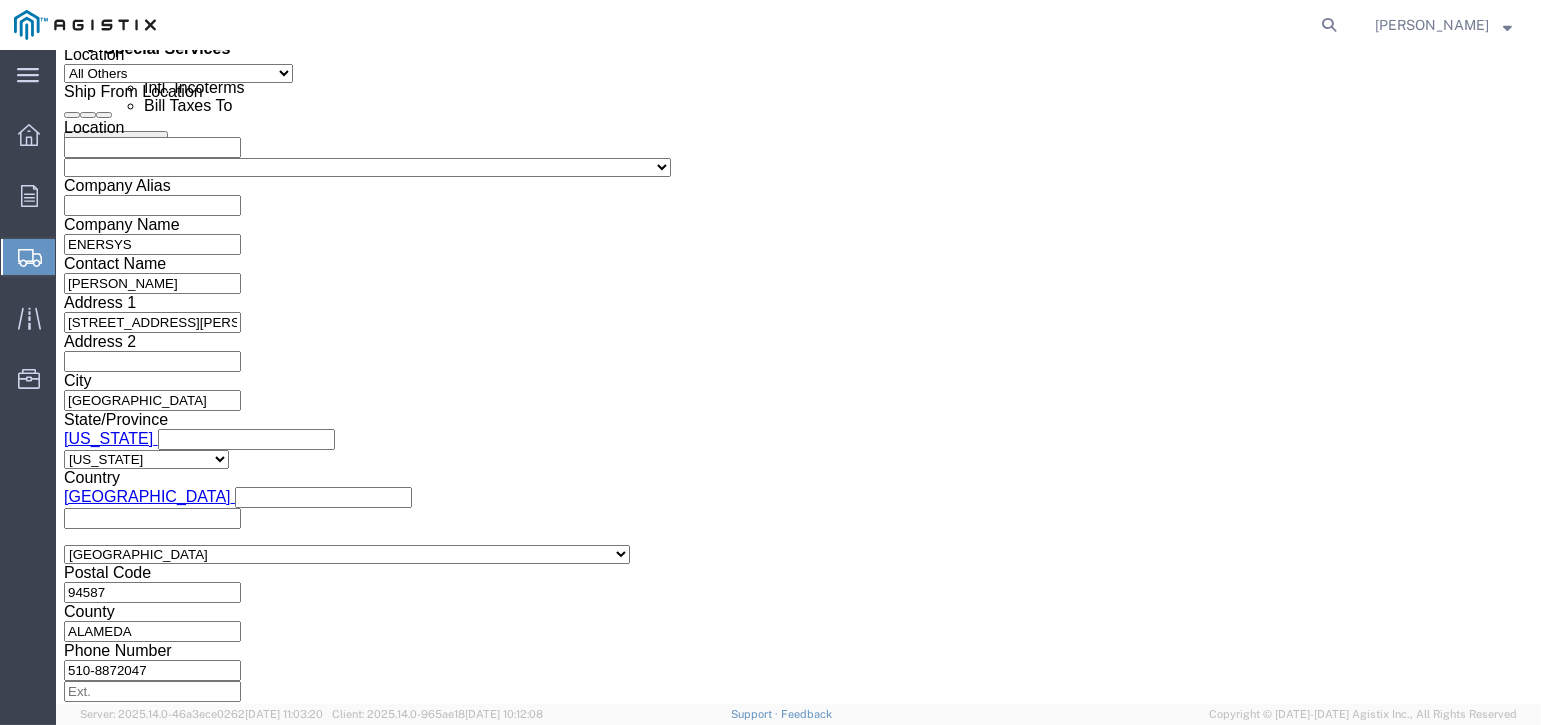 click on "Select Air Less than Truckload Multi-Leg Ocean Freight Rail Small Parcel Truckload" 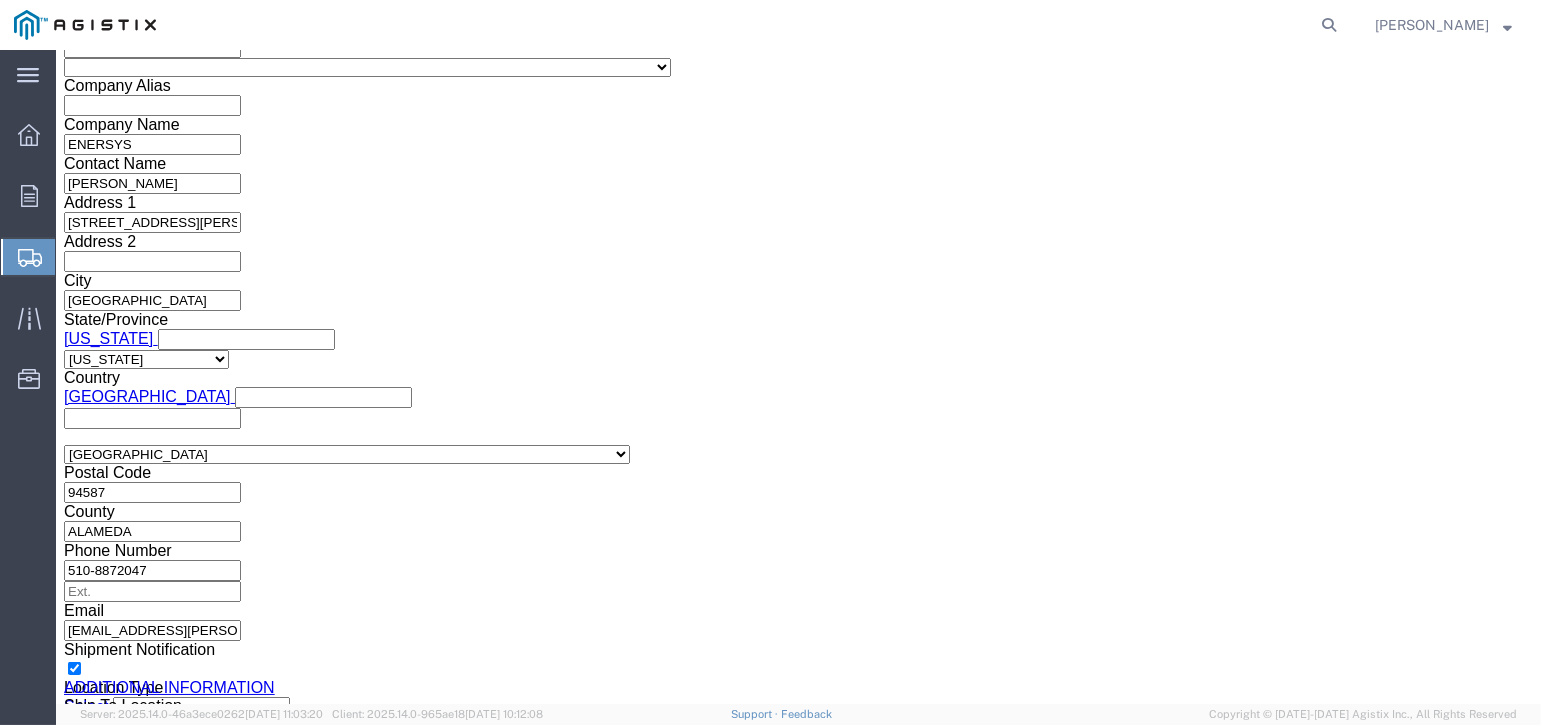 click on "Select Straight Truck" 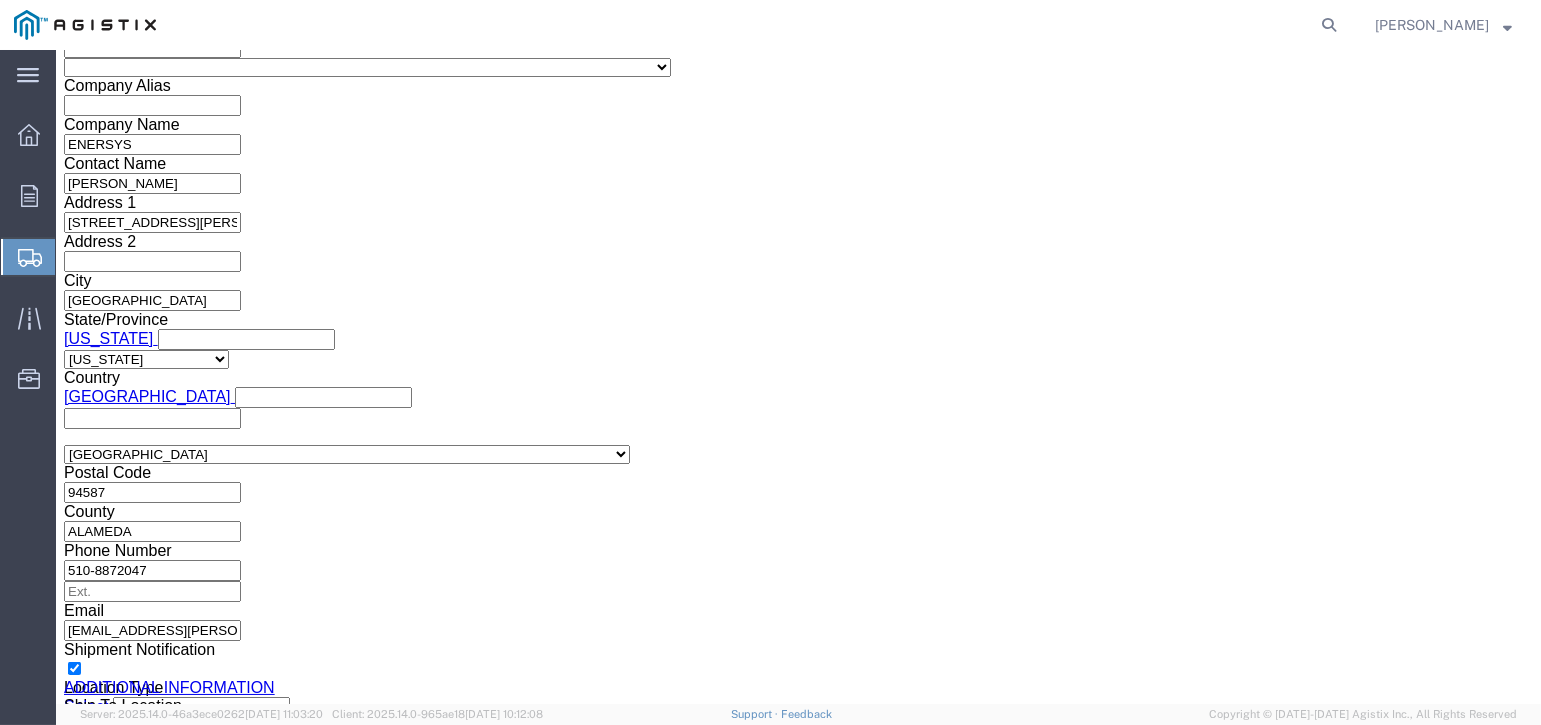 select on "STTR" 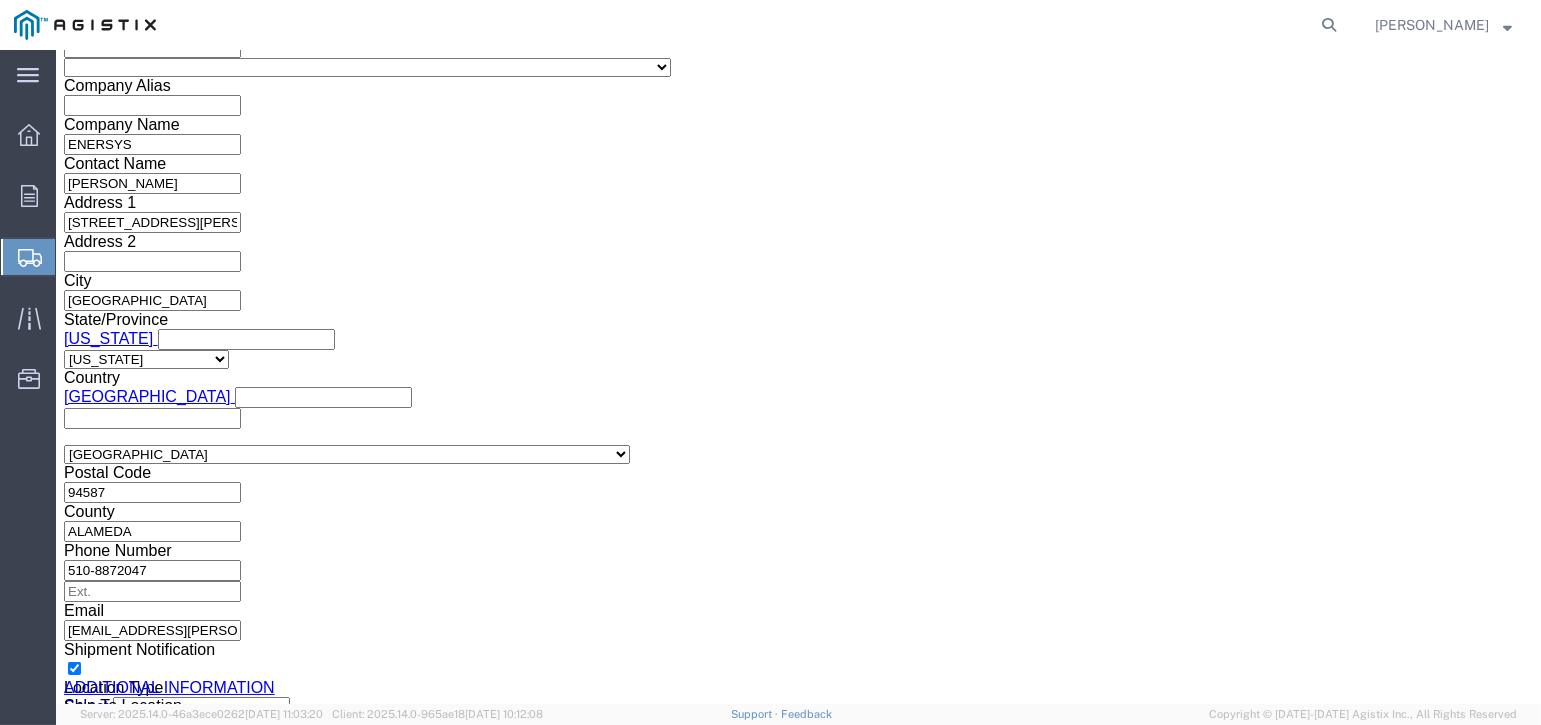 click on "Select Straight Truck" 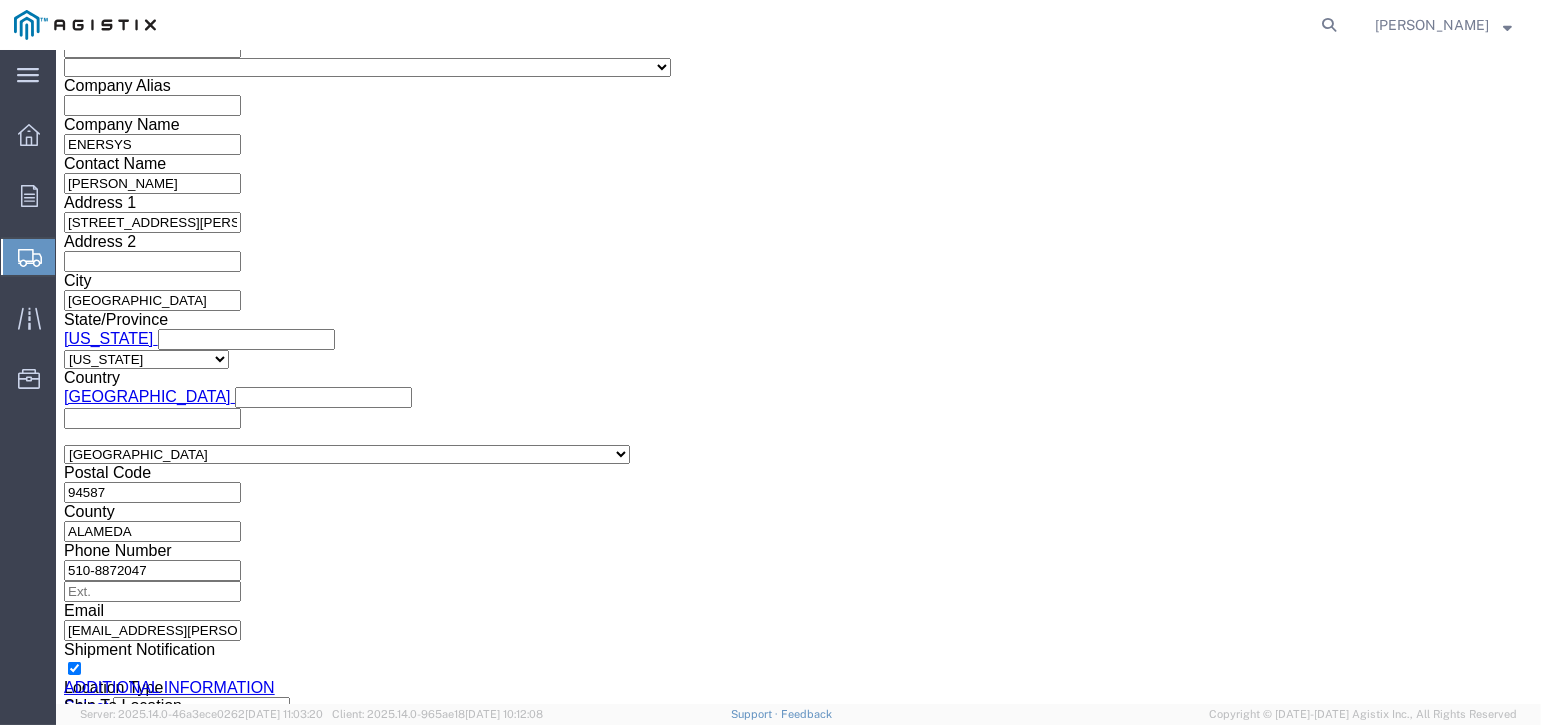 type on "p" 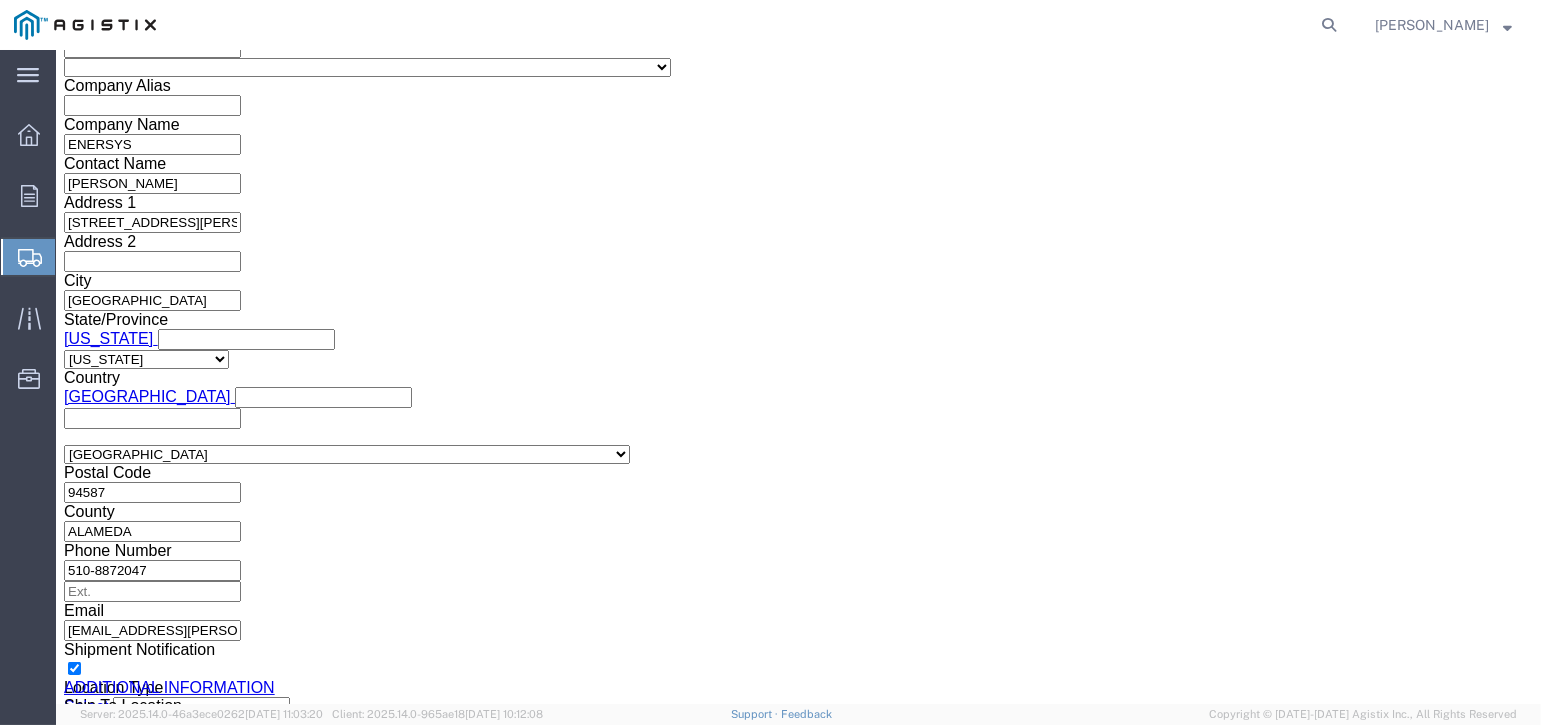 type on "PALLET" 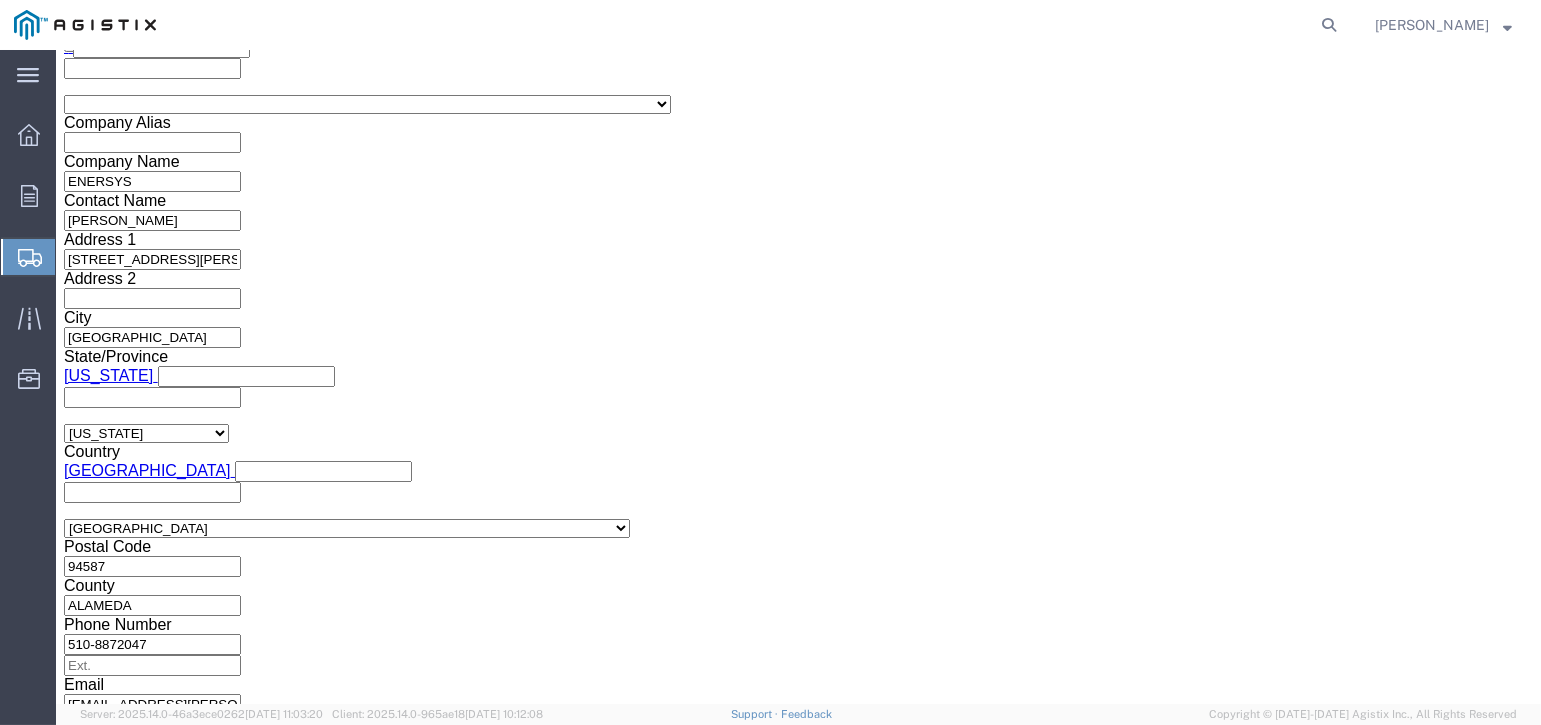 scroll, scrollTop: 1283, scrollLeft: 0, axis: vertical 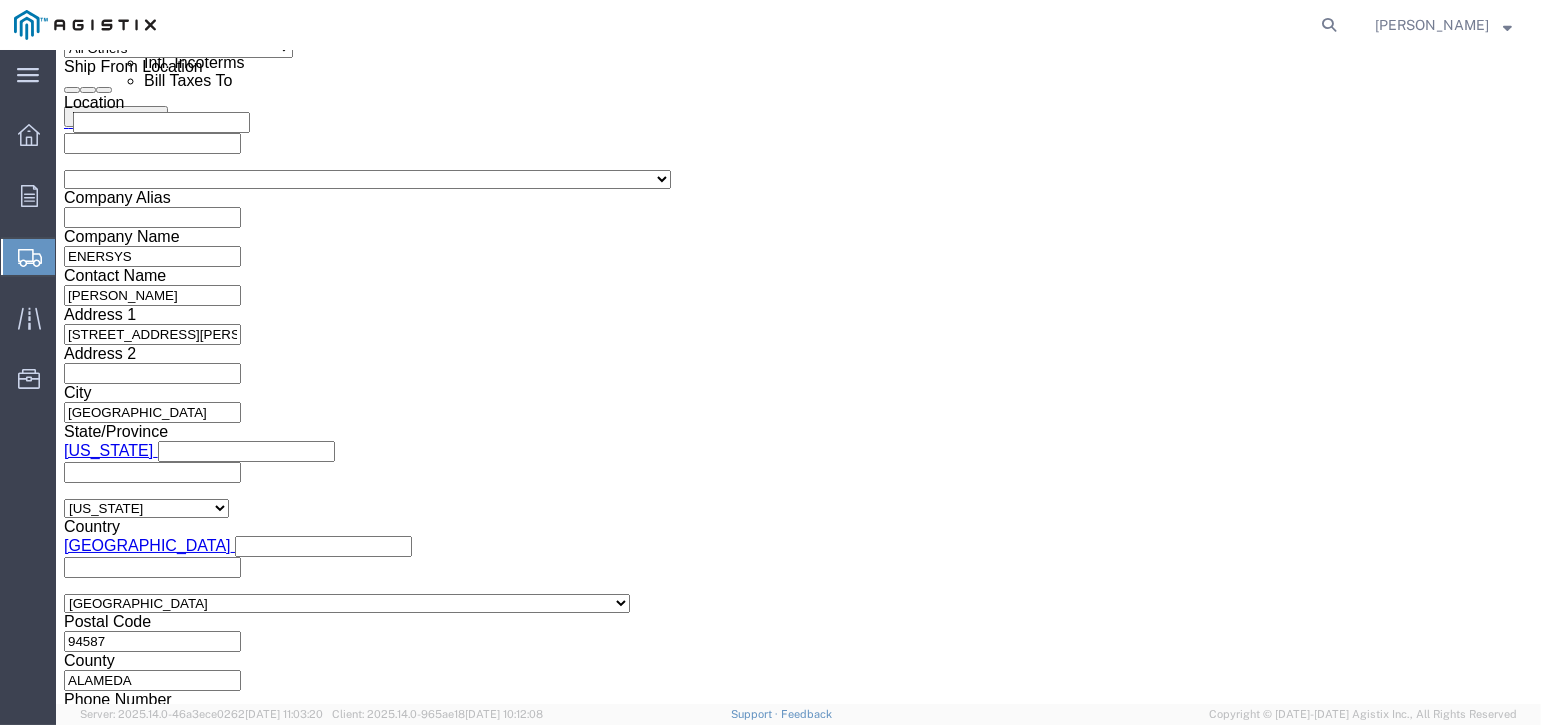 click on "Select Air Less than Truckload Multi-Leg Ocean Freight Rail Small Parcel Truckload" 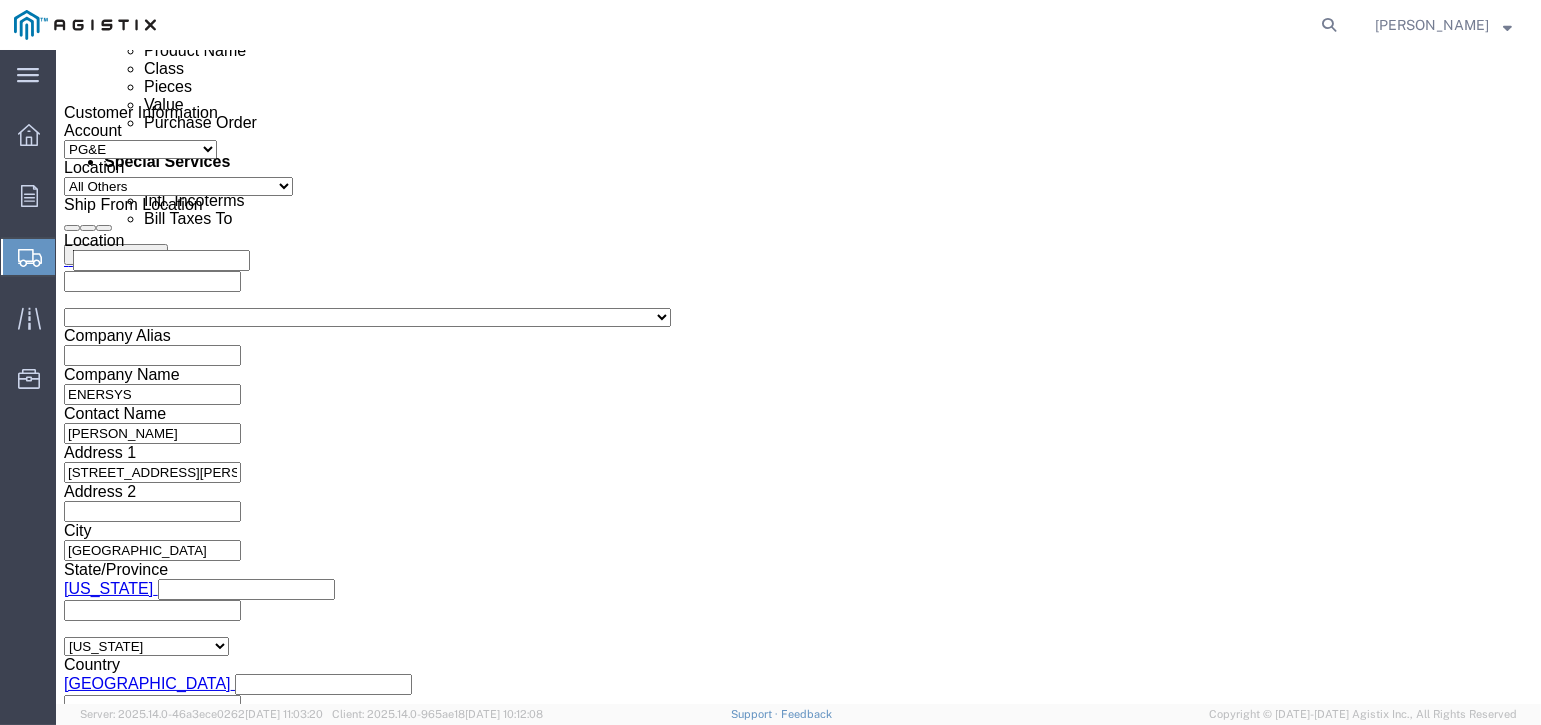 click 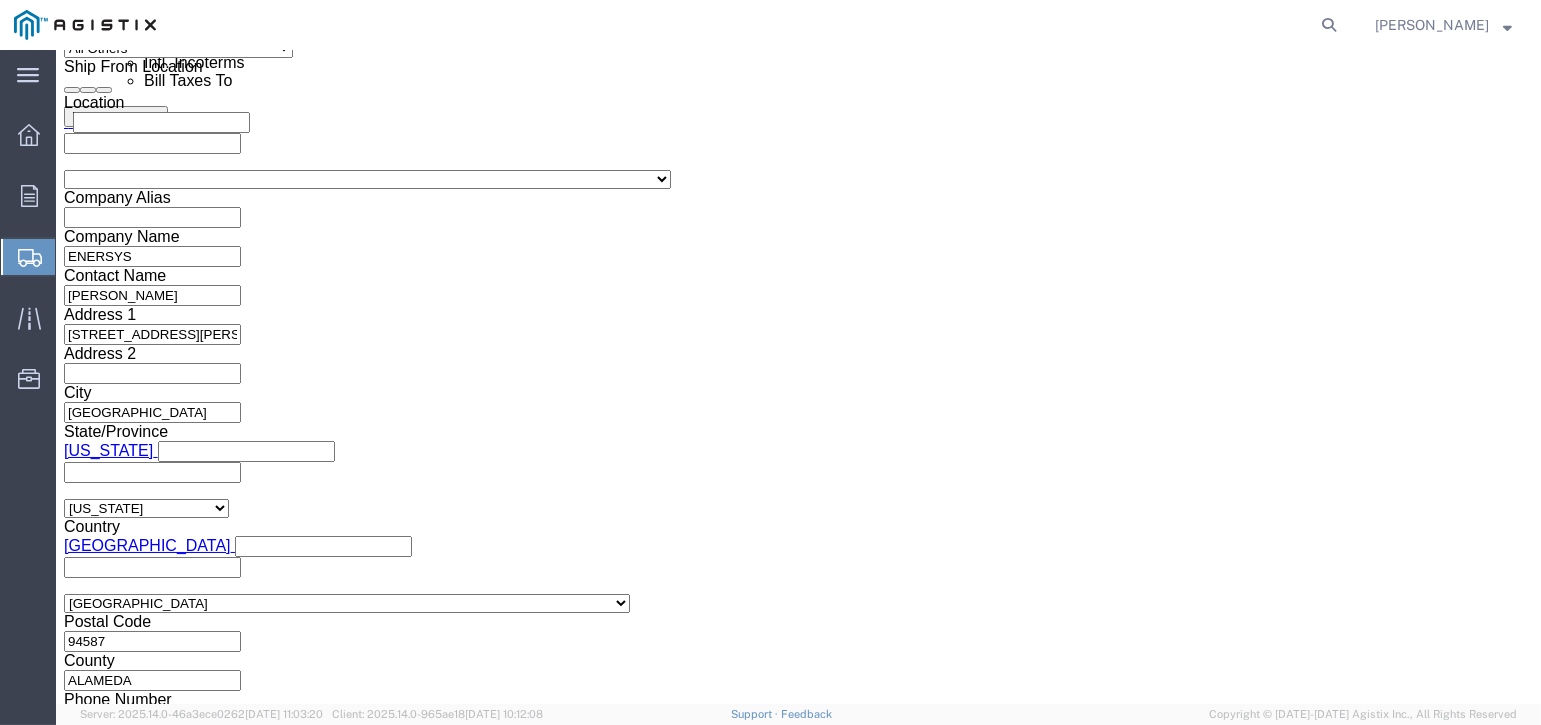 scroll, scrollTop: 1284, scrollLeft: 0, axis: vertical 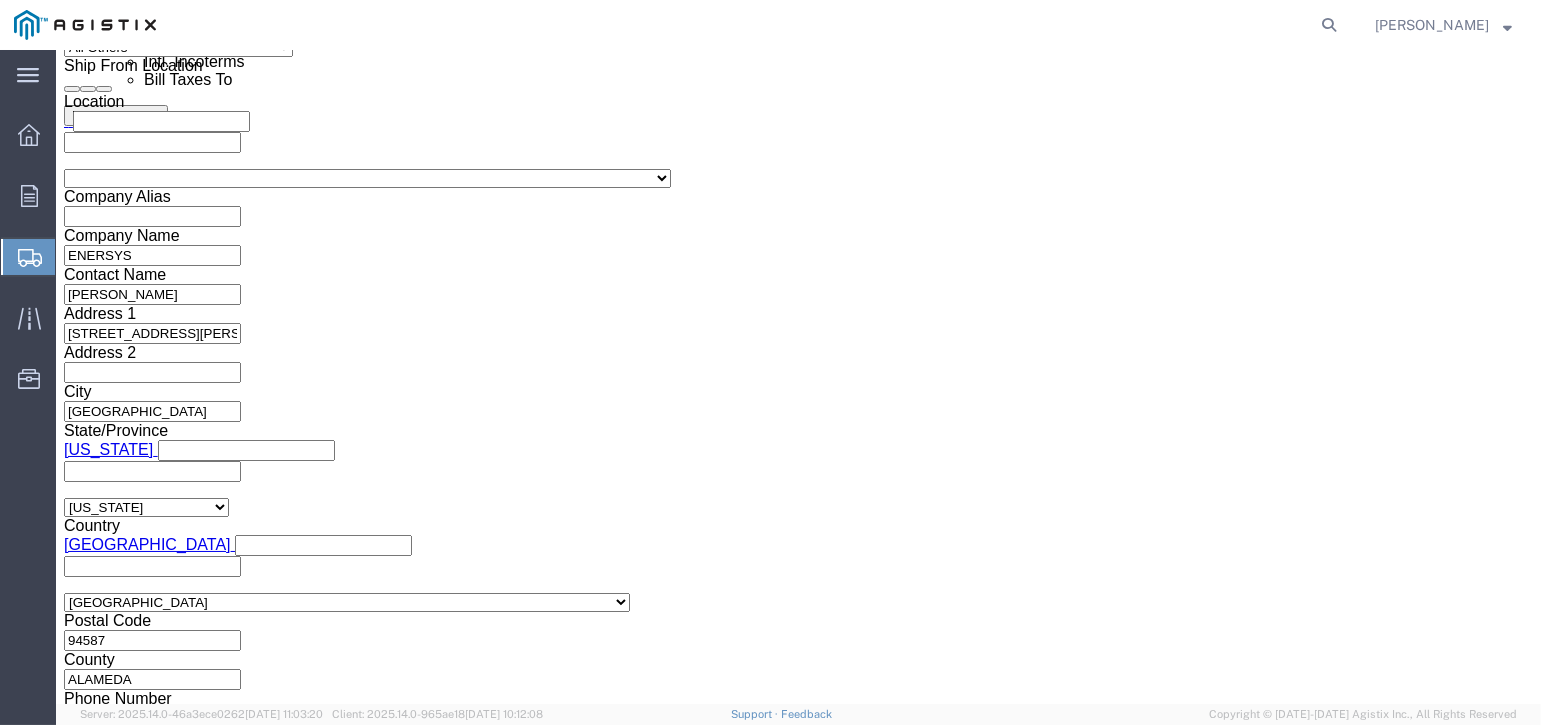 click on "Mode Select Air Less than Truckload Multi-Leg Ocean Freight Rail Small Parcel Truckload Departure Port     Enter Port Code                                     Arrival Port     Enter Port Code
Steamship Line
Airline
Vessel
Voyage No.
Flight No." 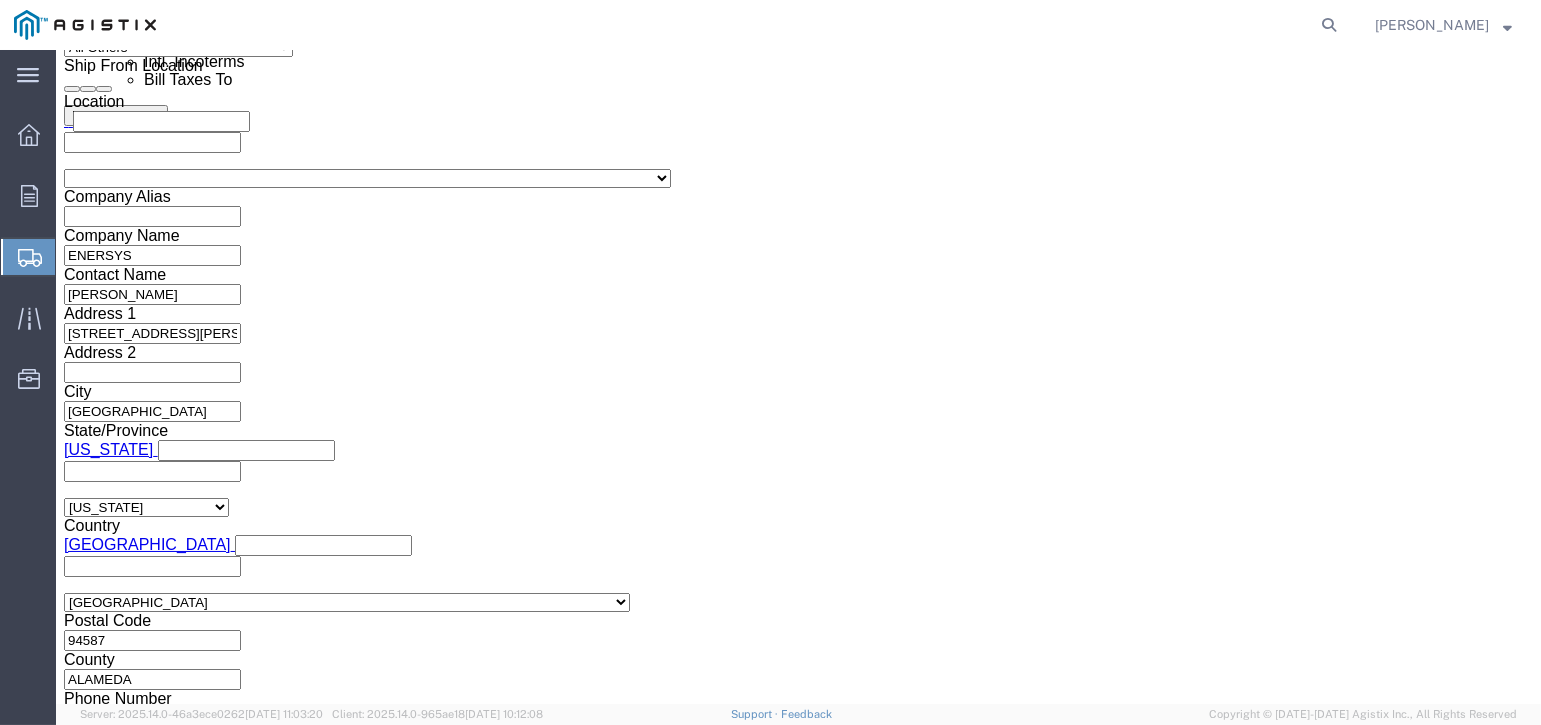 click on "Select Air Less than Truckload Multi-Leg Ocean Freight Rail Small Parcel Truckload" 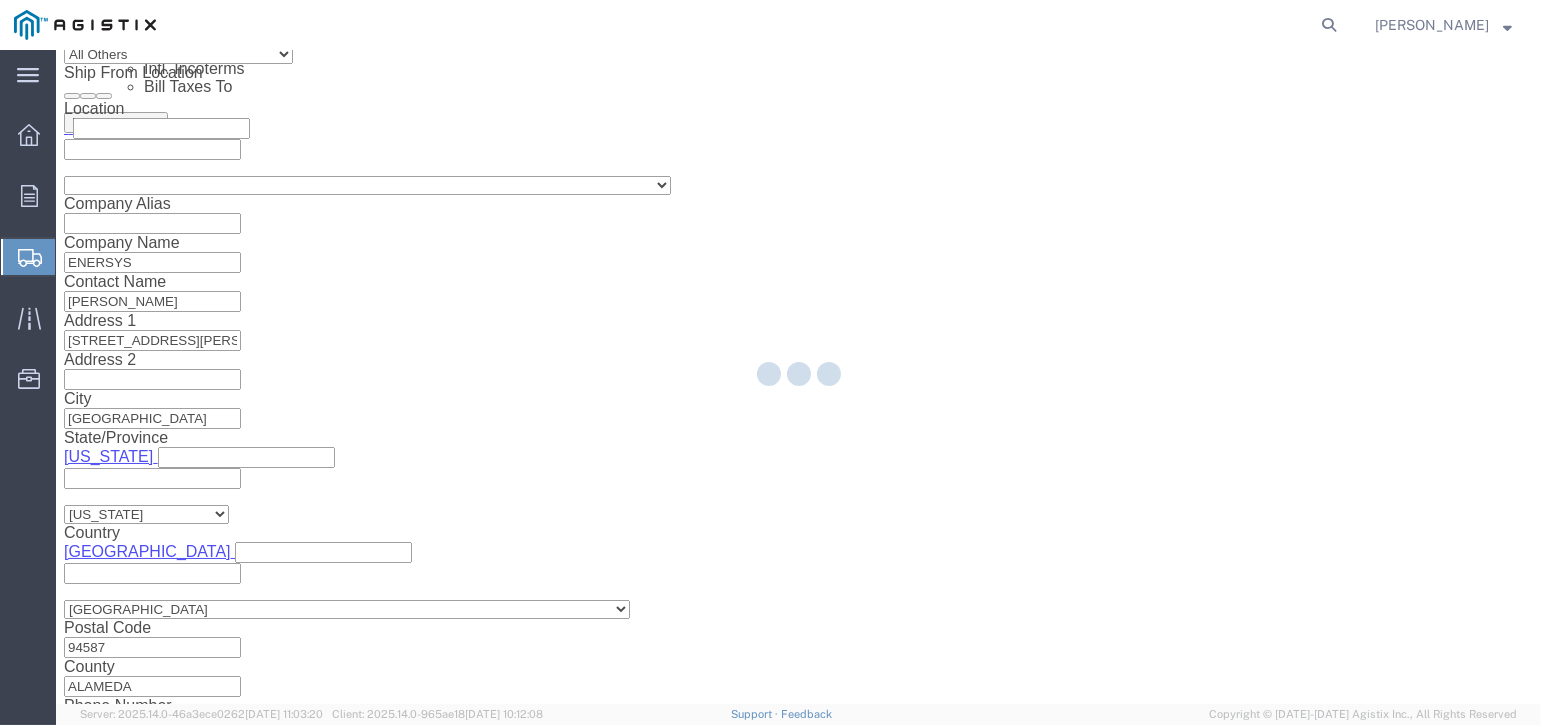 scroll, scrollTop: 0, scrollLeft: 0, axis: both 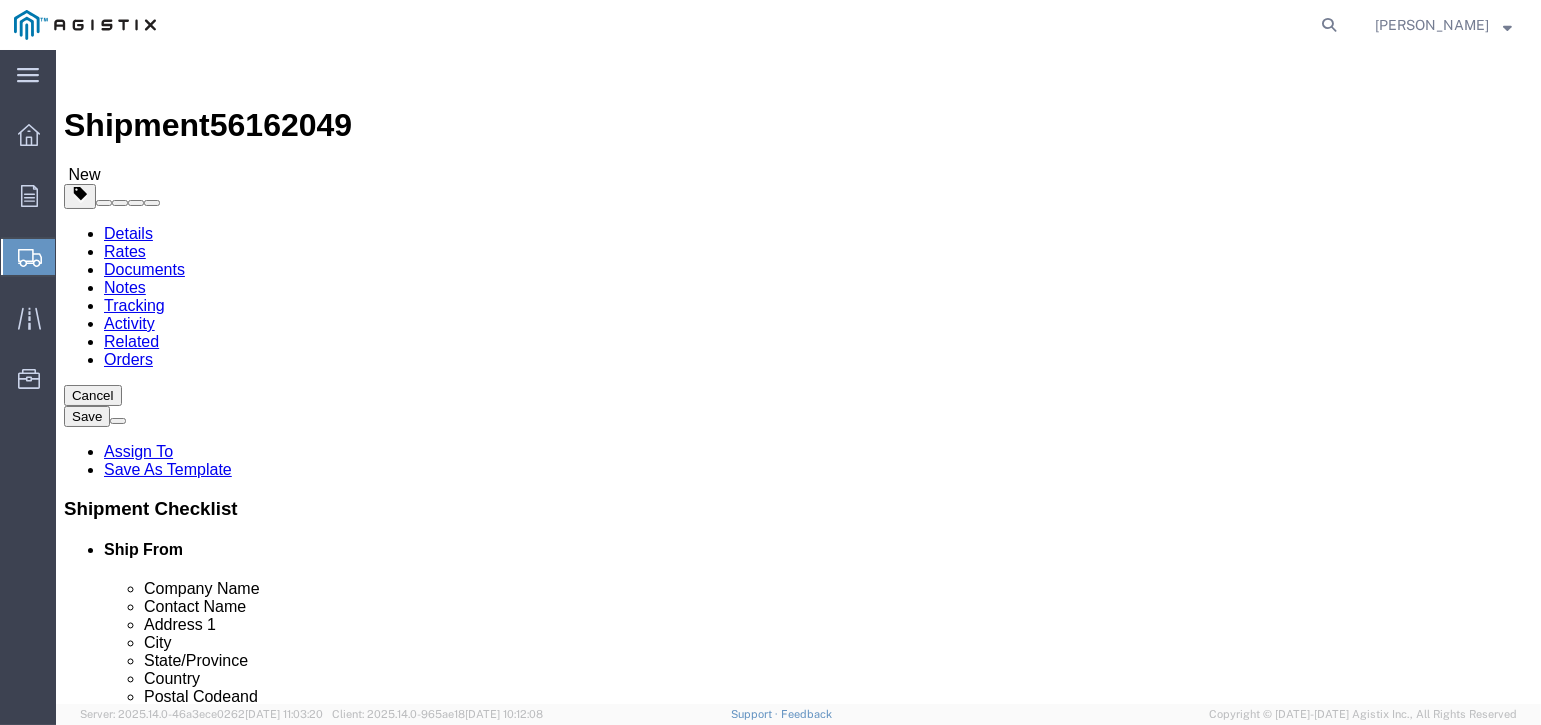 click on "Select Bulk Bundle(s) Cardboard Box(es) Carton(s) Crate(s) Drum(s) (Fiberboard) Drum(s) (Metal) Drum(s) (Plastic) Envelope Naked Cargo (UnPackaged) Pallet(s) Oversized (Not Stackable) Pallet(s) Oversized (Stackable) Pallet(s) Standard (Not Stackable) Pallet(s) Standard (Stackable) Roll(s) Your Packaging" 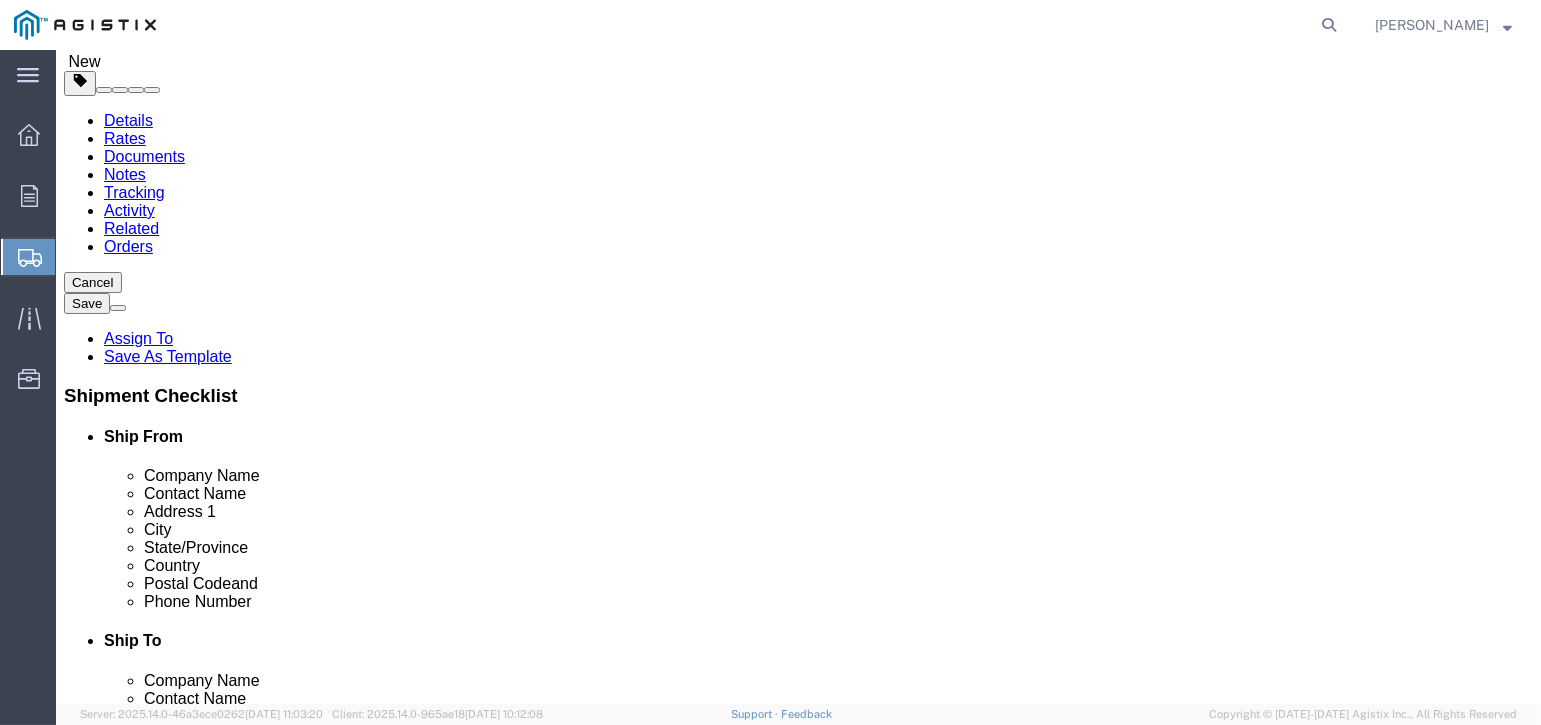 scroll, scrollTop: 114, scrollLeft: 0, axis: vertical 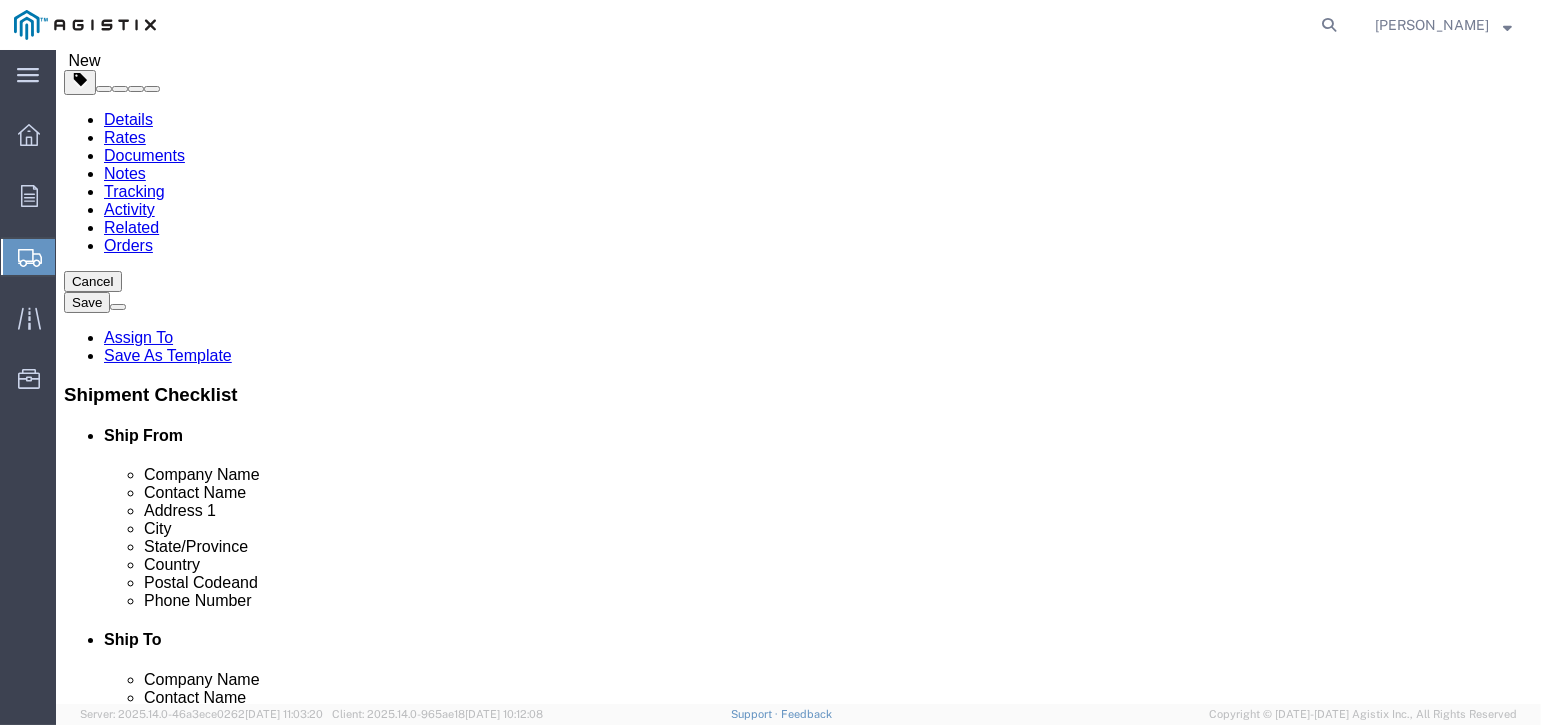 click on "Add Content" 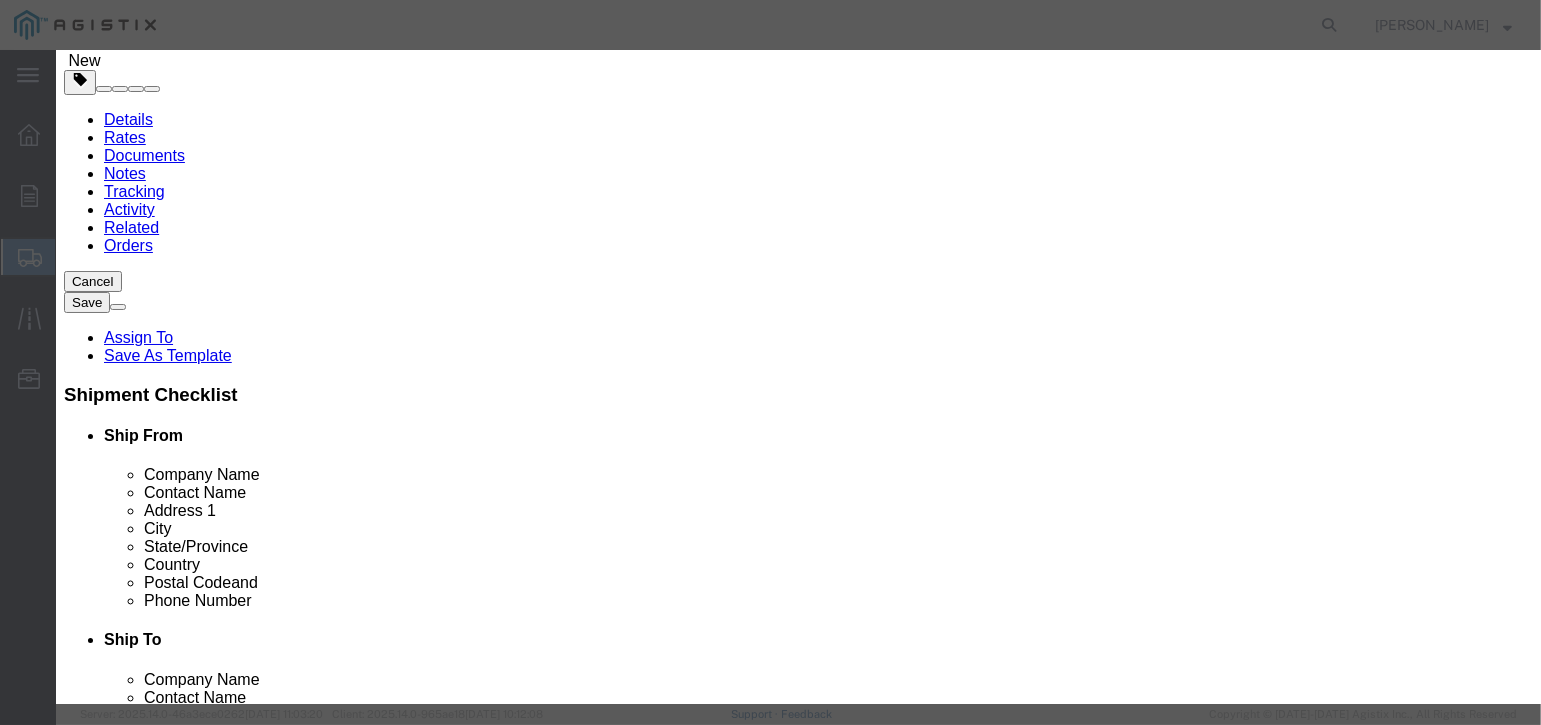 click on "Select 50 55 60 65 70 77.5 85 92.5 100 110 125 150 175 200 250 300 400 500" 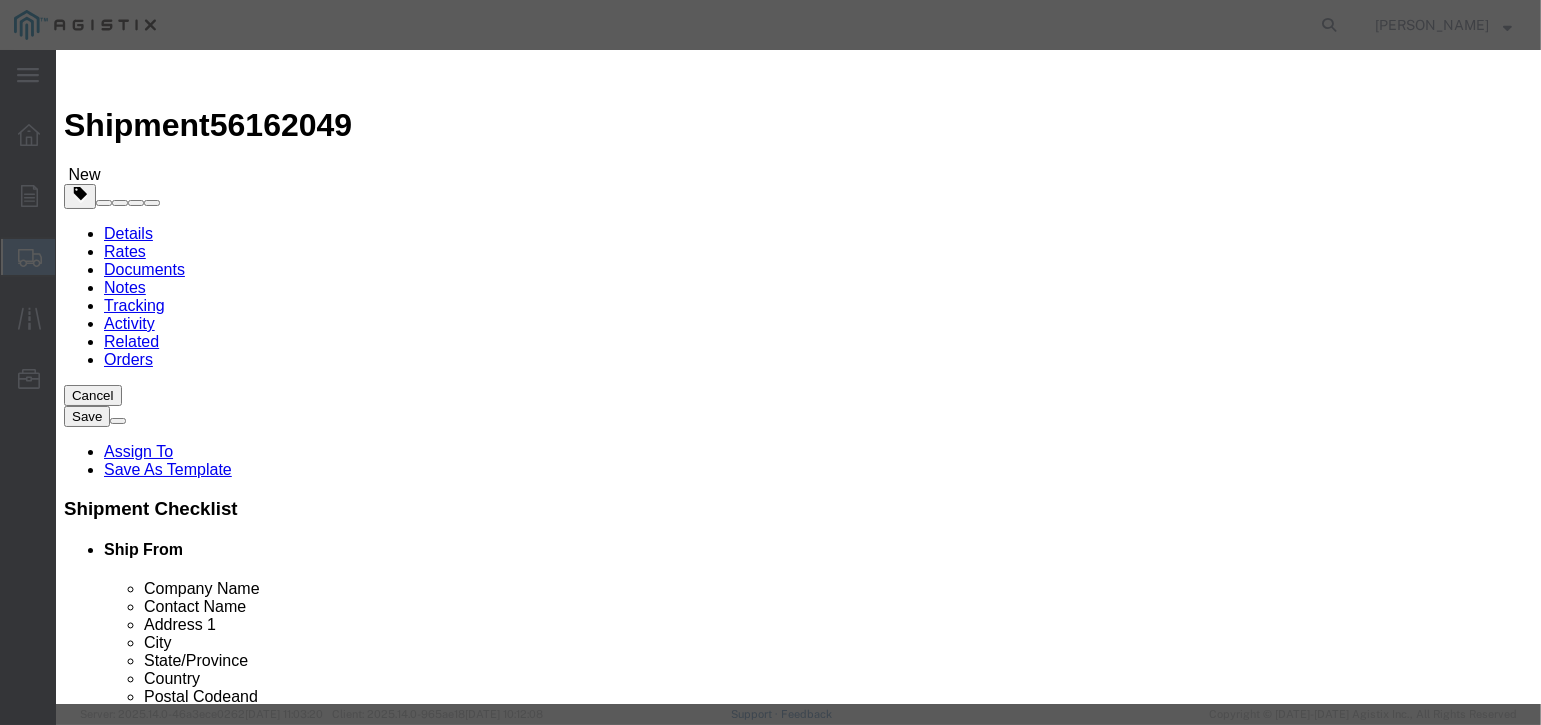 click on "BAT" 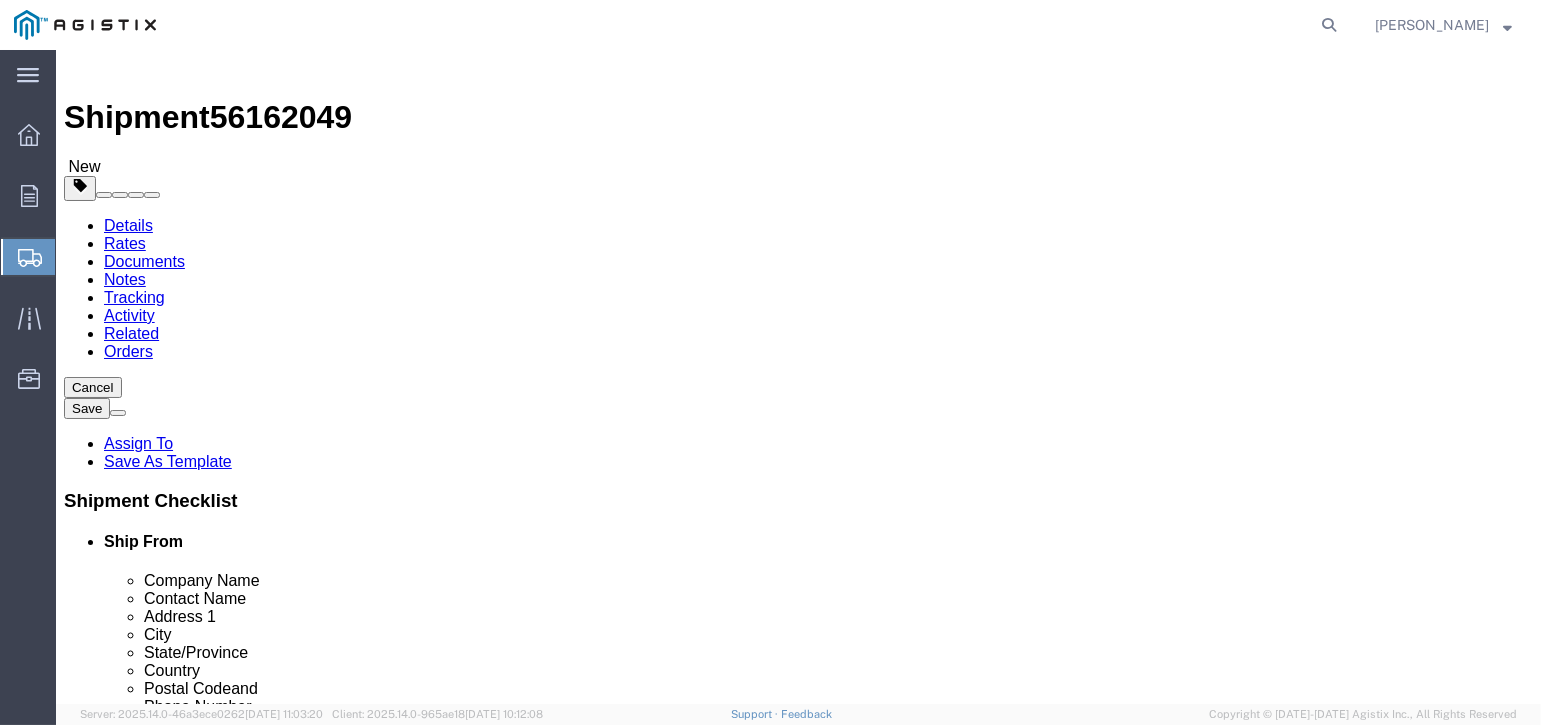 scroll, scrollTop: 0, scrollLeft: 0, axis: both 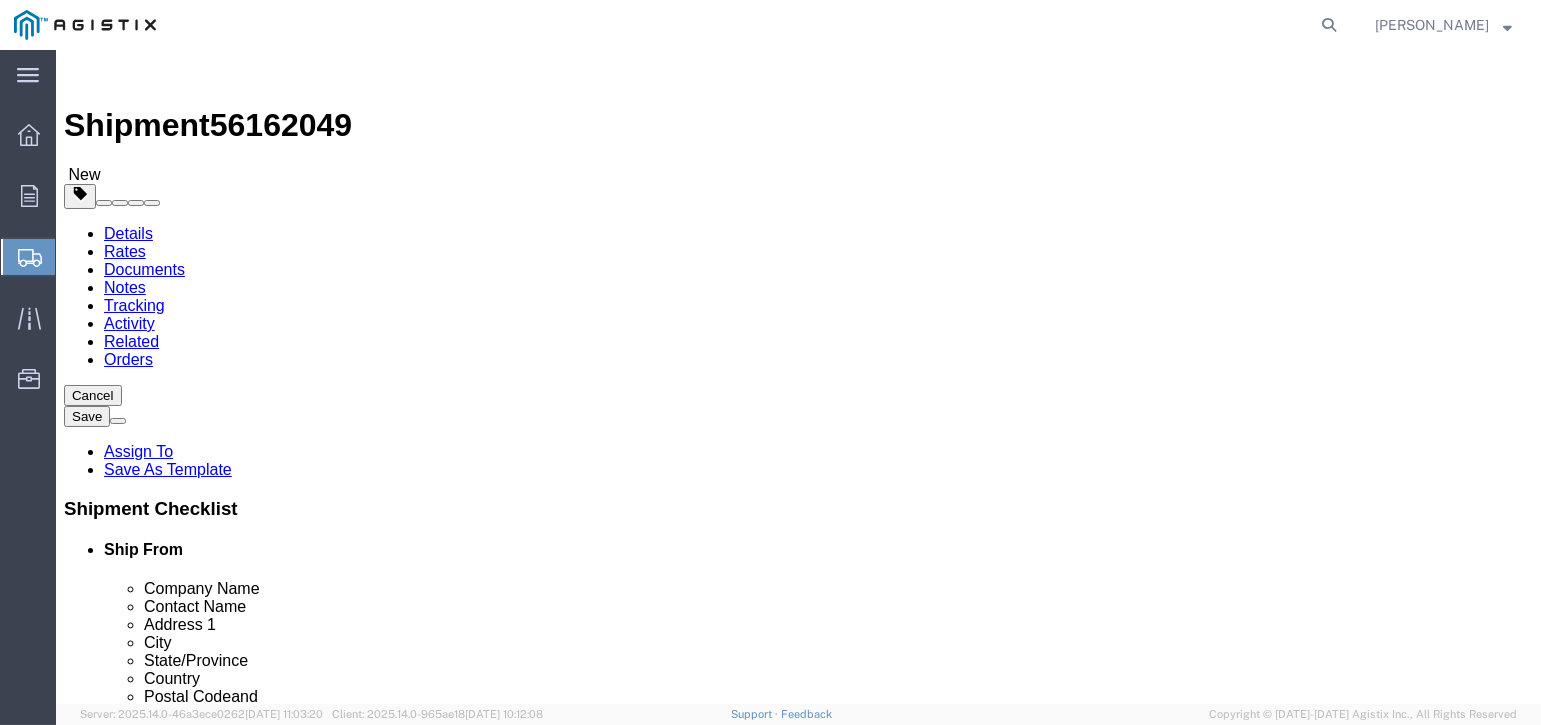 click on "Add Package" 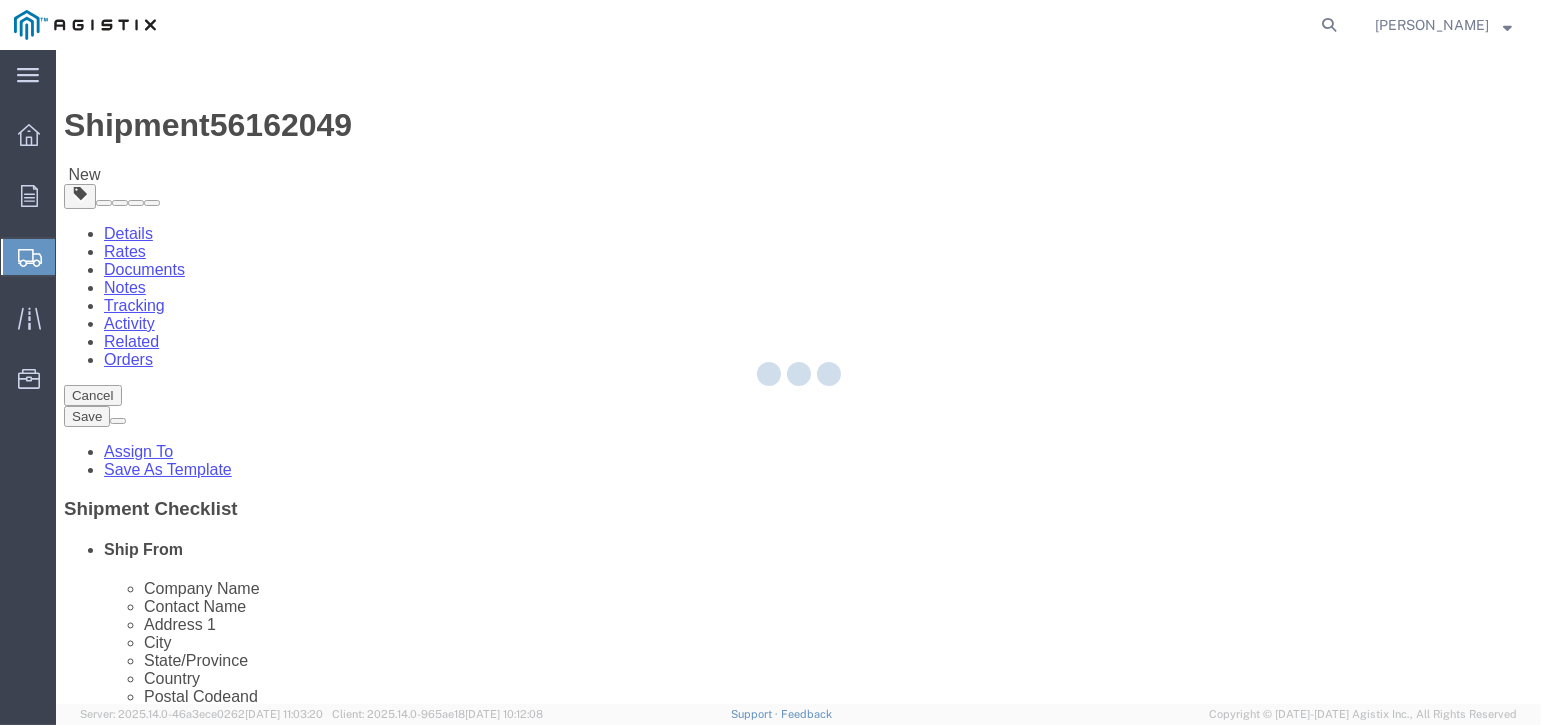 select on "PSNS" 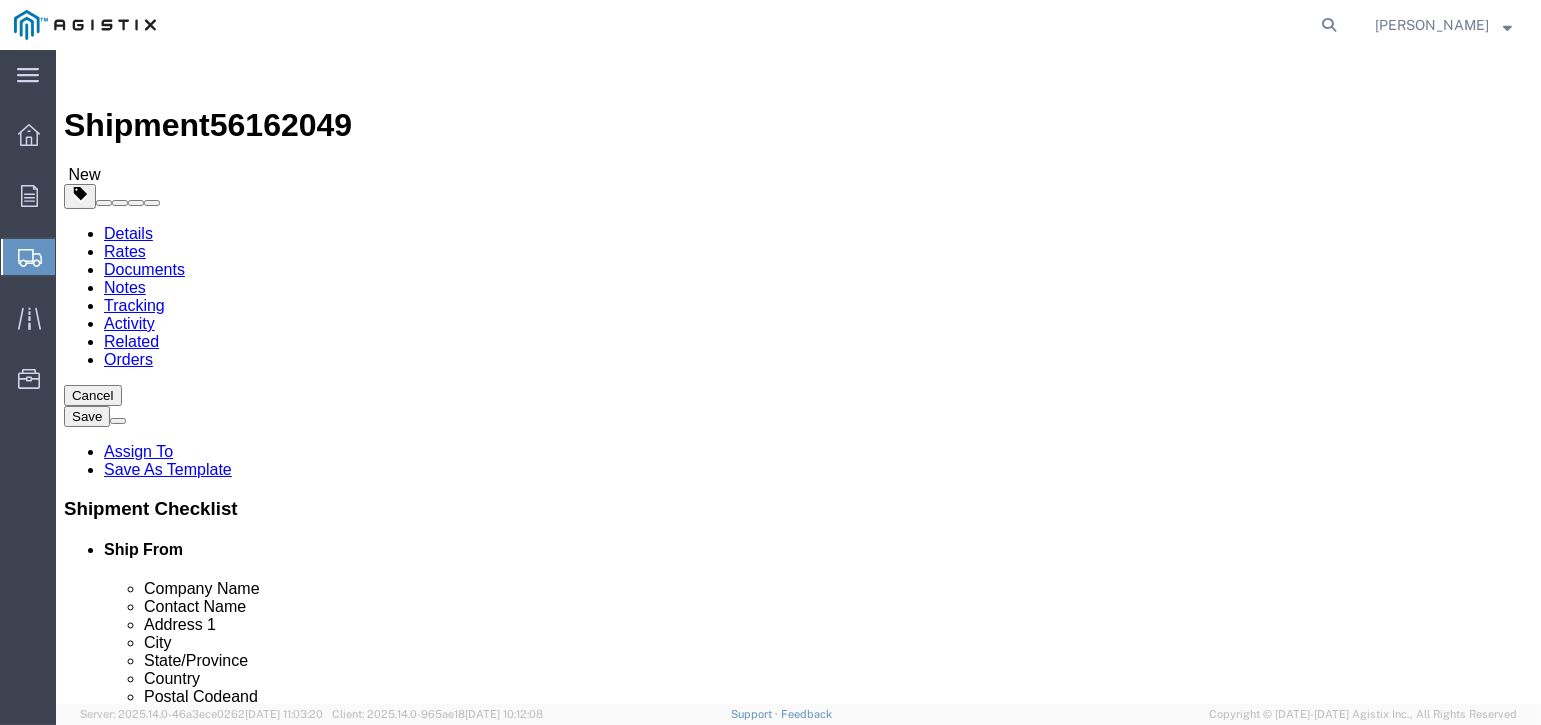 click on "Select Bulk Bundle(s) Cardboard Box(es) Carton(s) Crate(s) Drum(s) (Fiberboard) Drum(s) (Metal) Drum(s) (Plastic) Envelope Naked Cargo (UnPackaged) Pallet(s) Oversized (Not Stackable) Pallet(s) Oversized (Stackable) Pallet(s) Standard (Not Stackable) Pallet(s) Standard (Stackable) Roll(s) Your Packaging" 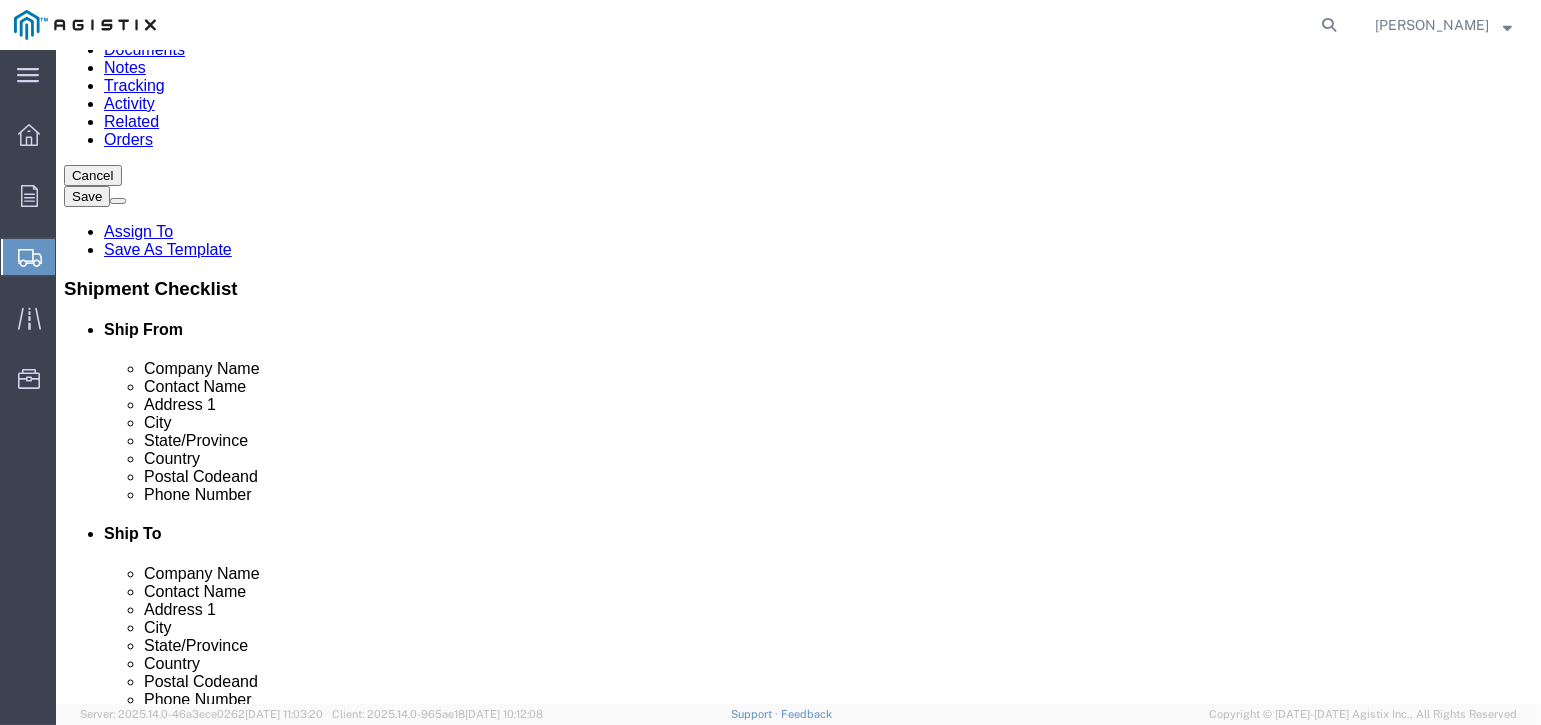 scroll, scrollTop: 91, scrollLeft: 0, axis: vertical 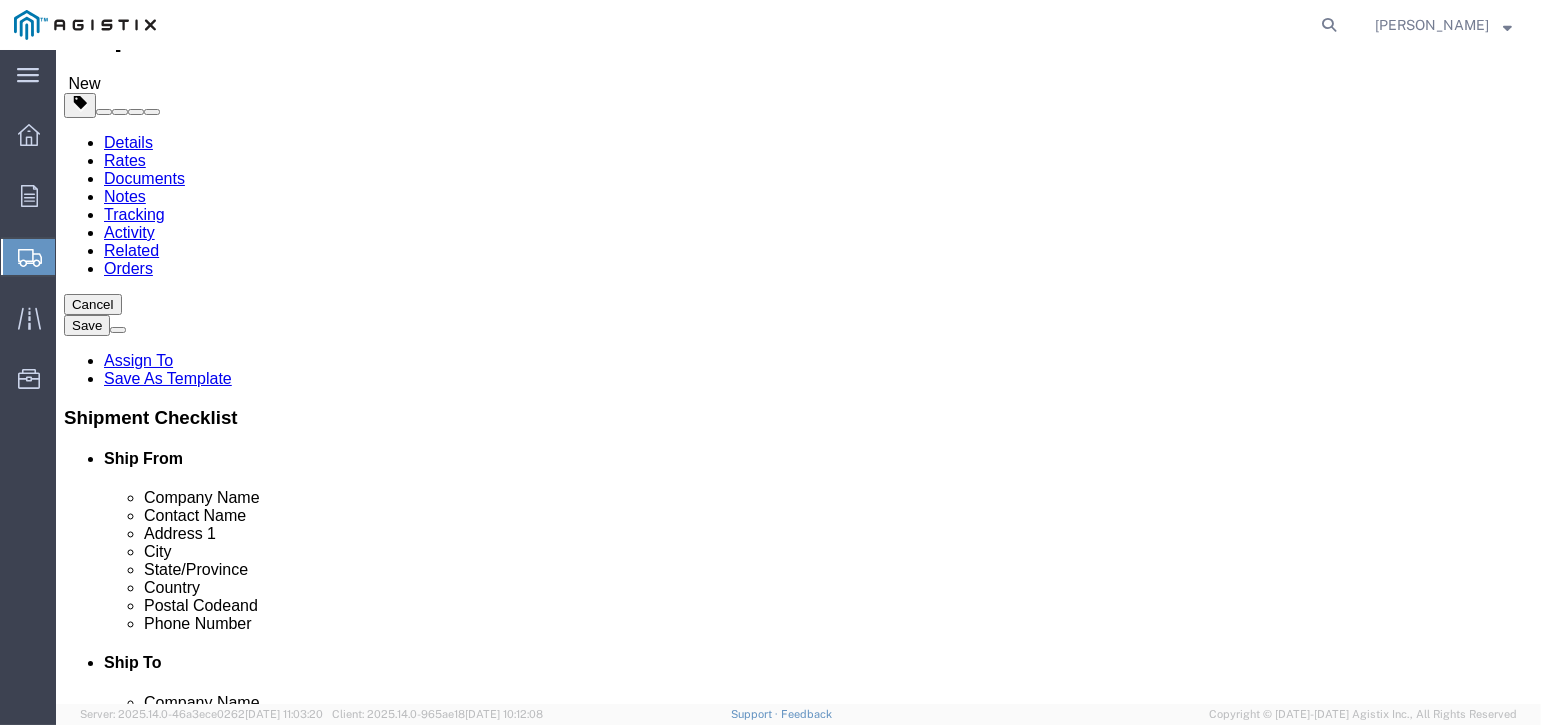 click on "Add Content" 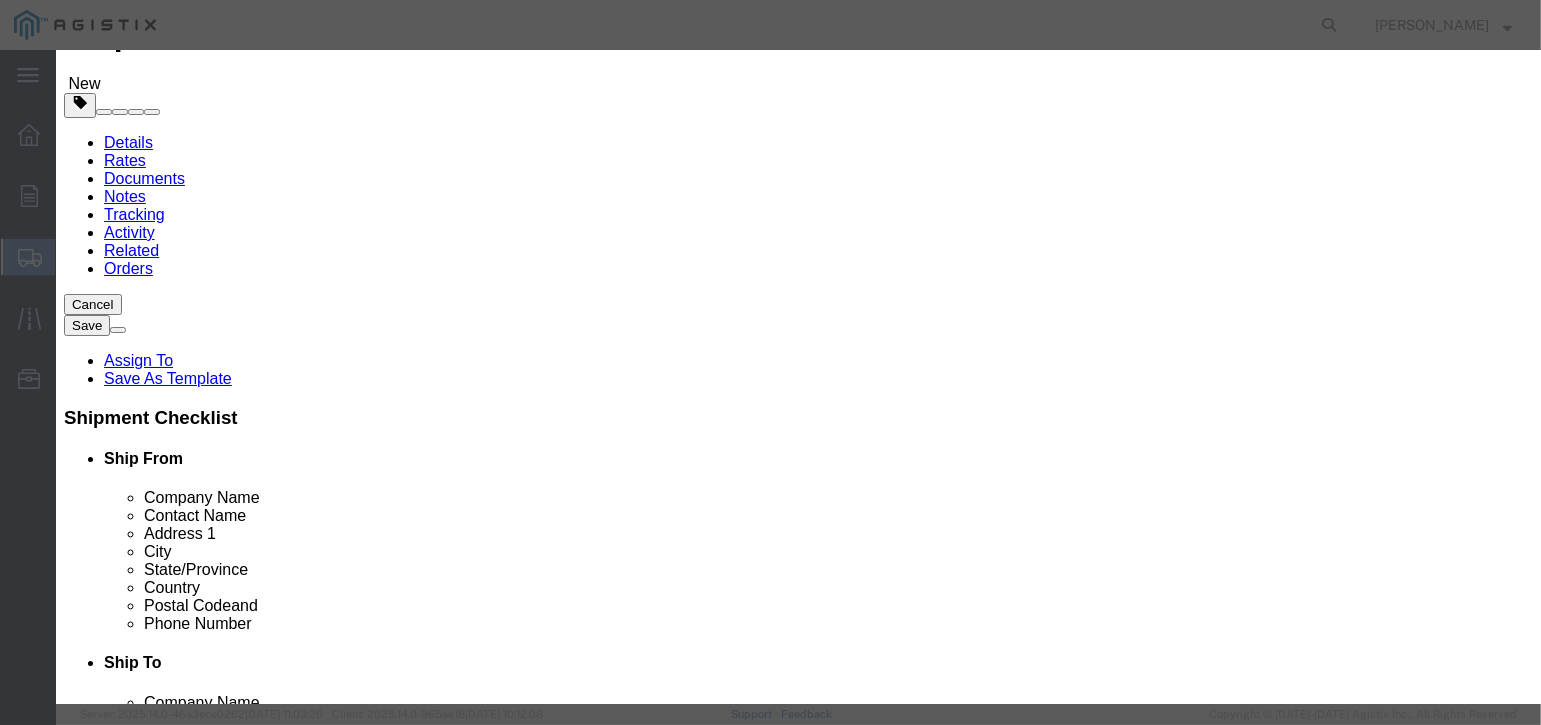 click 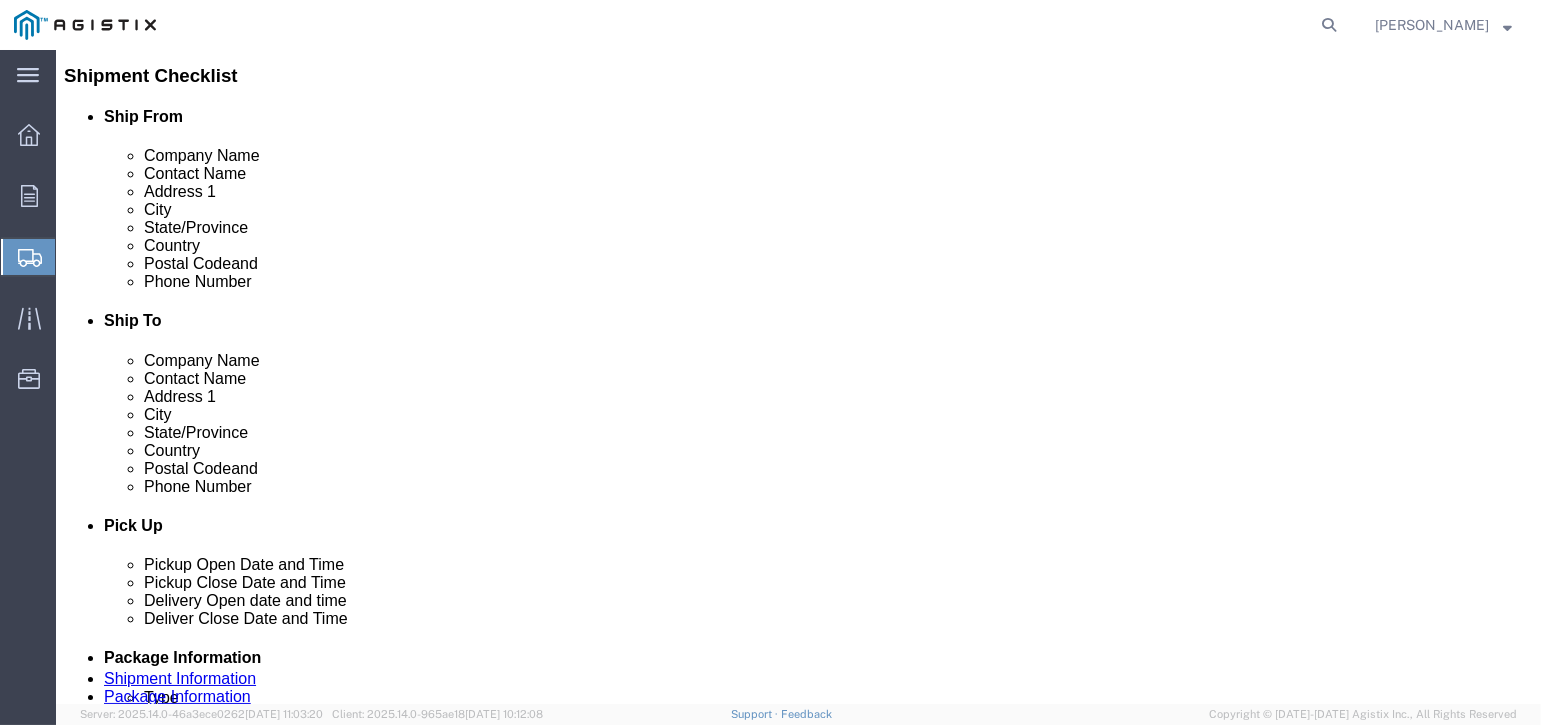scroll, scrollTop: 433, scrollLeft: 0, axis: vertical 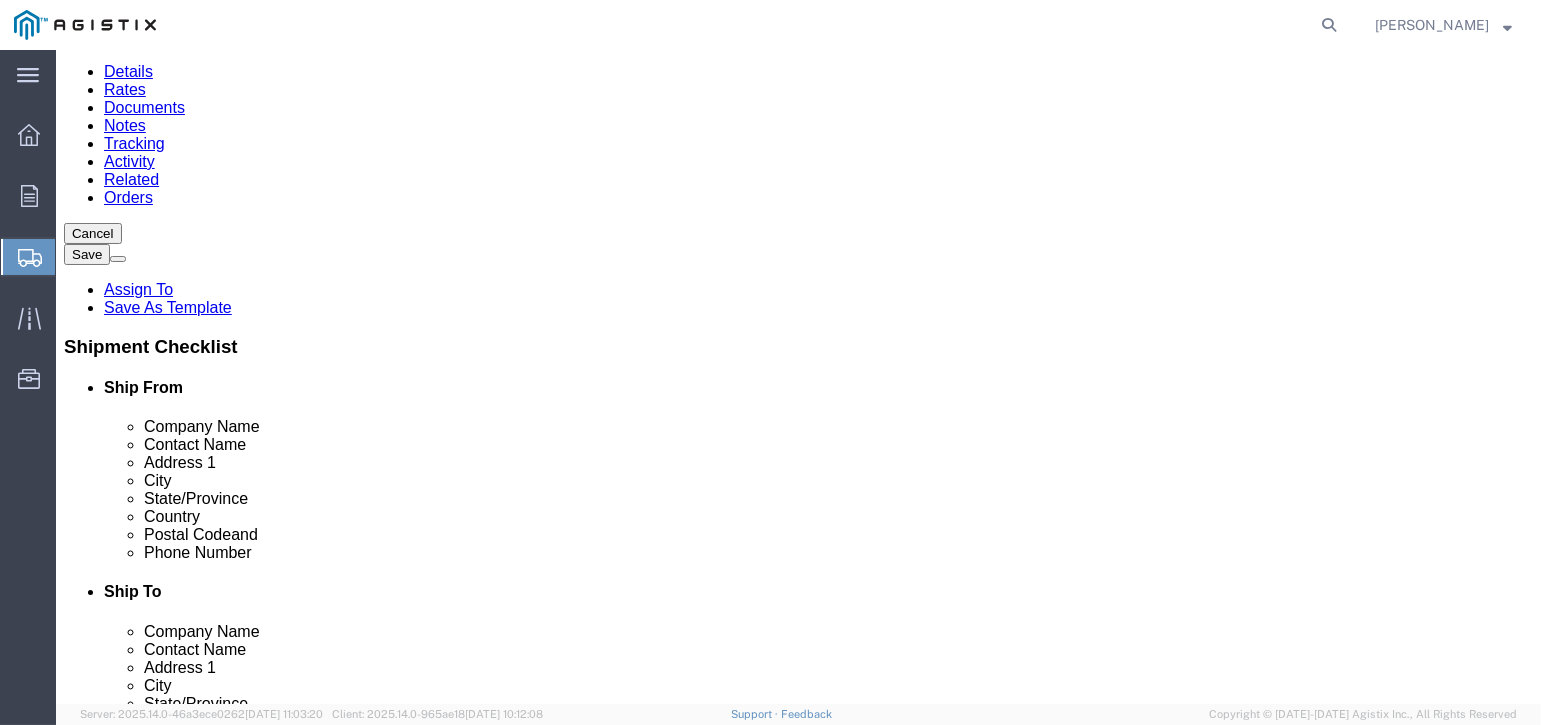 select on "PSNS" 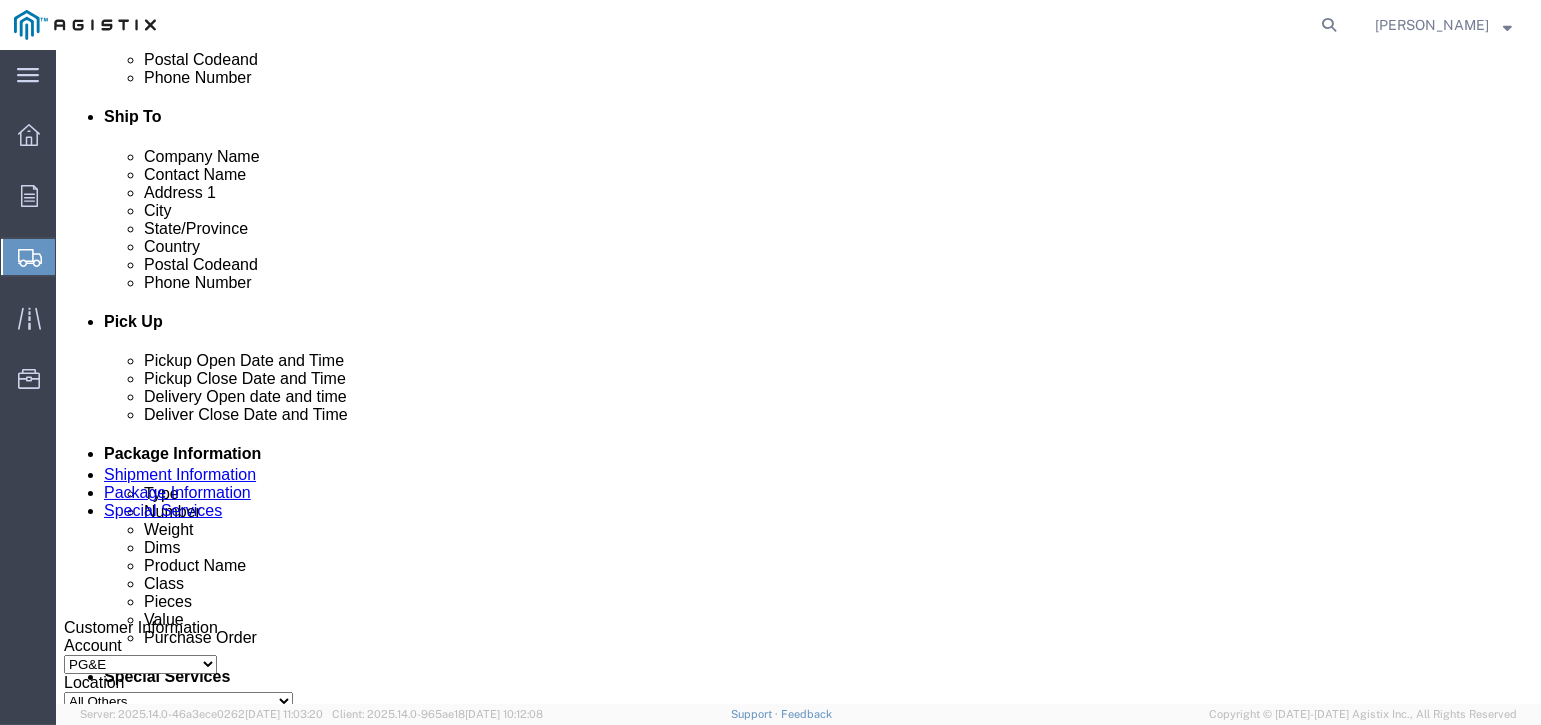 scroll, scrollTop: 659, scrollLeft: 0, axis: vertical 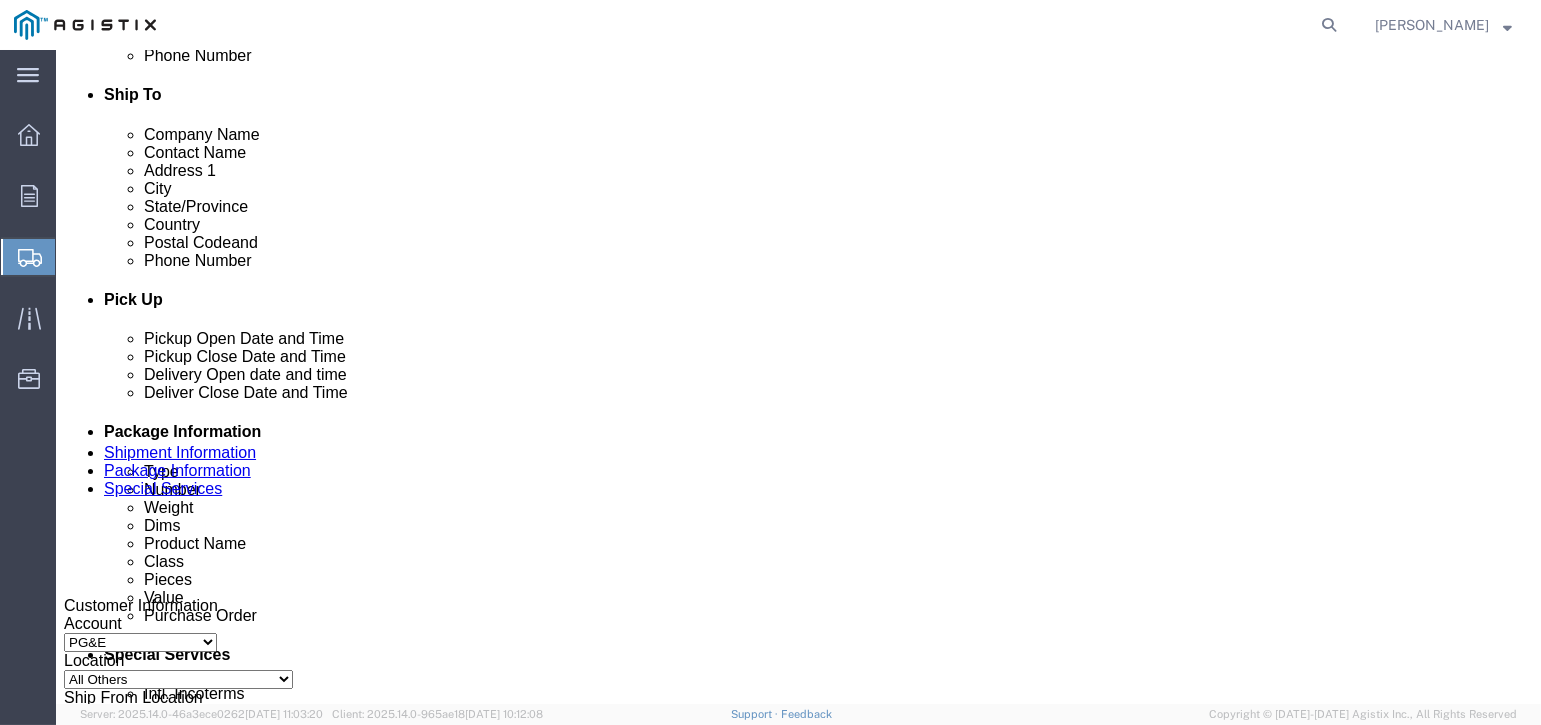 drag, startPoint x: 337, startPoint y: 236, endPoint x: 326, endPoint y: 246, distance: 14.866069 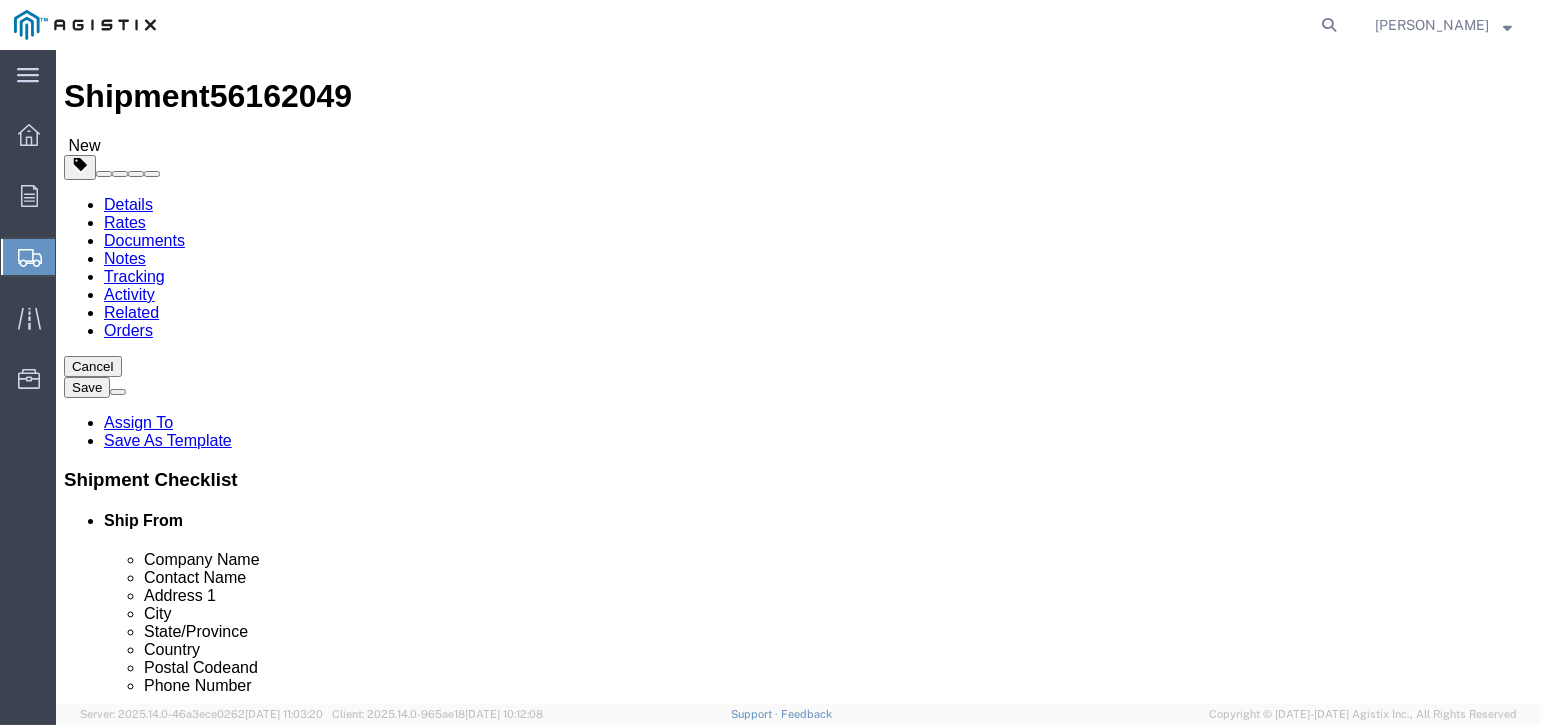 scroll, scrollTop: 0, scrollLeft: 0, axis: both 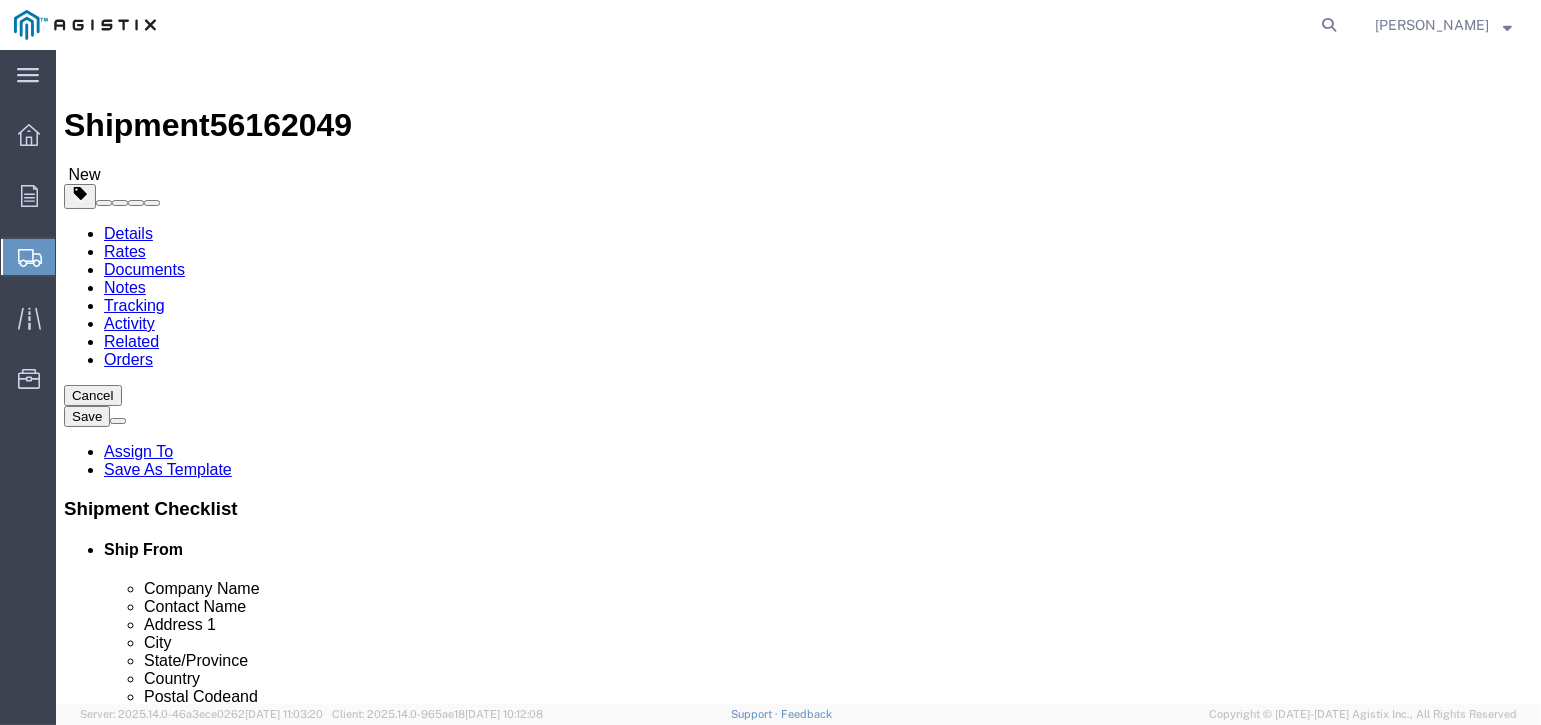 click 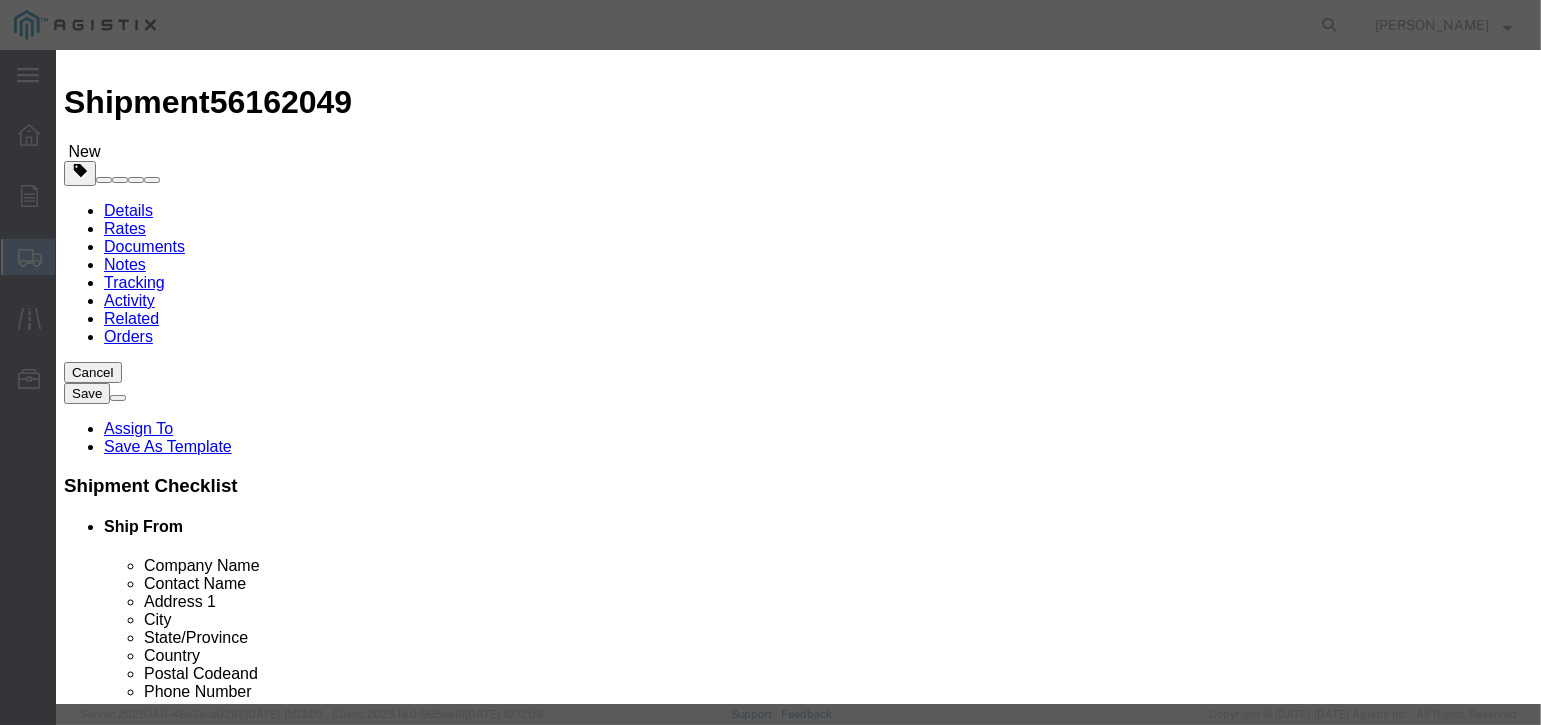 scroll, scrollTop: 0, scrollLeft: 0, axis: both 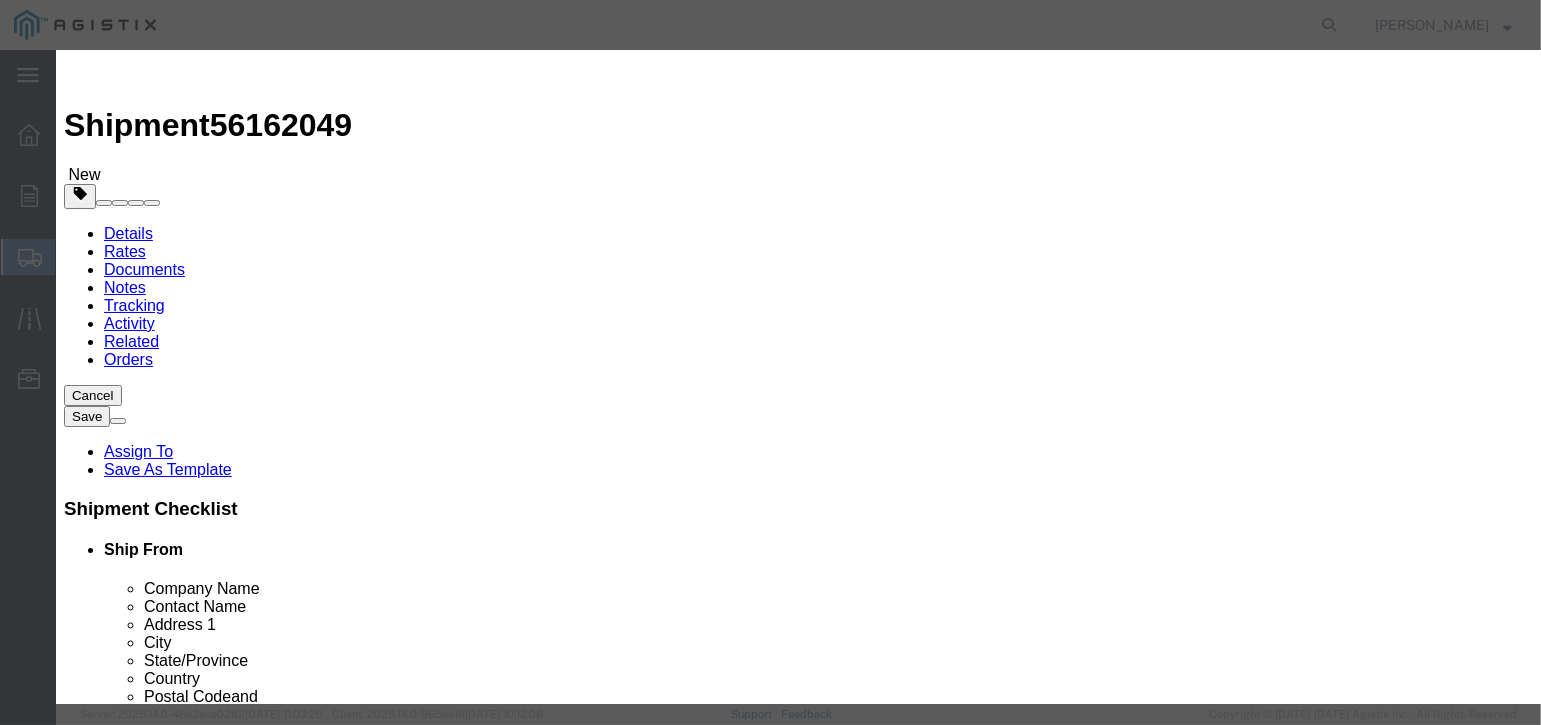 drag, startPoint x: 679, startPoint y: 157, endPoint x: 595, endPoint y: 157, distance: 84 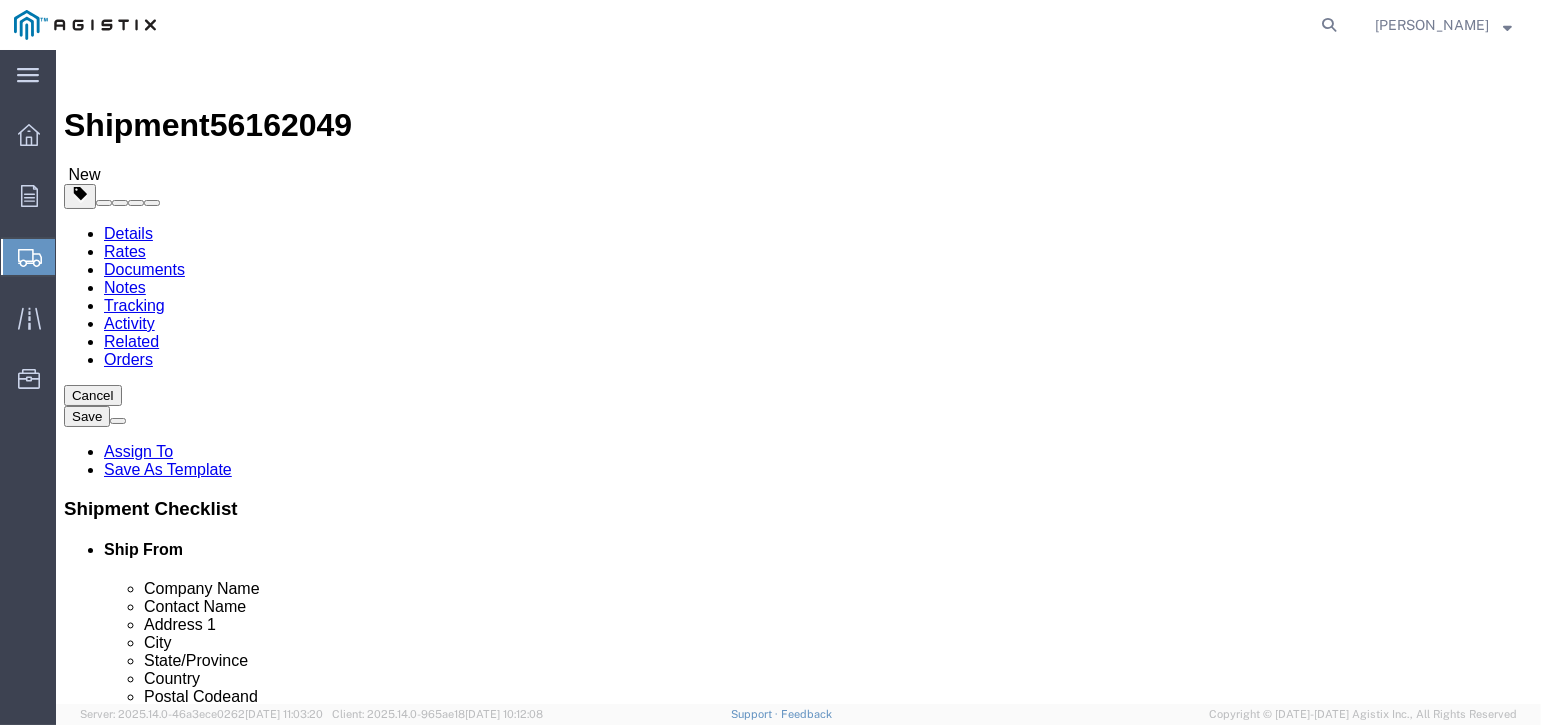 click on "5" 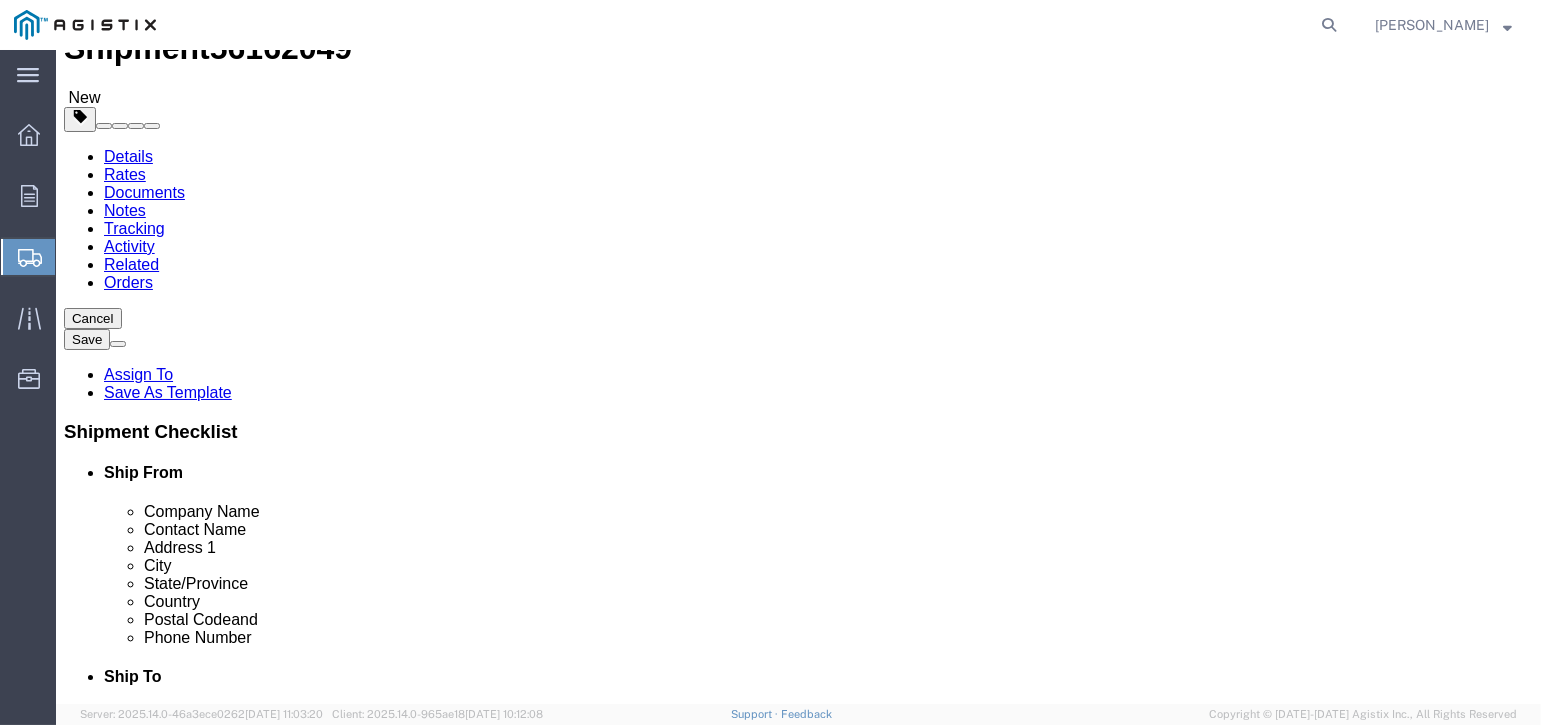 scroll, scrollTop: 200, scrollLeft: 0, axis: vertical 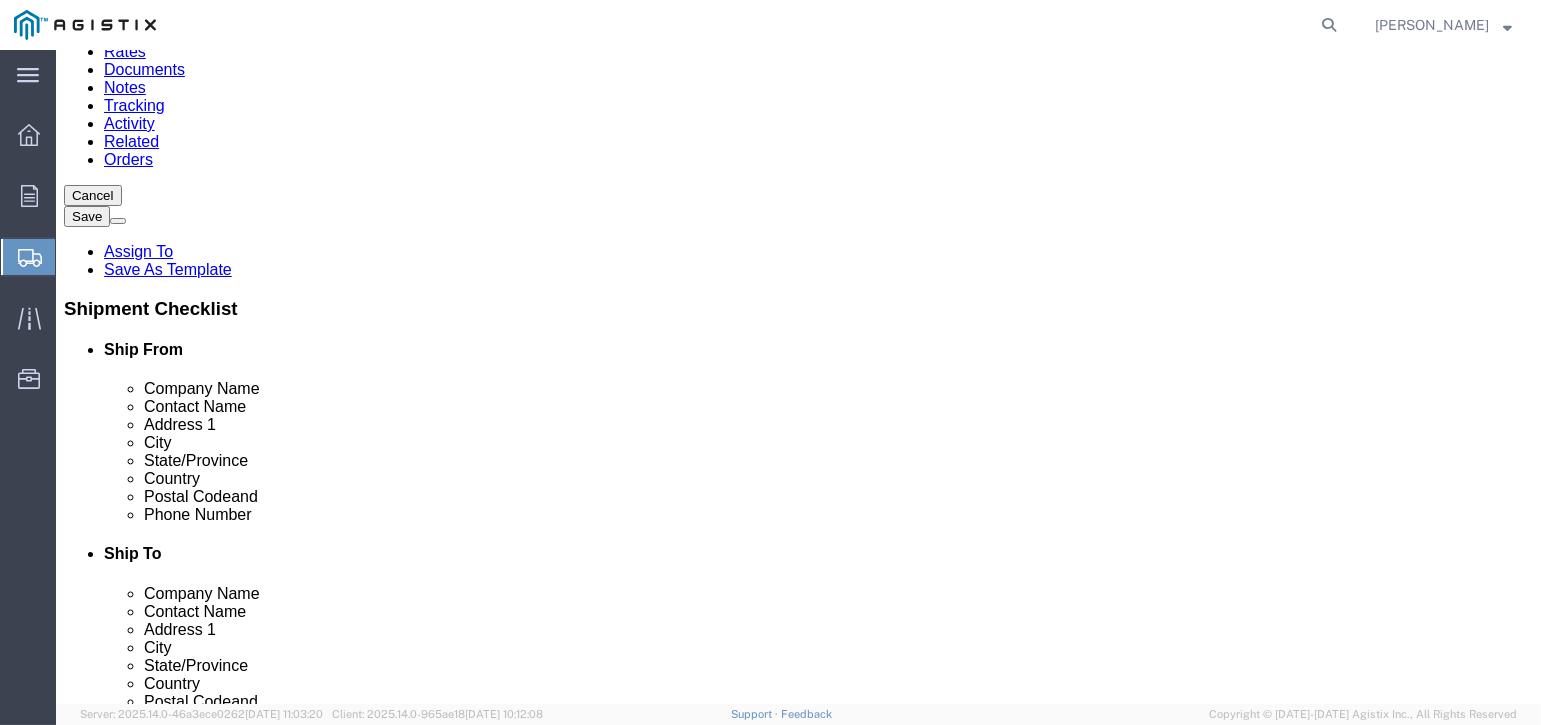 click on "2194320.00 USD" 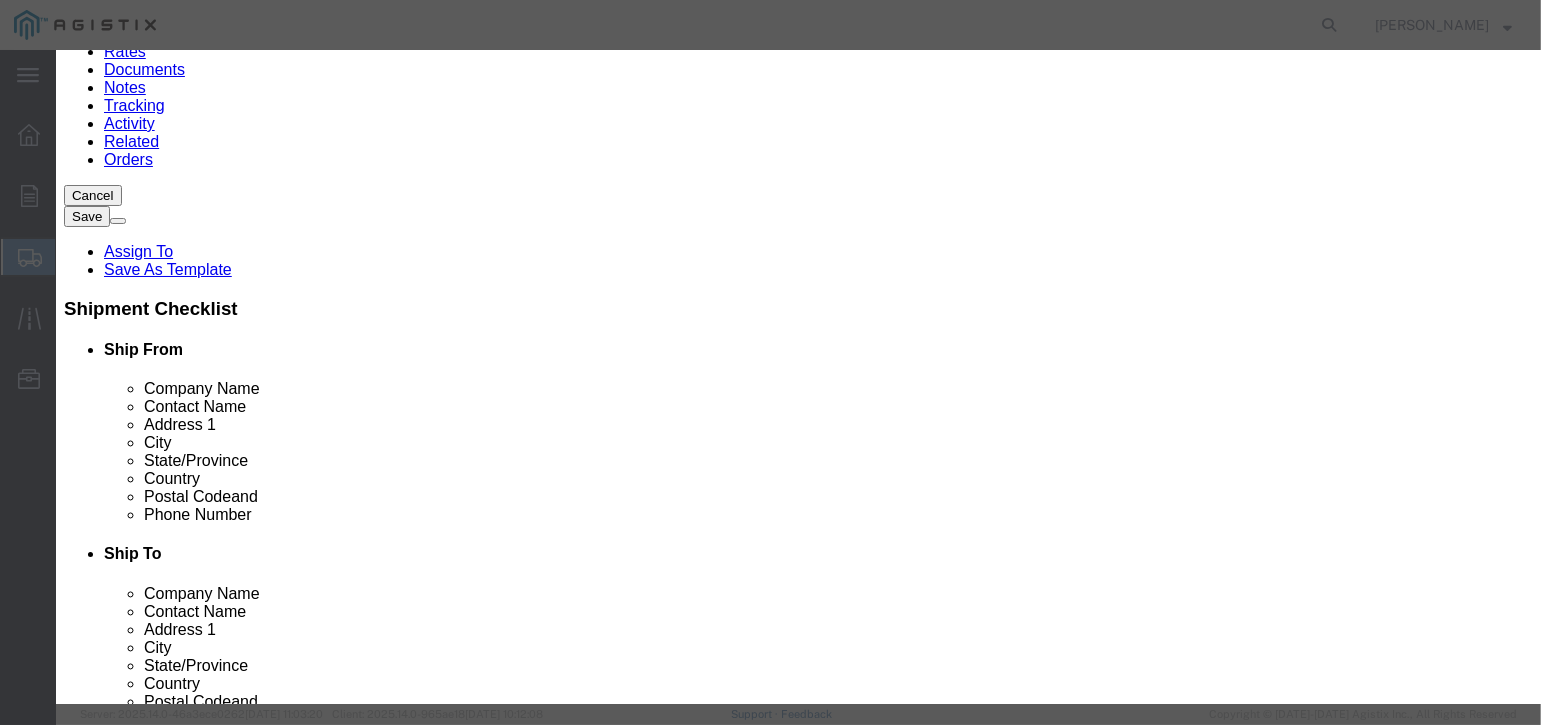 click on "60.00" 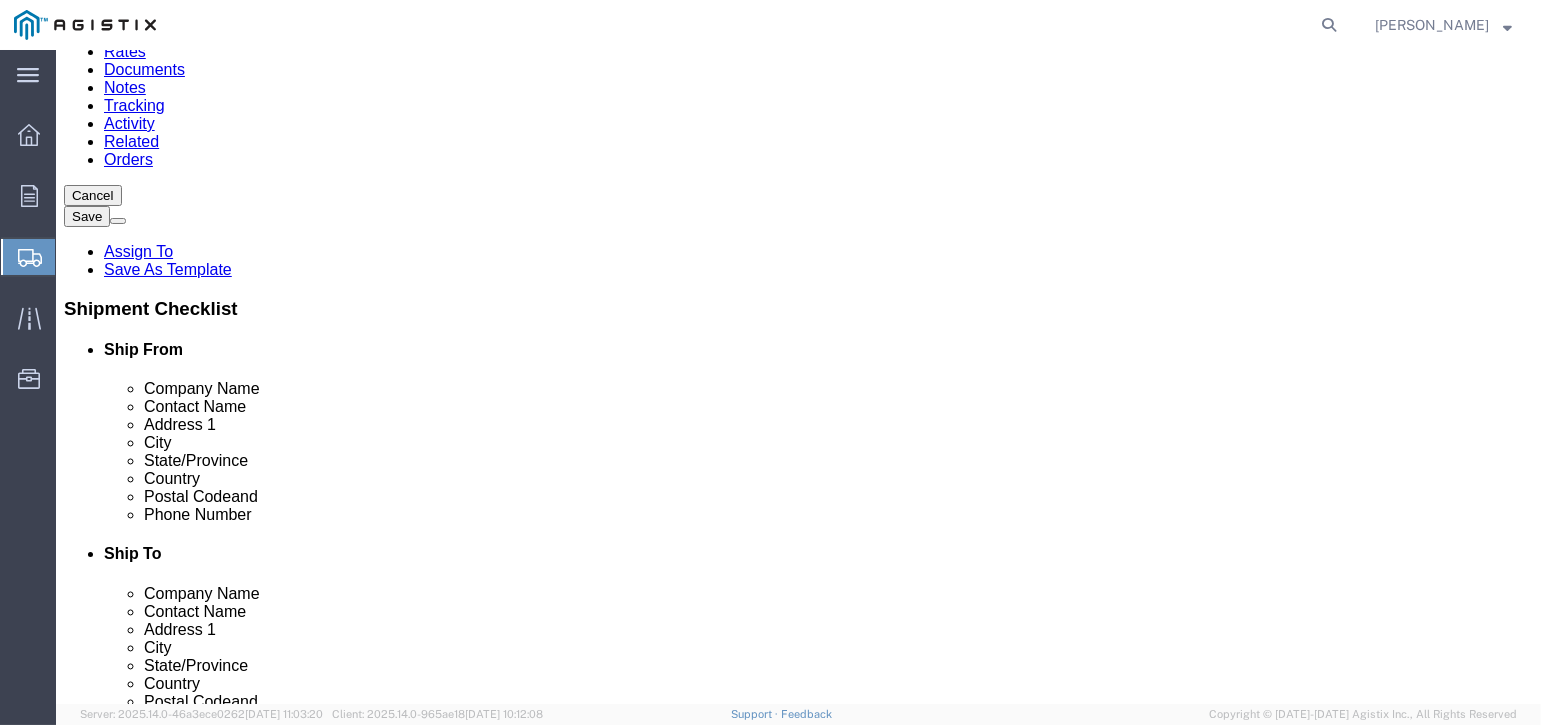 click 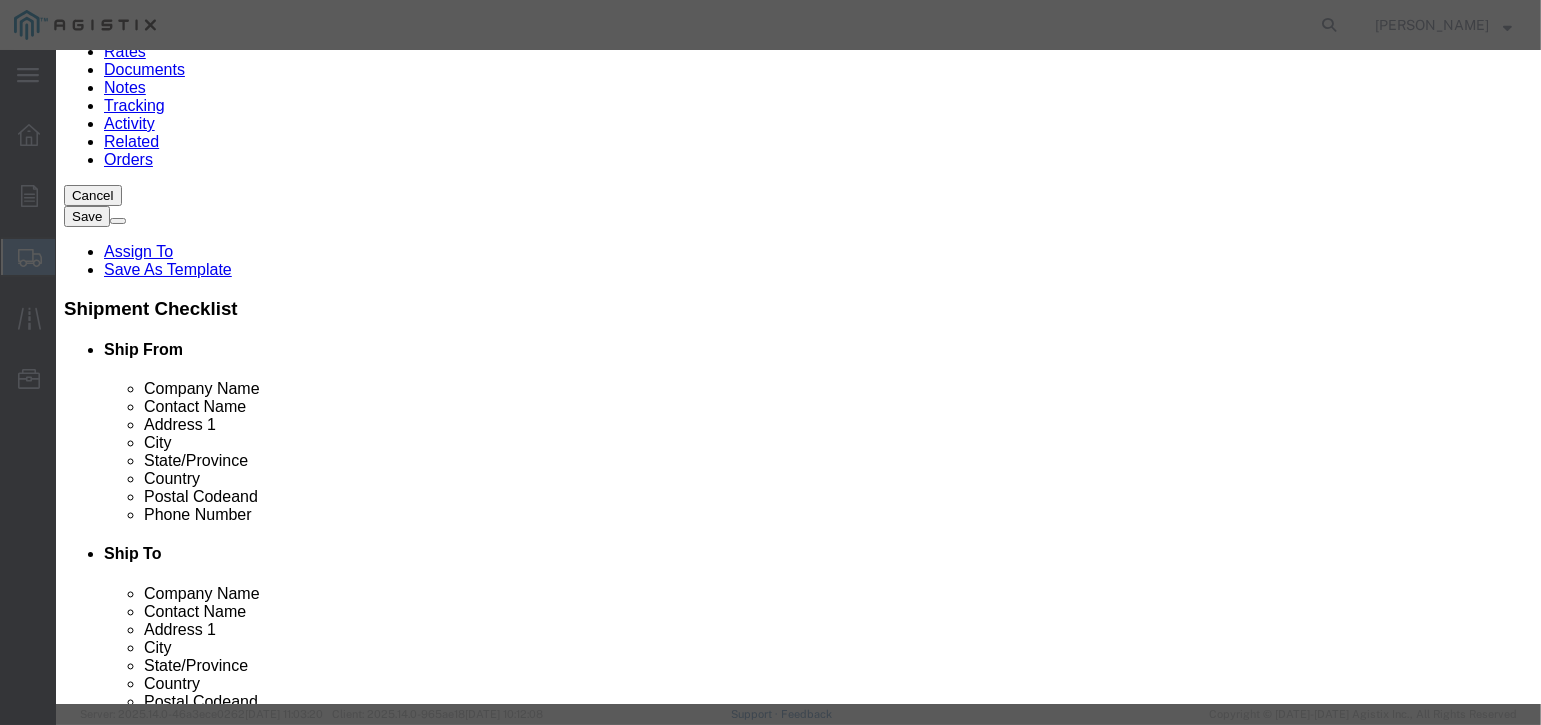 drag, startPoint x: 243, startPoint y: 217, endPoint x: 189, endPoint y: 193, distance: 59.093147 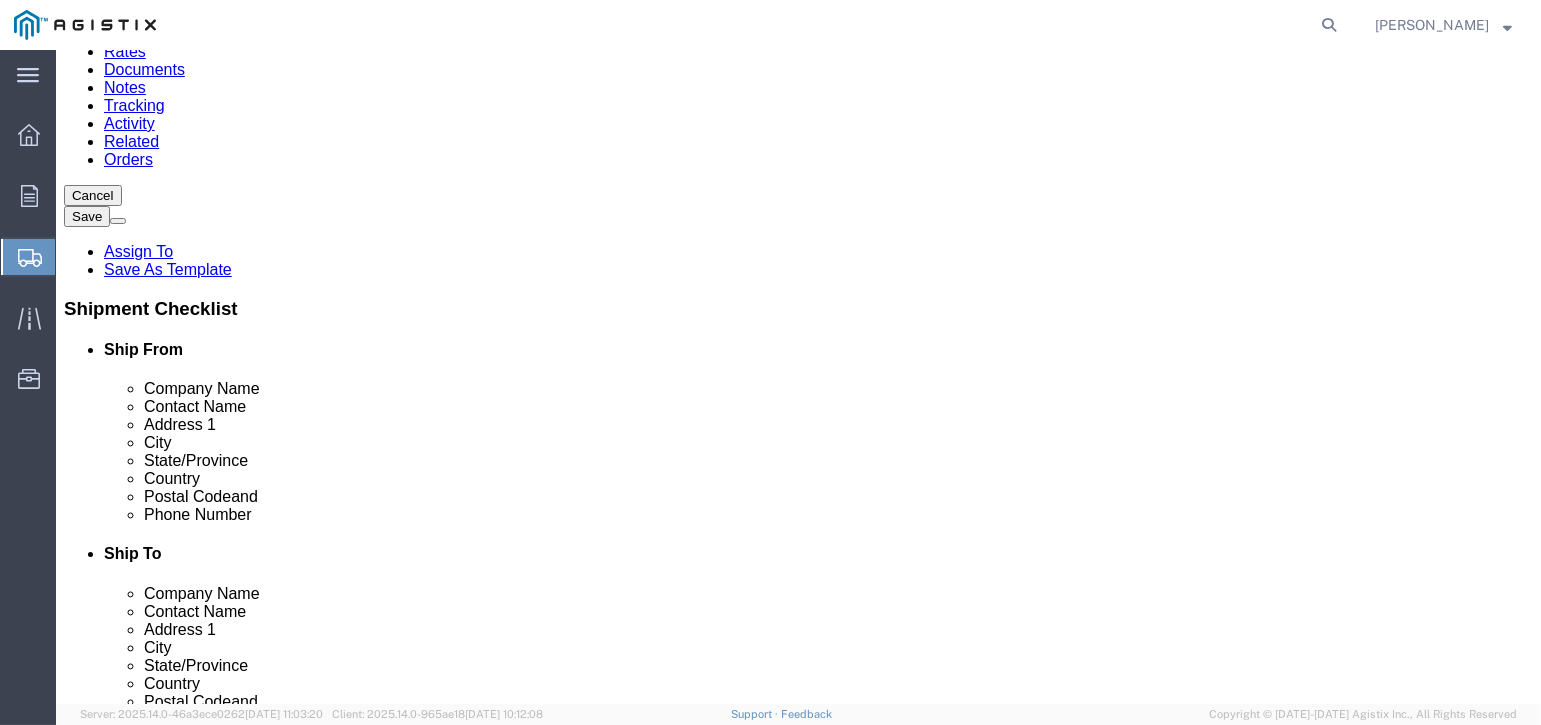 click on "730.80 USD" 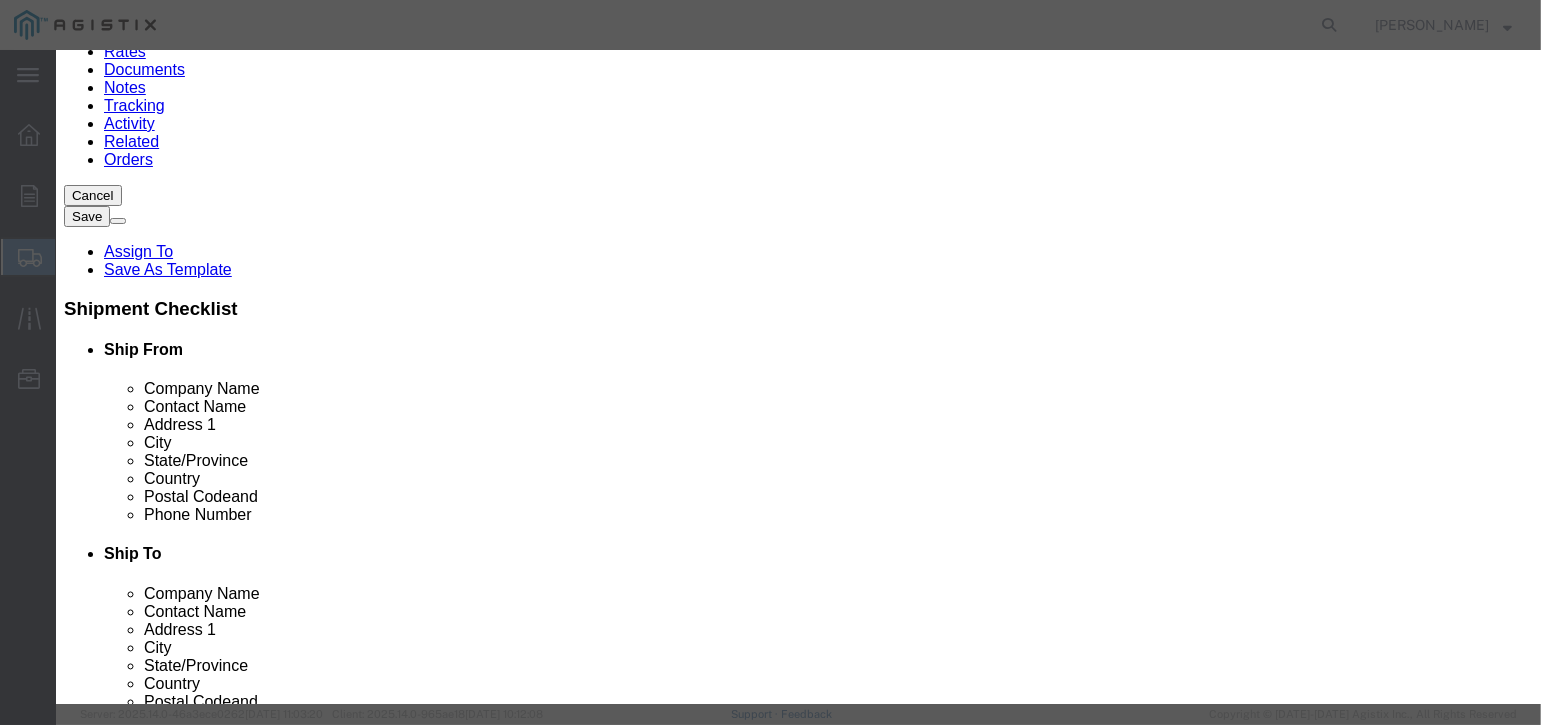 drag, startPoint x: 455, startPoint y: 231, endPoint x: 154, endPoint y: 210, distance: 301.73166 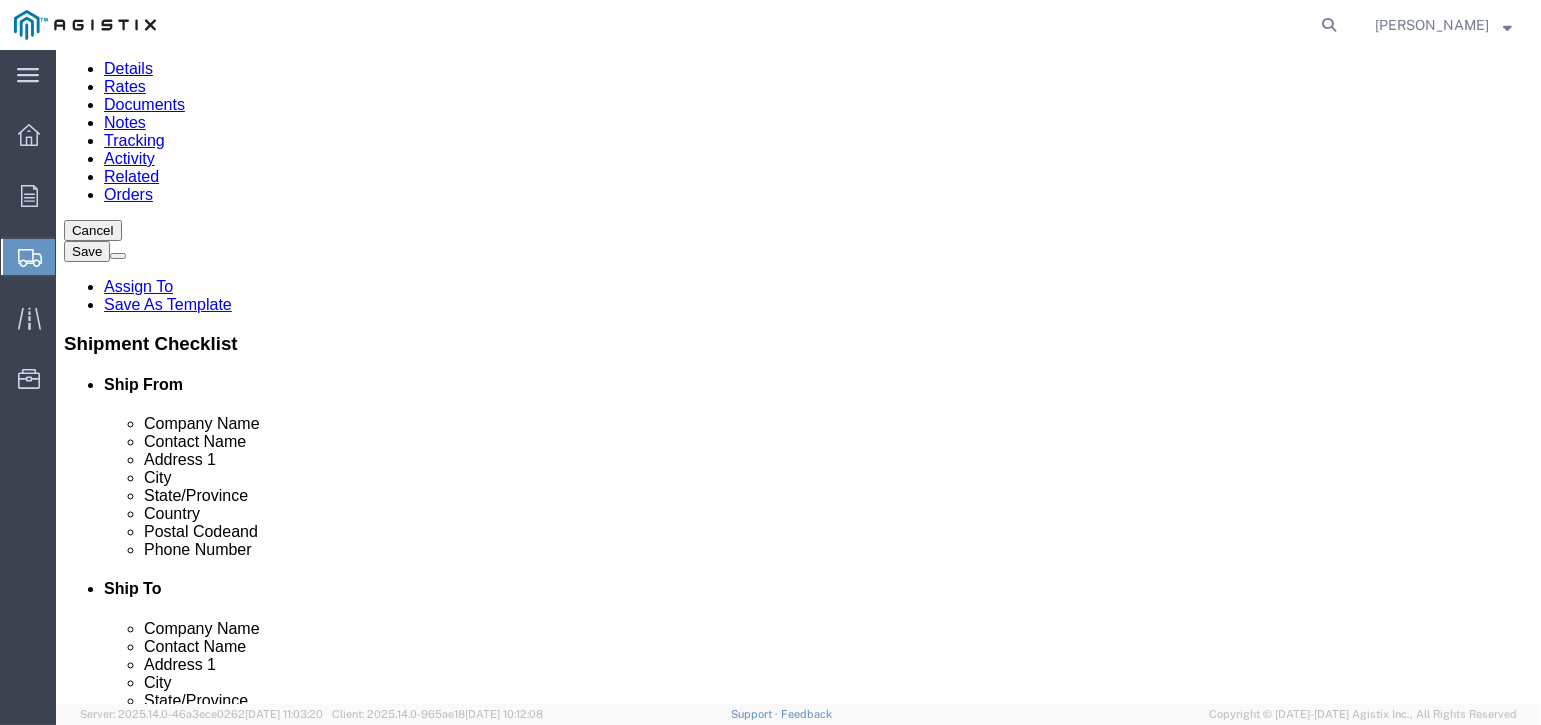 scroll, scrollTop: 200, scrollLeft: 0, axis: vertical 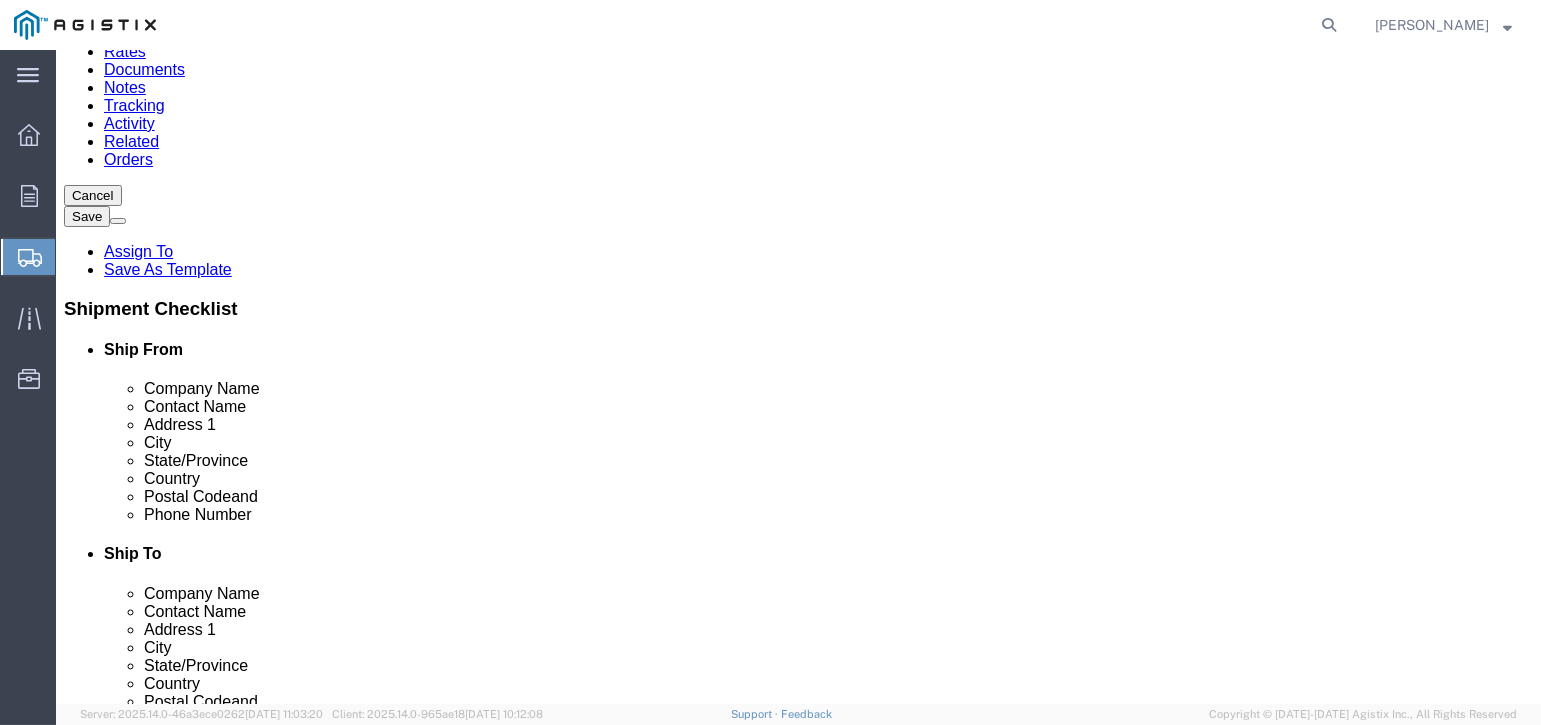 click on "60.00 Each" 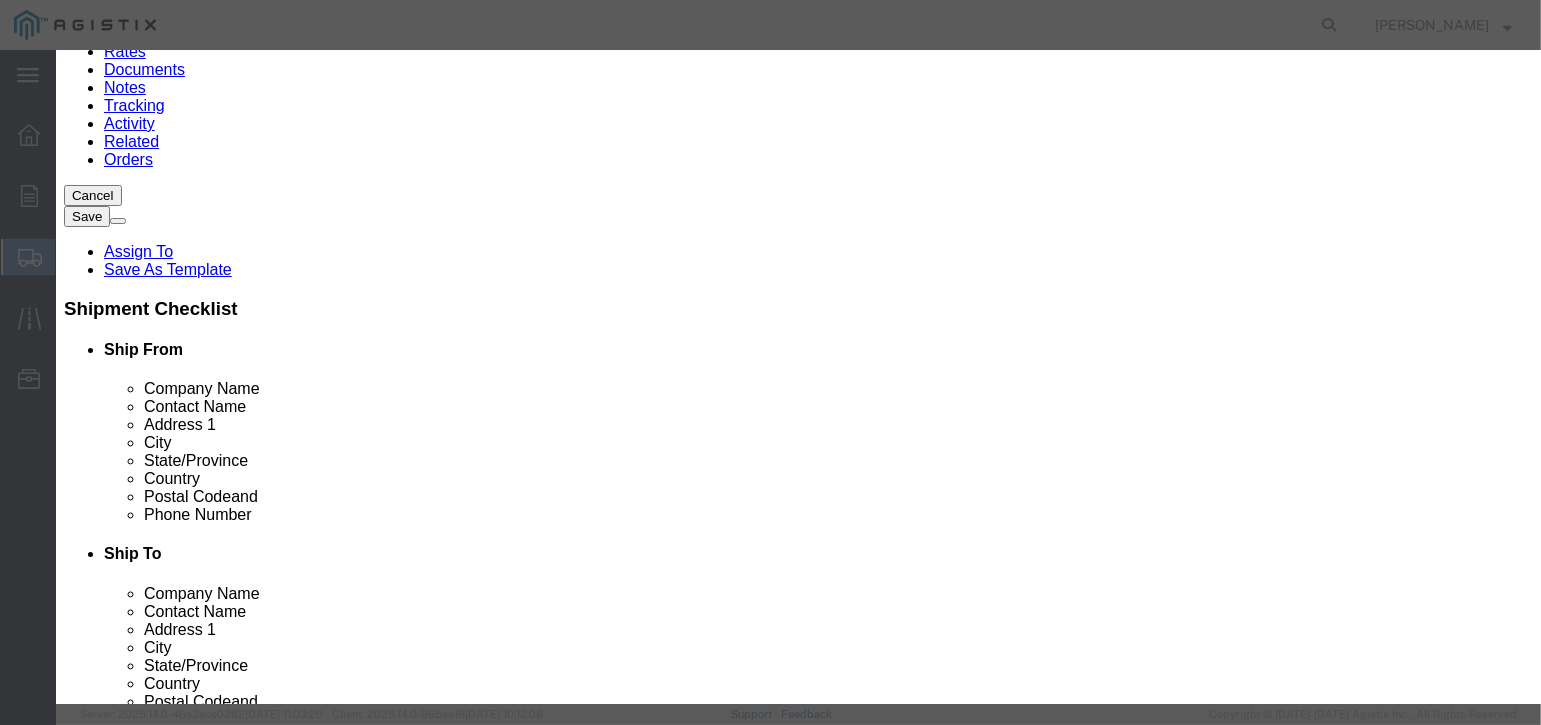 click on "Pieces  60.00 Select Bag 100Board Feet Bottle Box Blister Pack Can Capsule Cartridge Case Cubic centimeter Cubic foot Cubic Inches Centimeter Container Carton Cubic yard Dozen Drum Each Fluid Ounce US Foot Gram Gallons Hundred Hour Inches Jar Kilogram Kilometer Liter Pound Meter Square meter Cubic meter Milligram Milliliter Ounce Pack Quart, US liquid Roll Square foot Square inch Stick Tablet US ton Tonne Tube Vials" 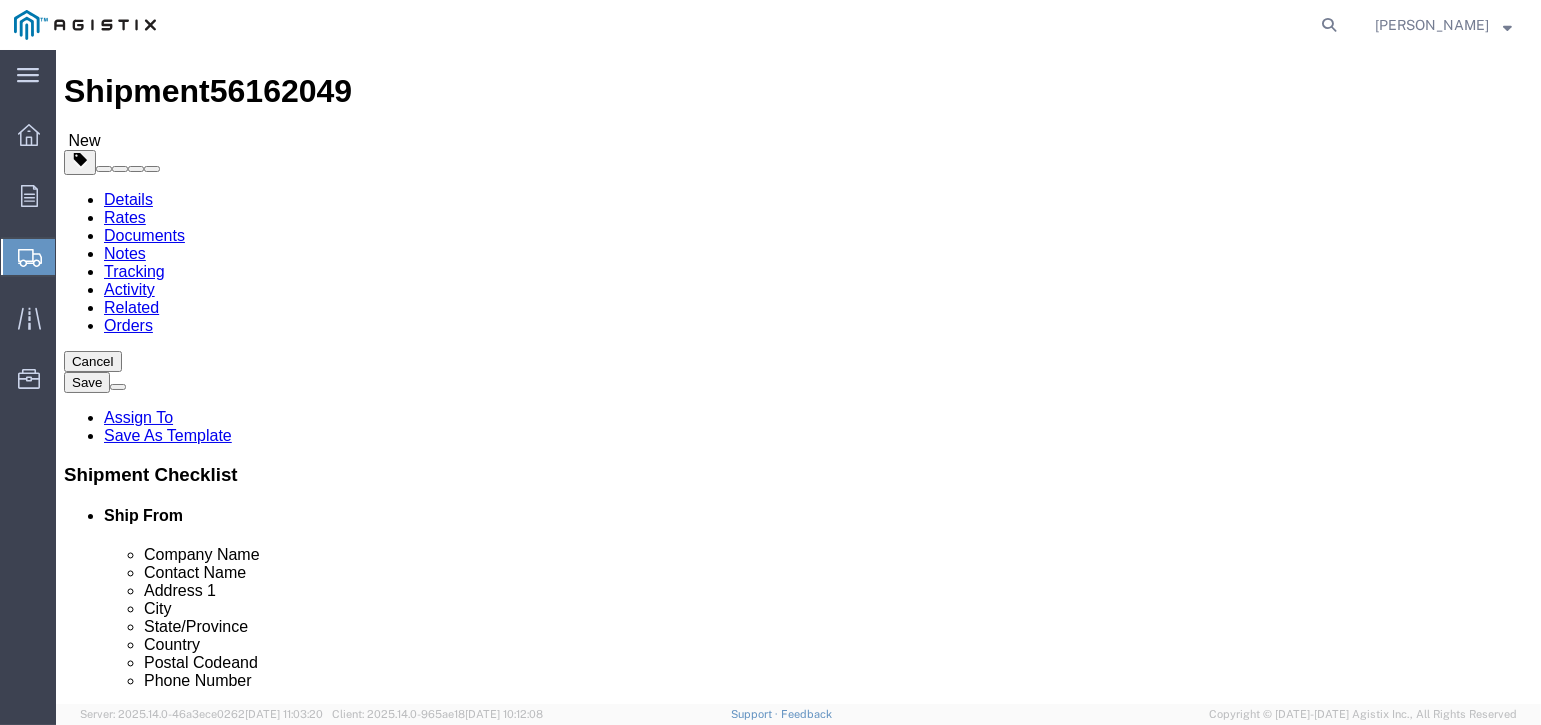 scroll, scrollTop: 0, scrollLeft: 0, axis: both 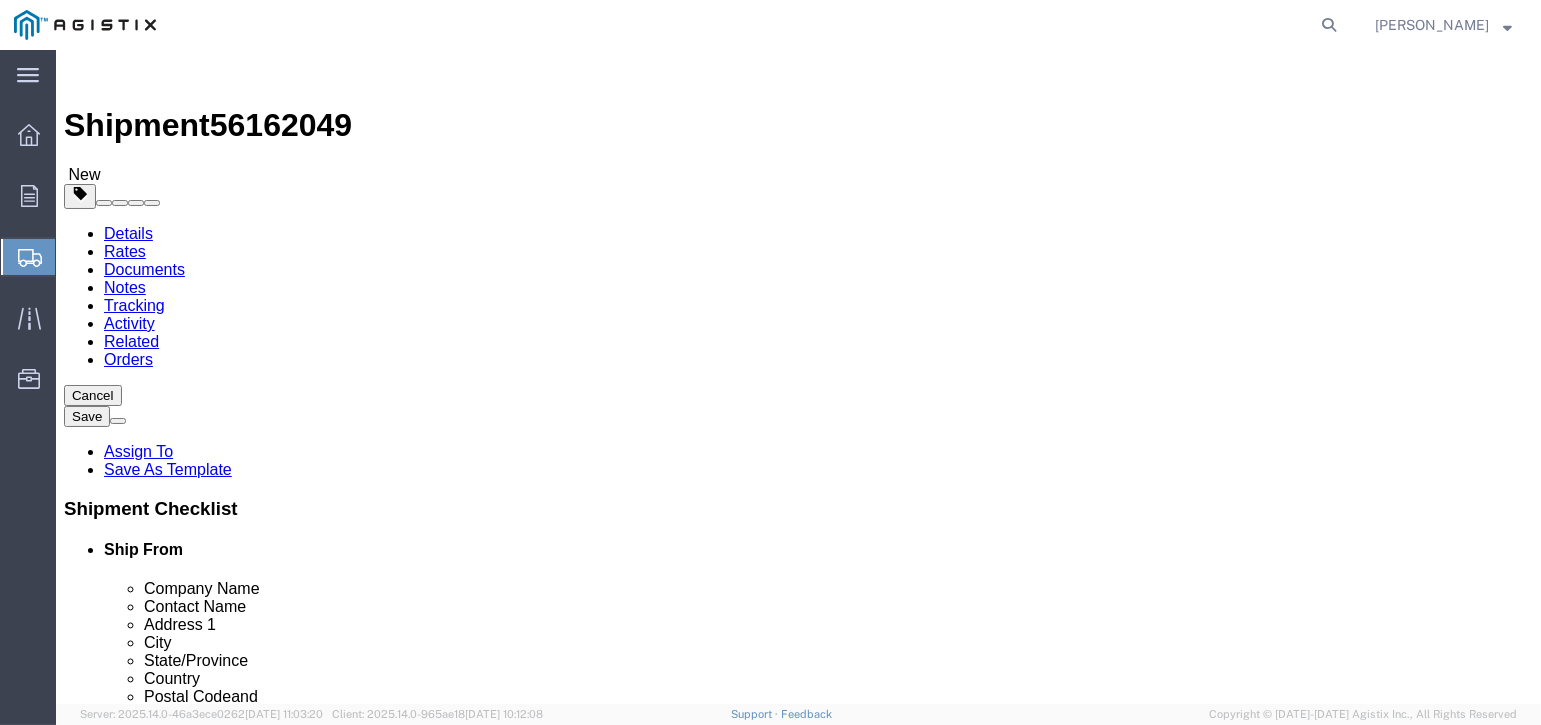 click on "18" 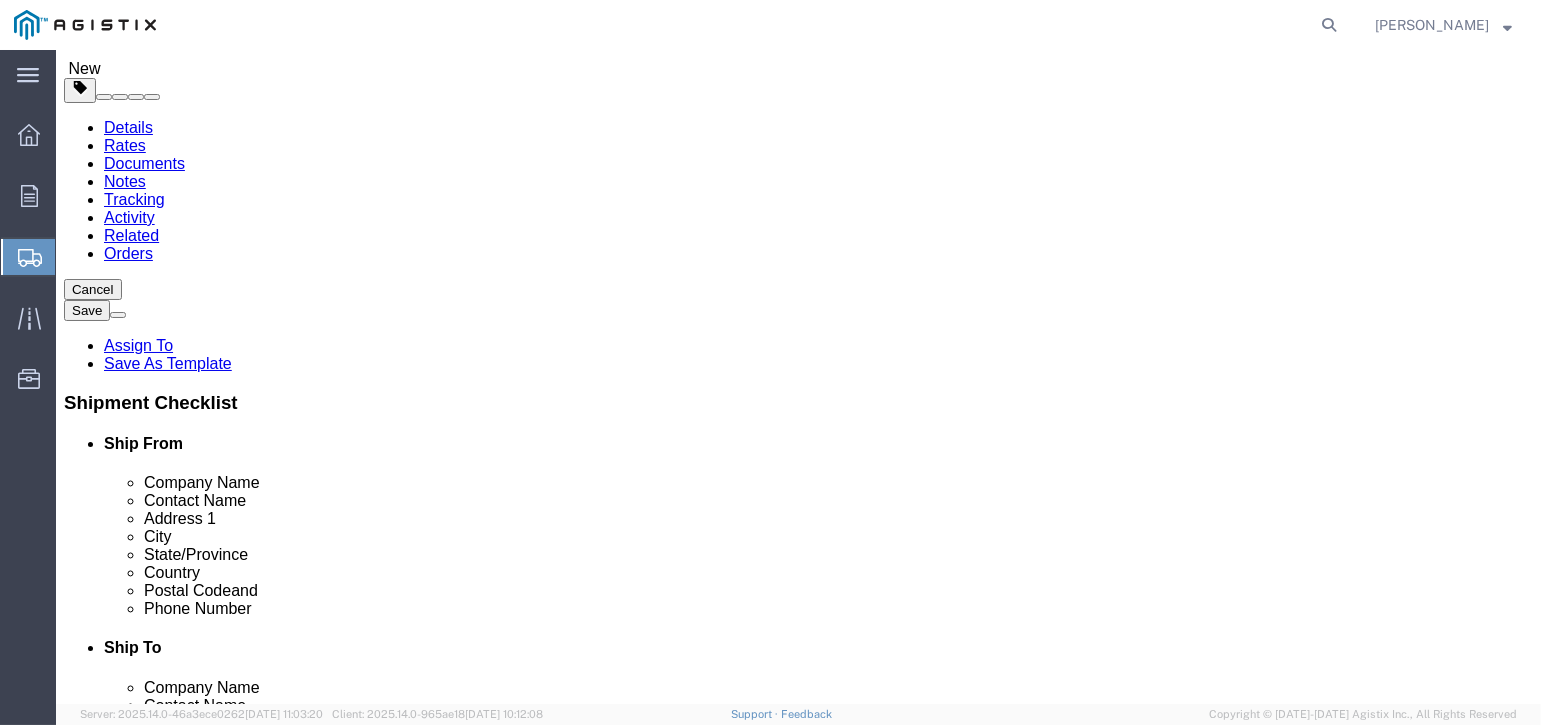 scroll, scrollTop: 100, scrollLeft: 0, axis: vertical 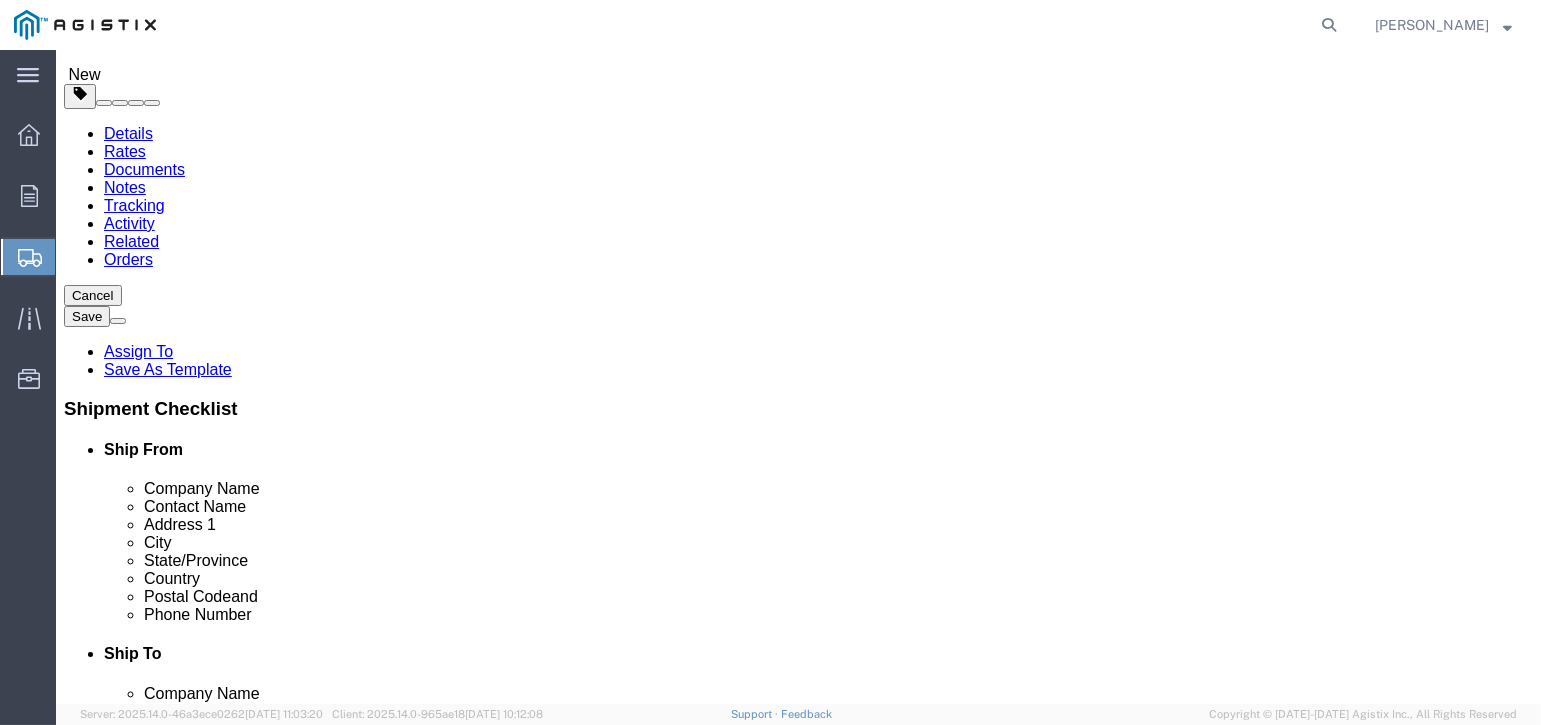 click on "1" 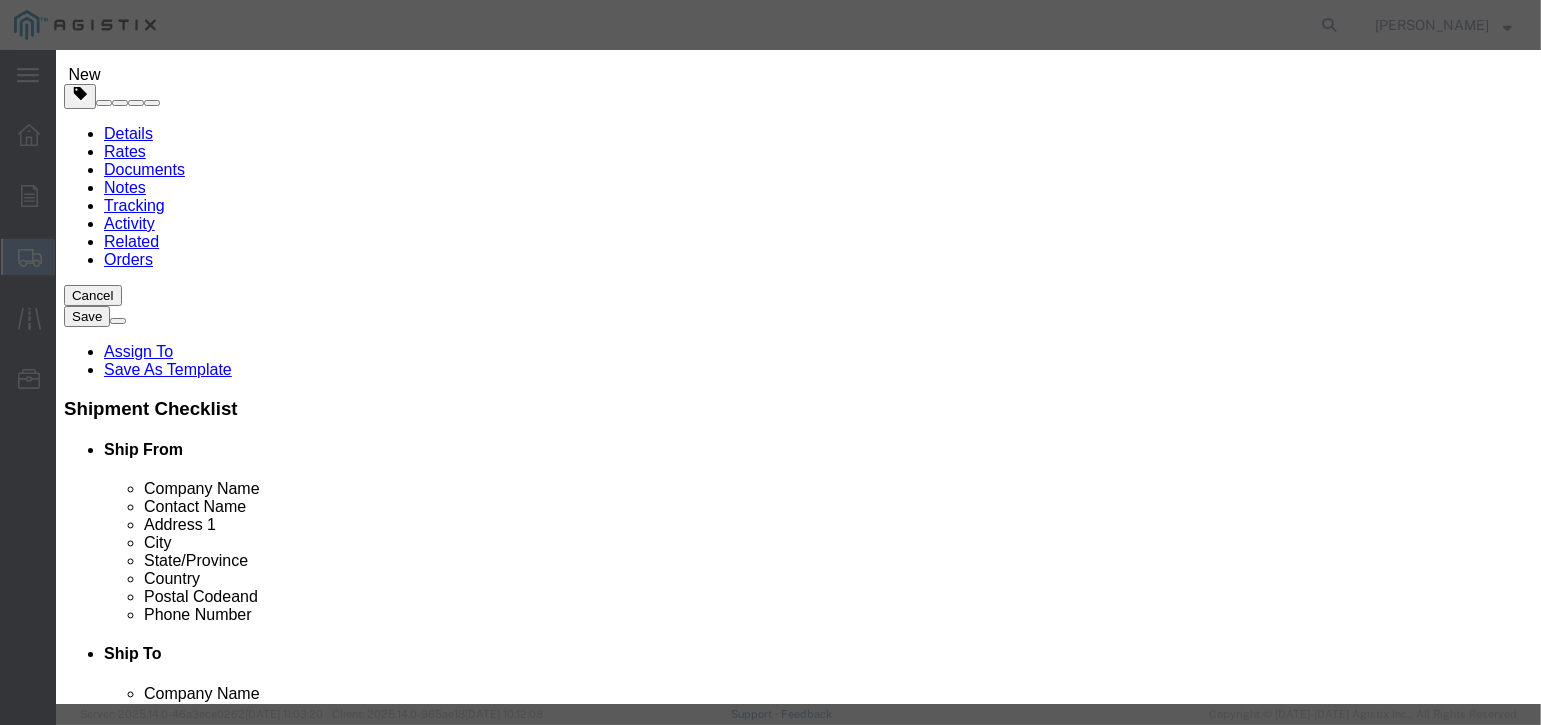 click on "Save" 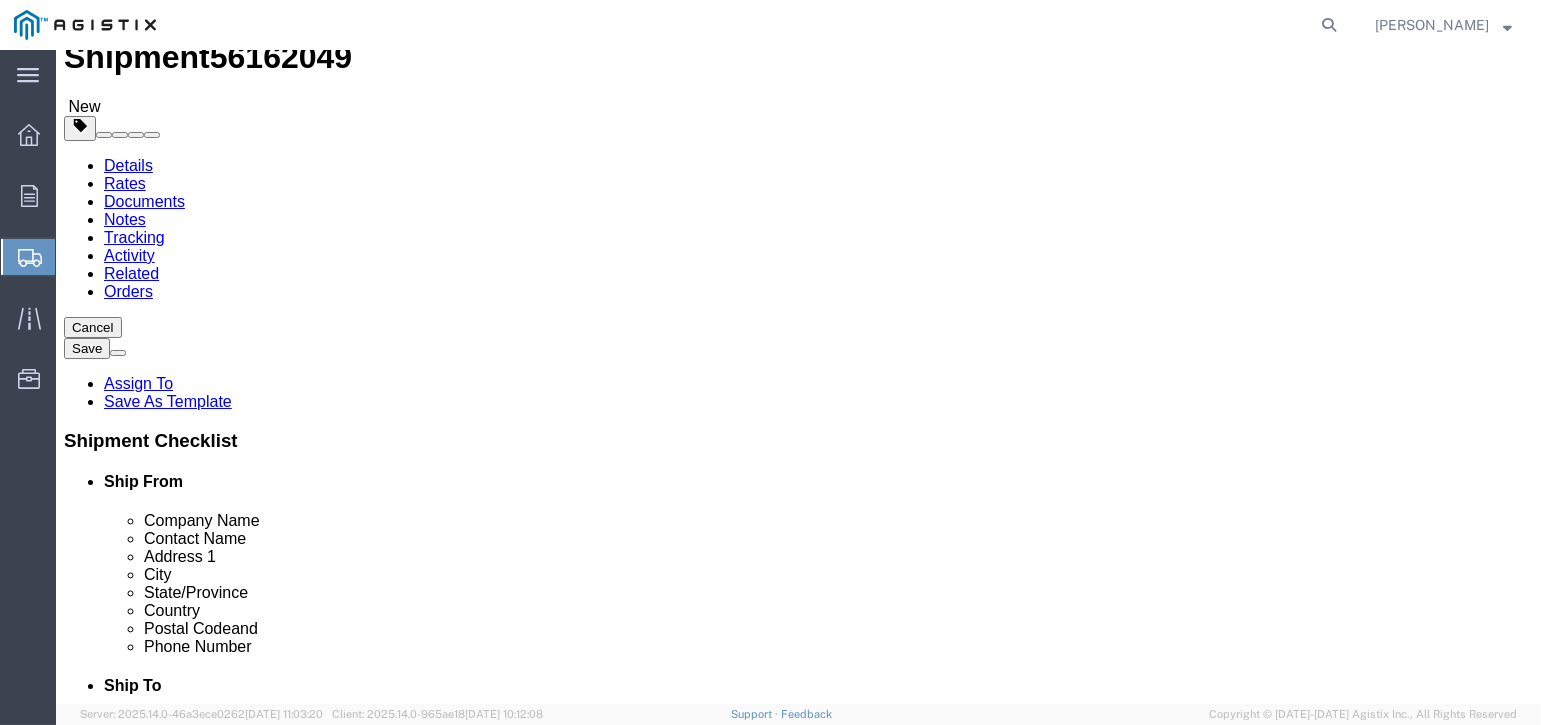 scroll, scrollTop: 200, scrollLeft: 0, axis: vertical 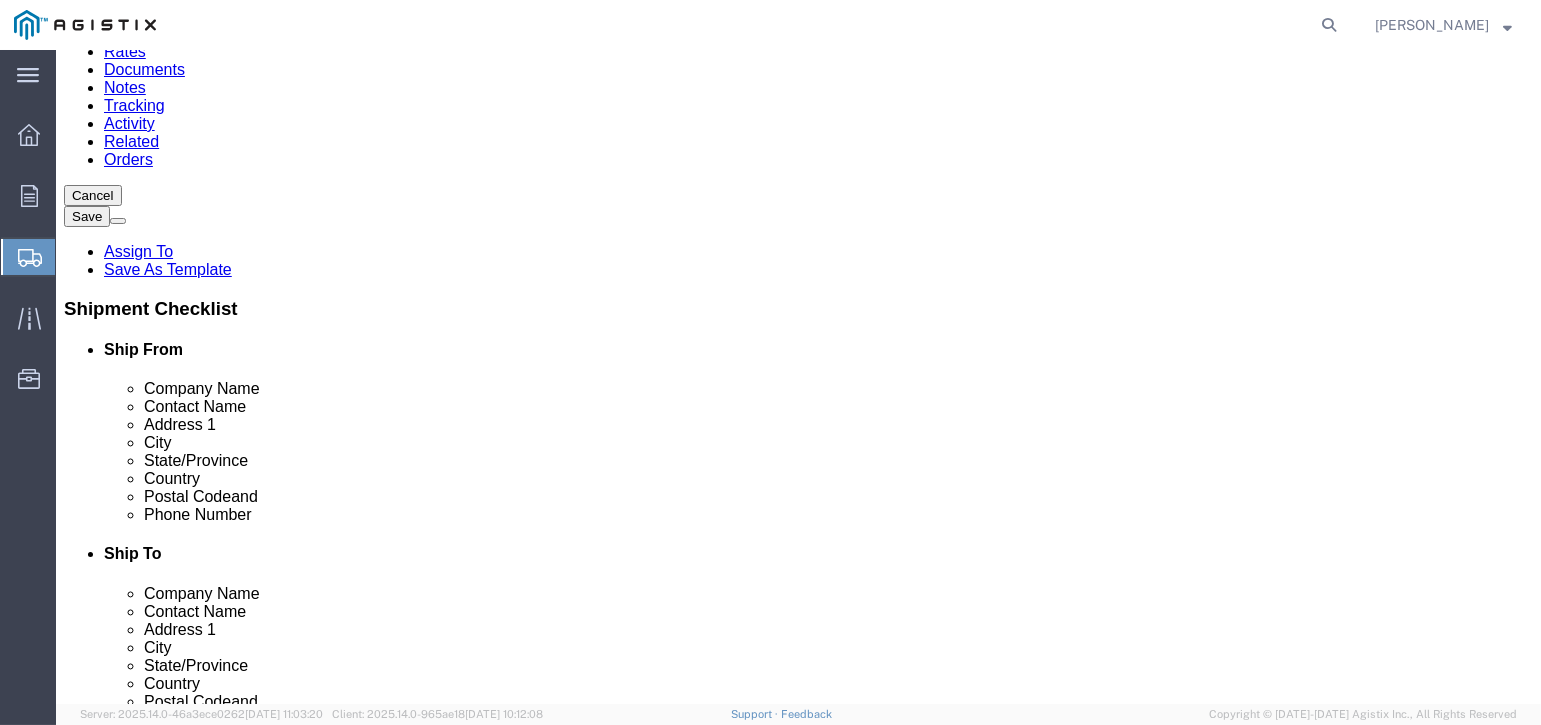 click on "182.70 USD" 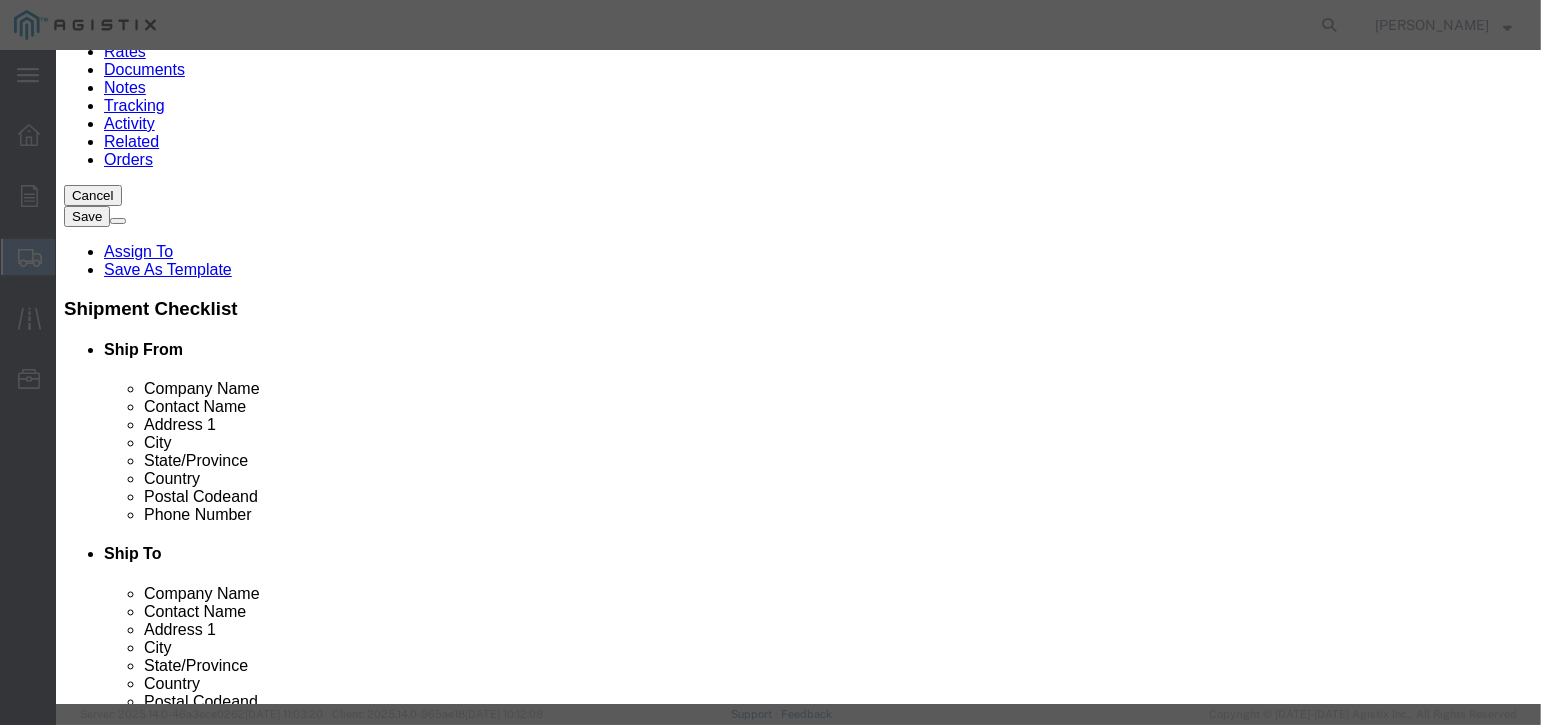 drag, startPoint x: 331, startPoint y: 221, endPoint x: 313, endPoint y: 221, distance: 18 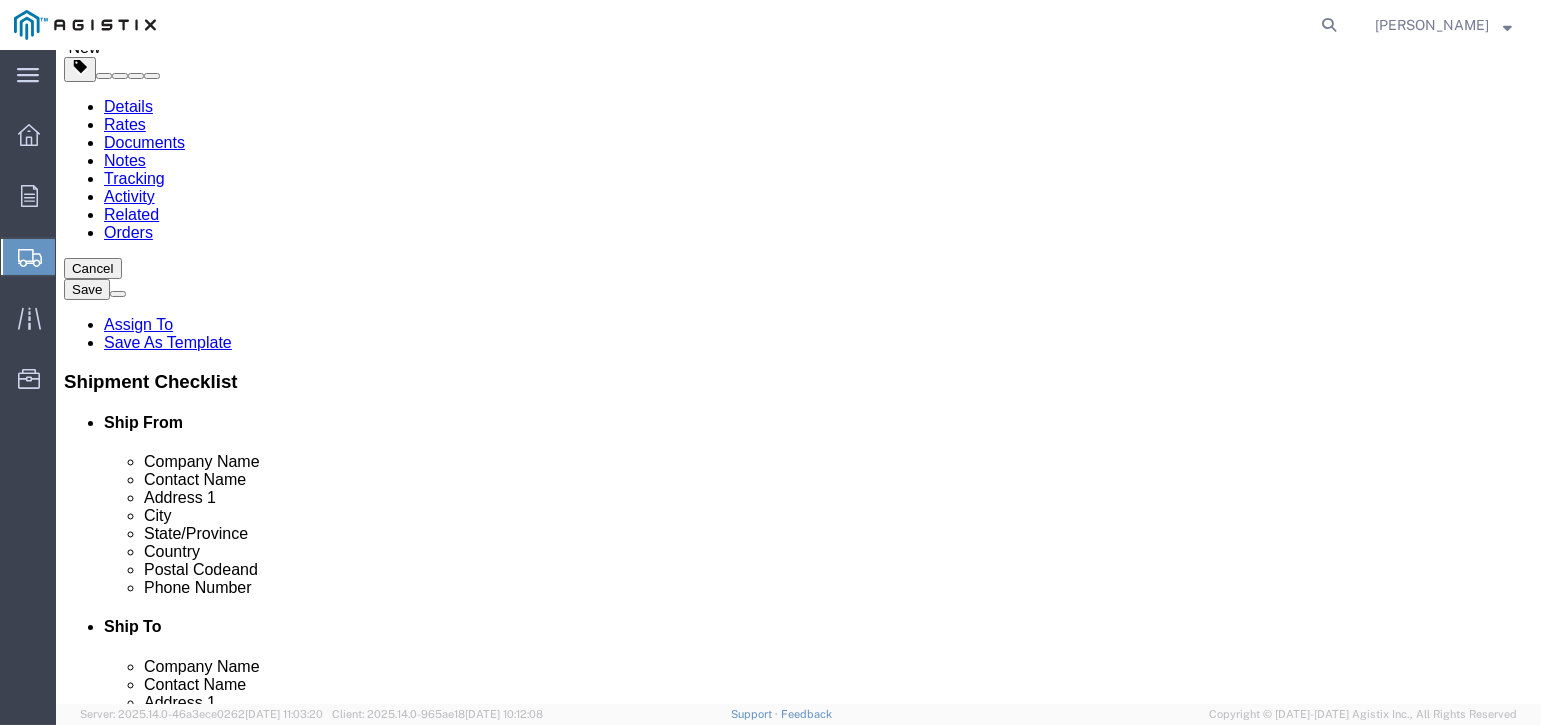 scroll, scrollTop: 300, scrollLeft: 0, axis: vertical 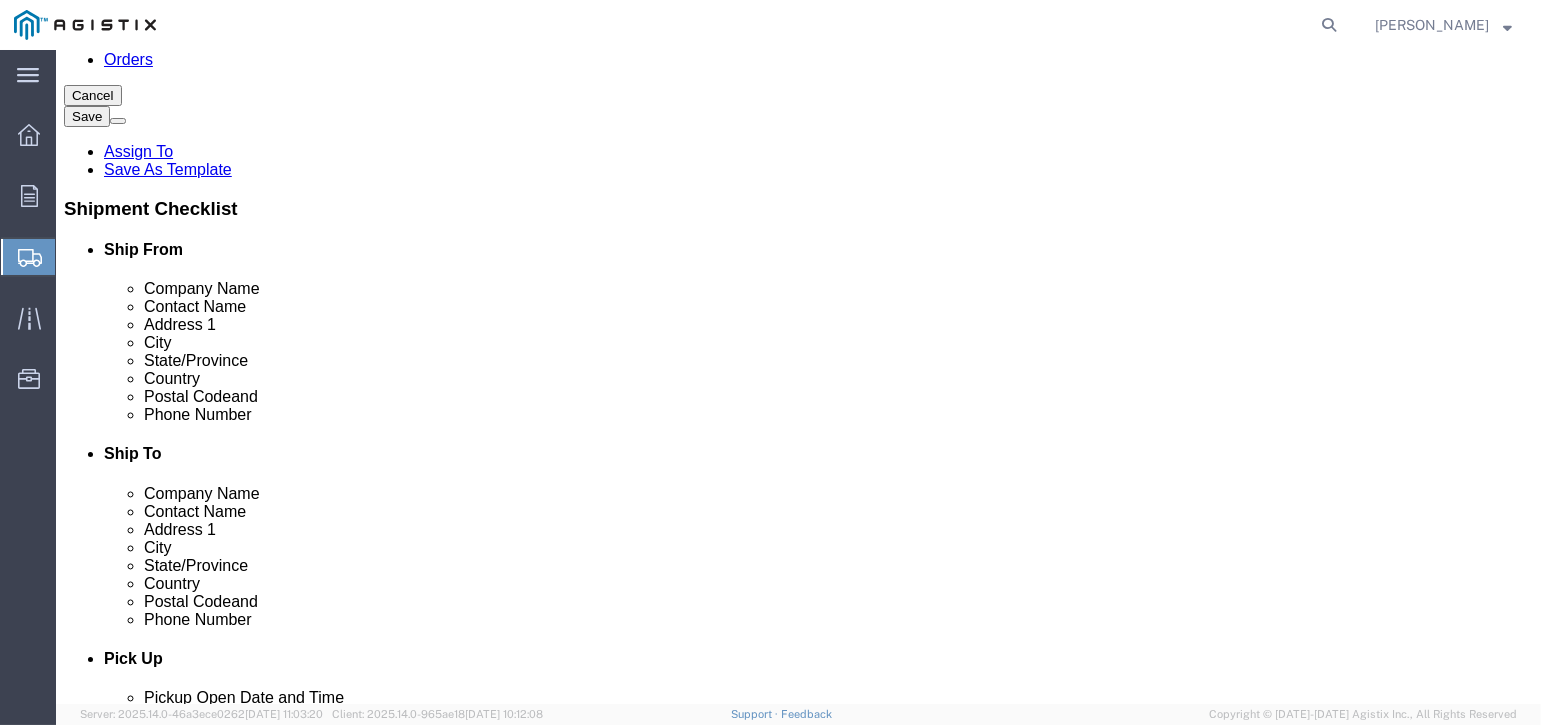 click on "609.00 USD" 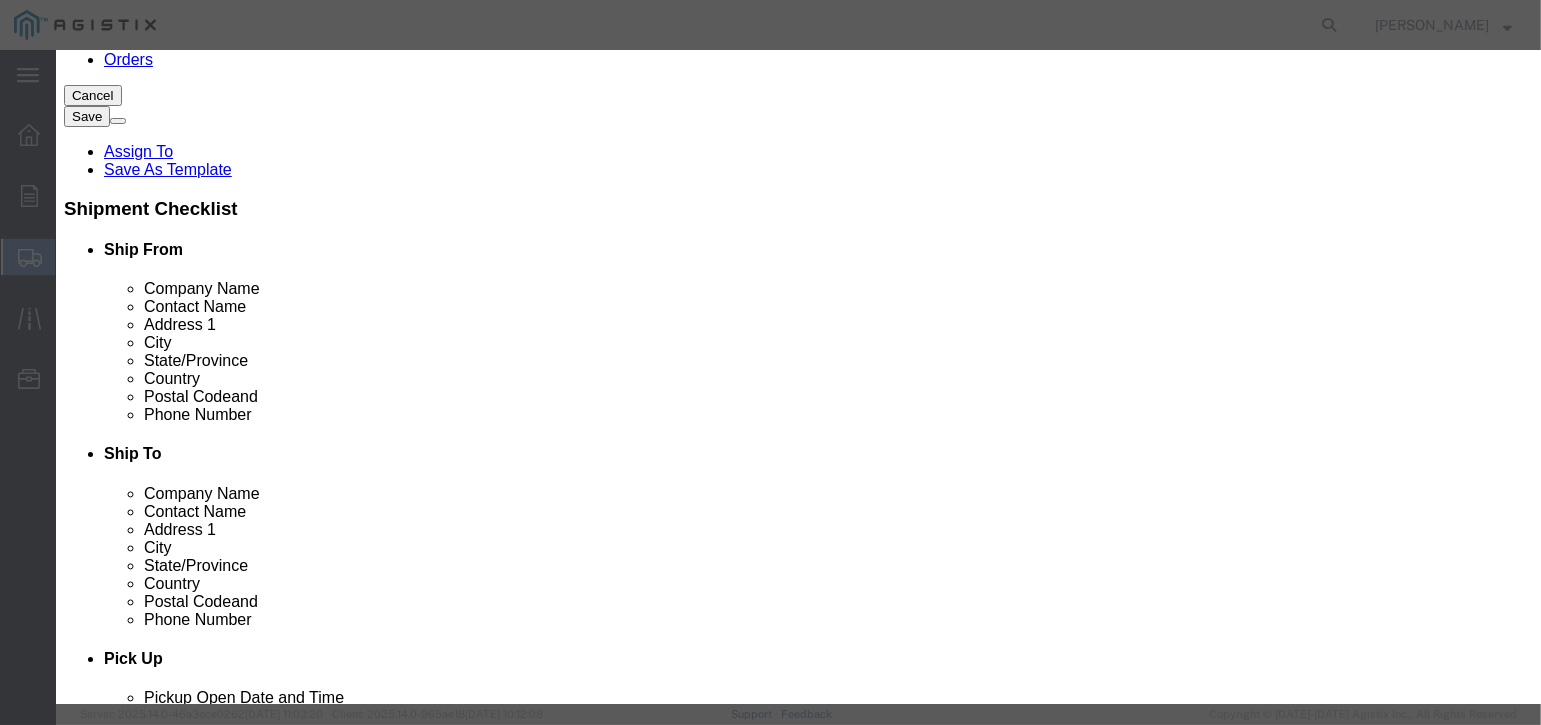 drag, startPoint x: 436, startPoint y: 233, endPoint x: 326, endPoint y: 233, distance: 110 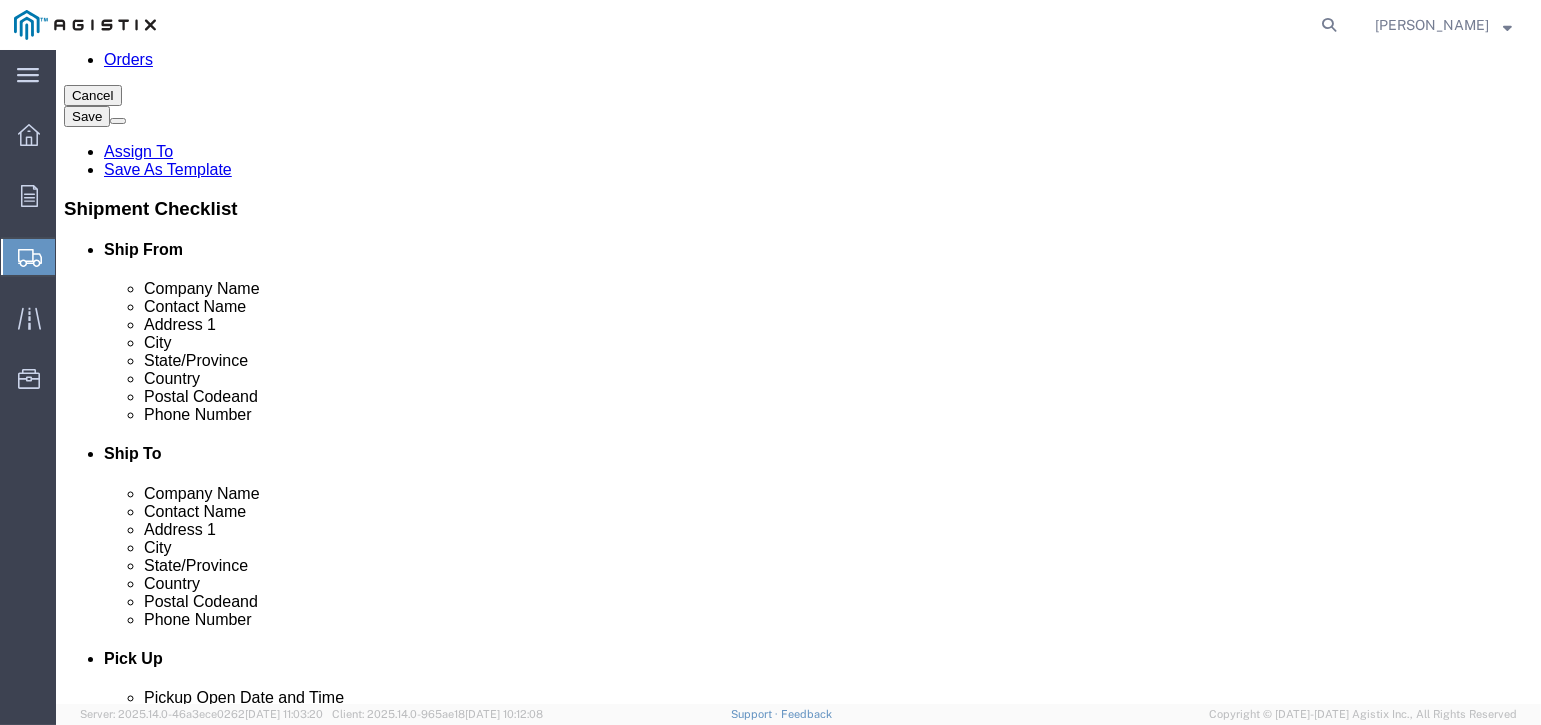 click on "609.00 USD" 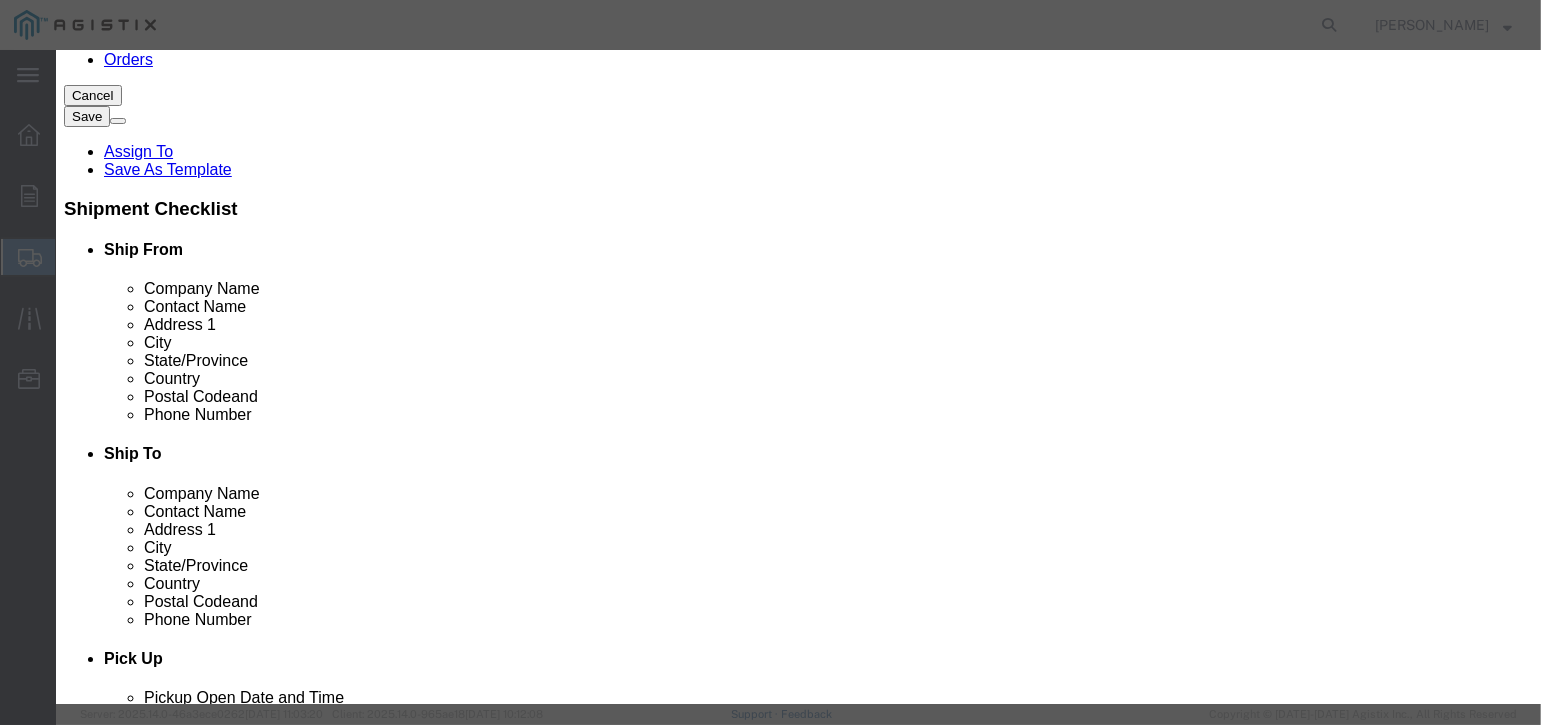 drag, startPoint x: 444, startPoint y: 229, endPoint x: 227, endPoint y: 225, distance: 217.03687 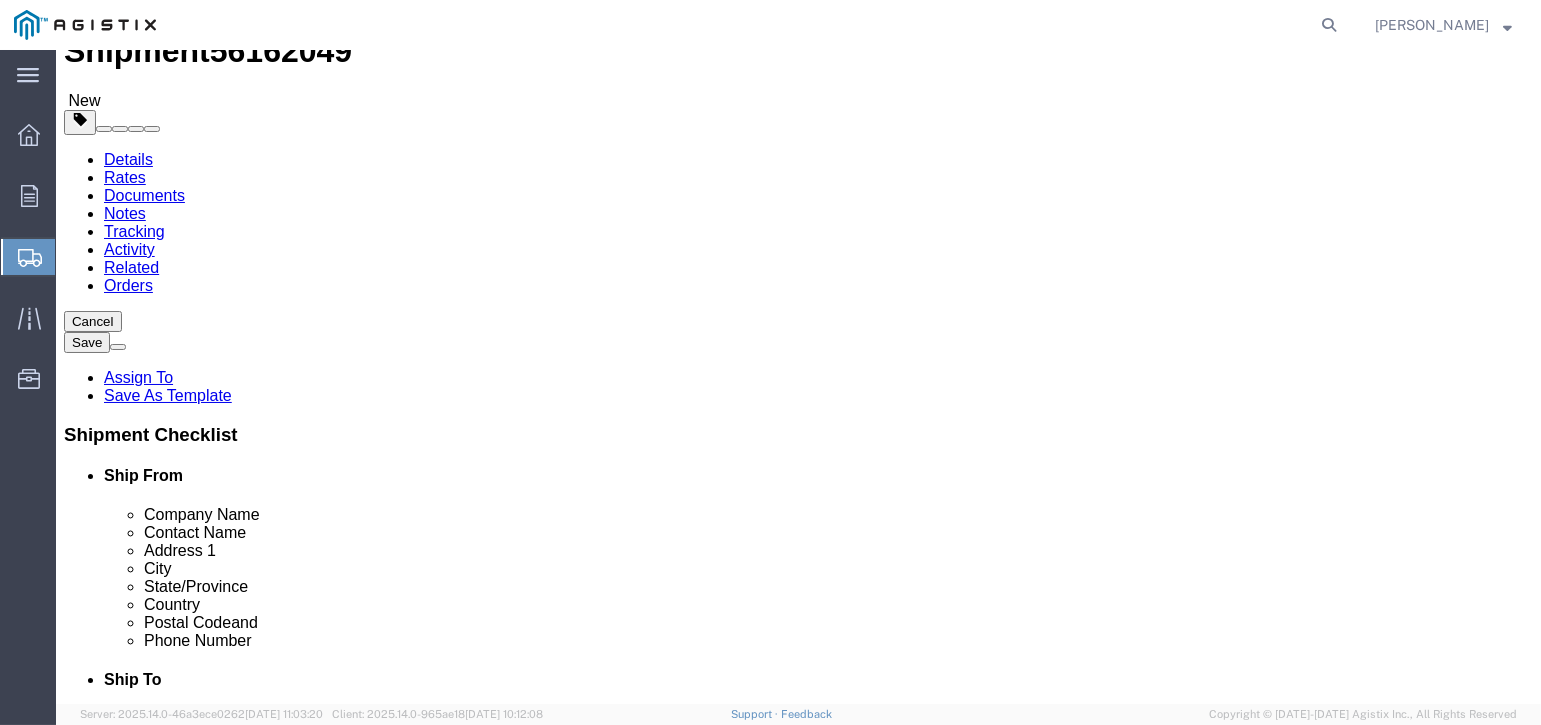 scroll, scrollTop: 200, scrollLeft: 0, axis: vertical 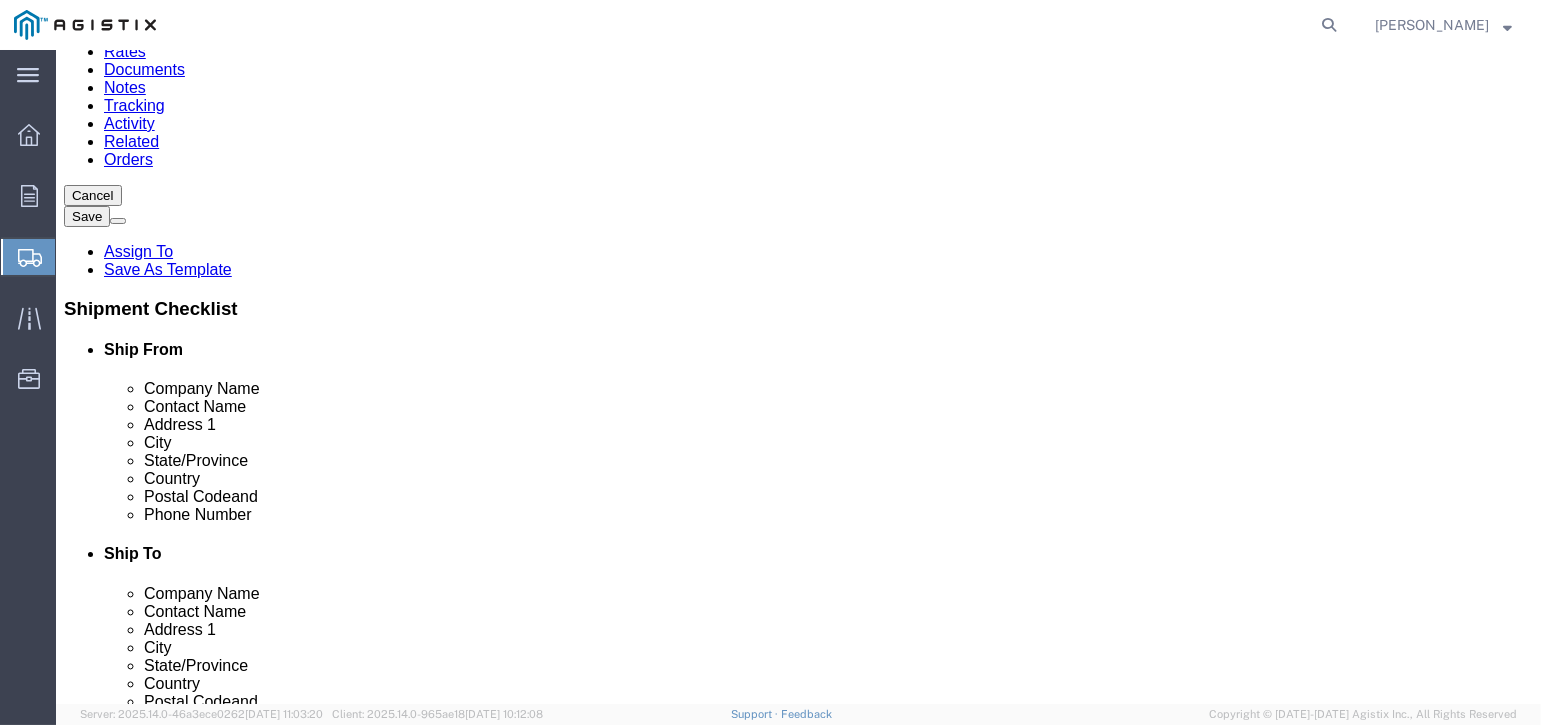 click on "Length
44.00
x
Width
36.00
x
Height
36.00    Select cm ft in" 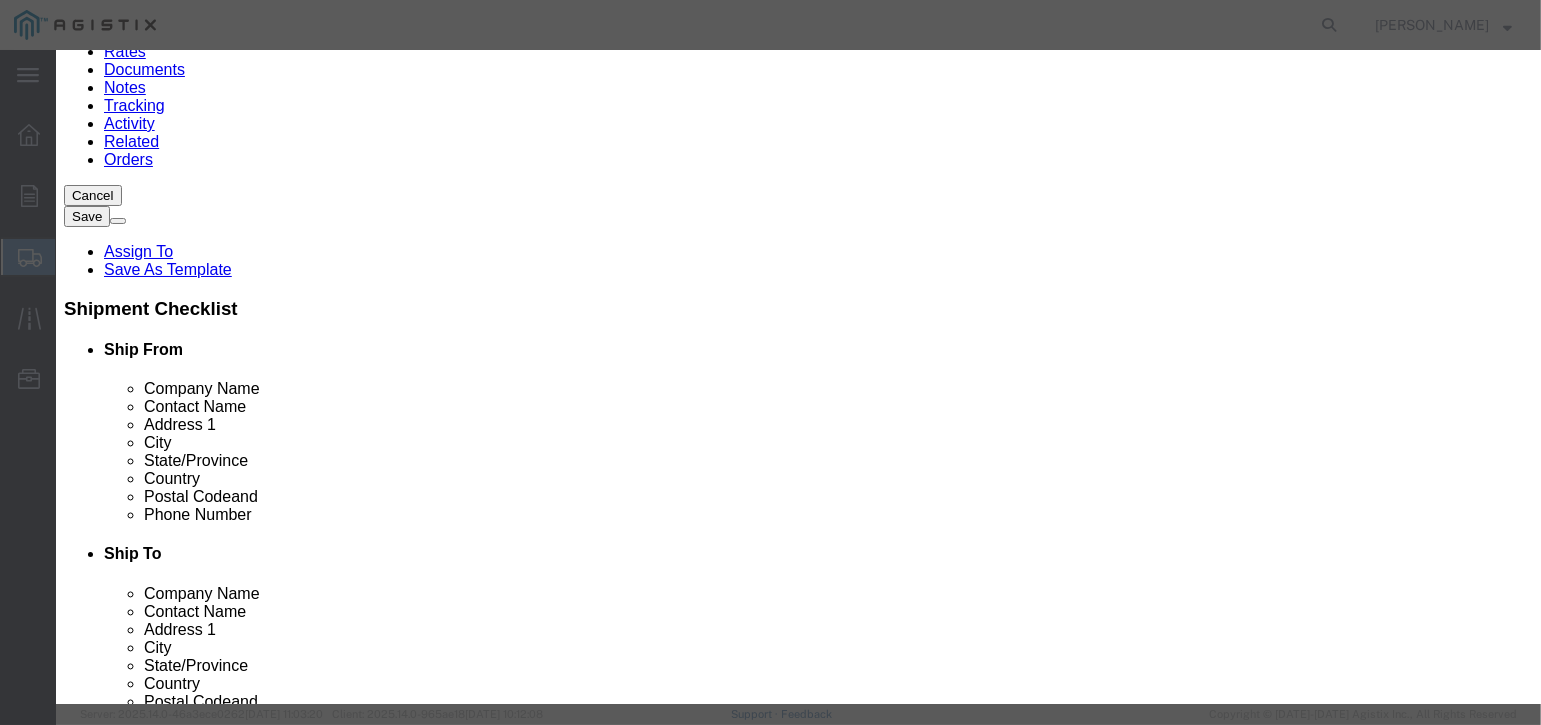 click on "3654.00" 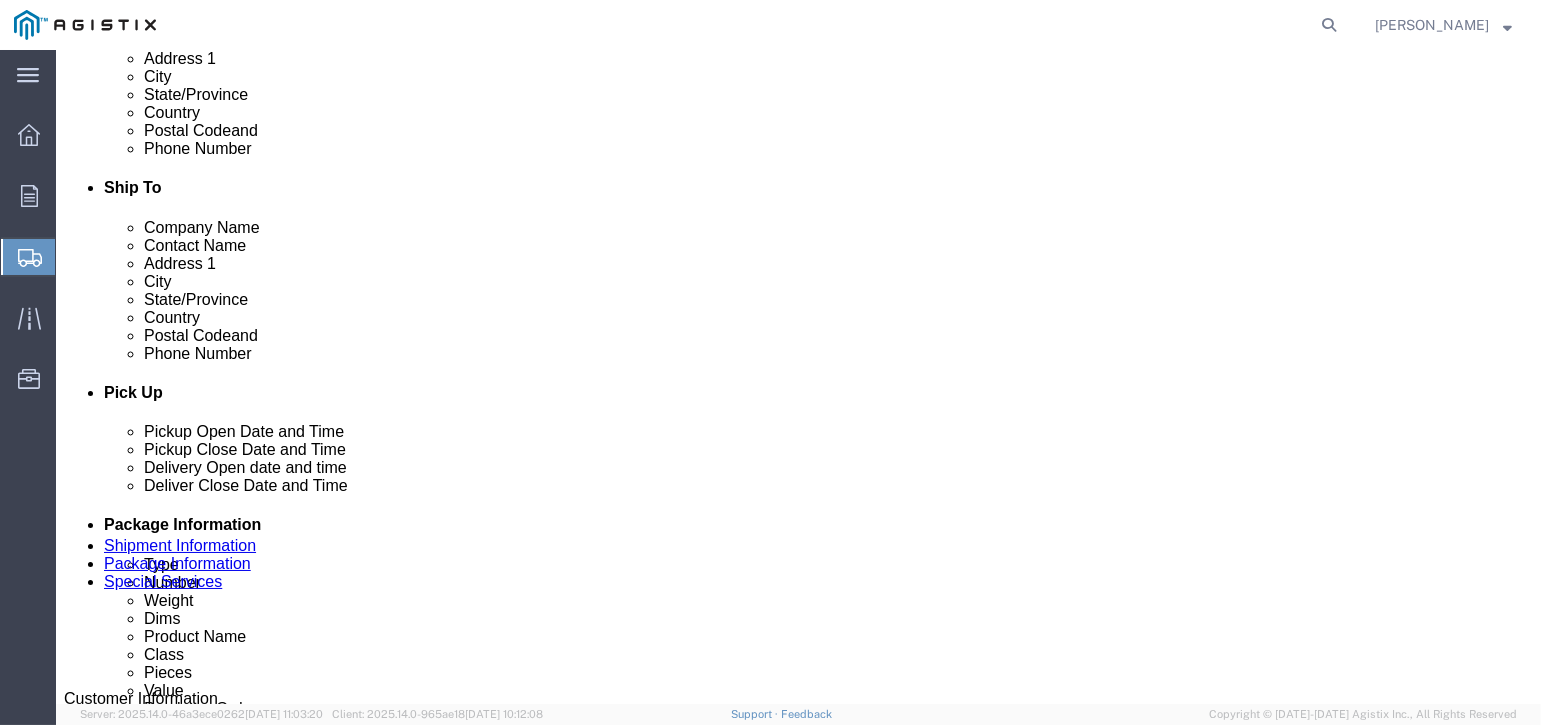 scroll, scrollTop: 600, scrollLeft: 0, axis: vertical 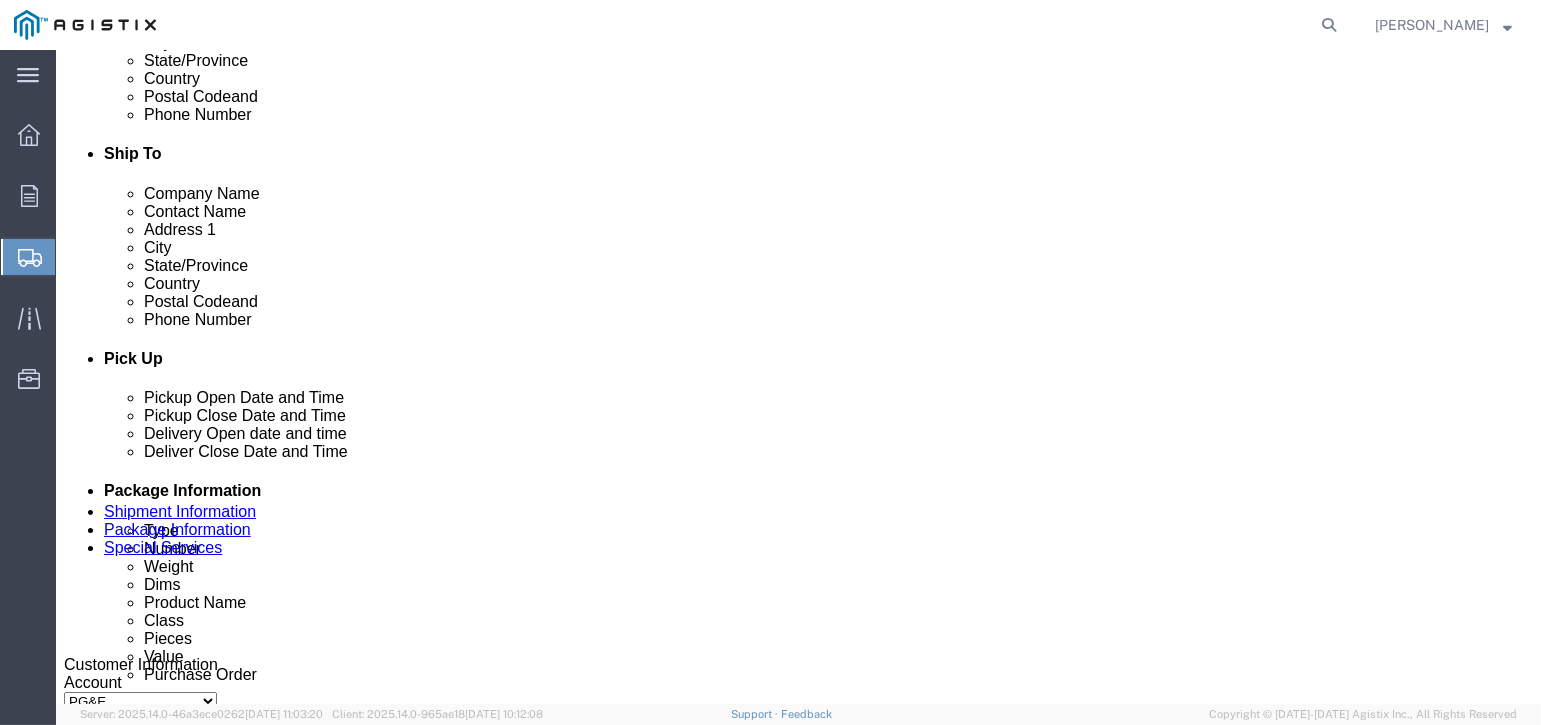 click on "Add Content" 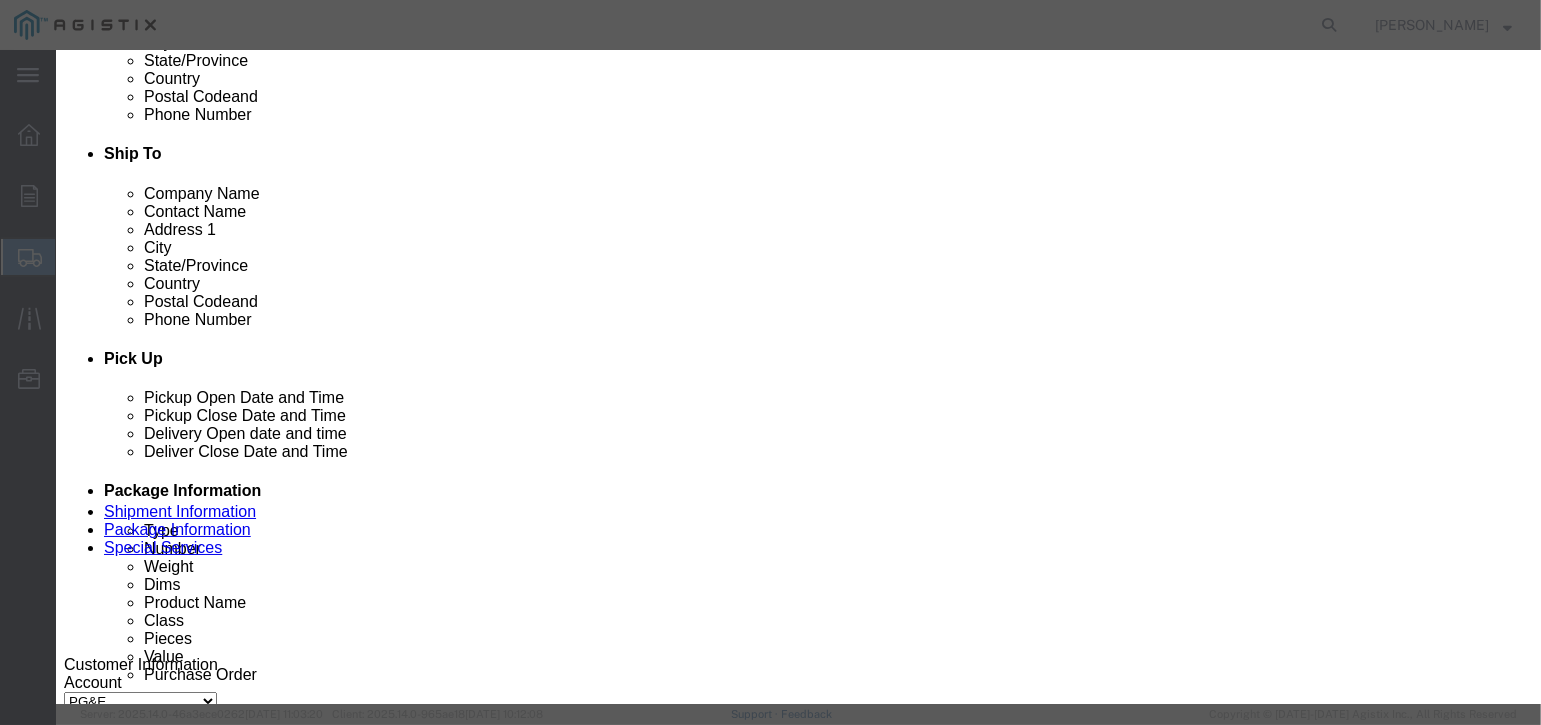 click 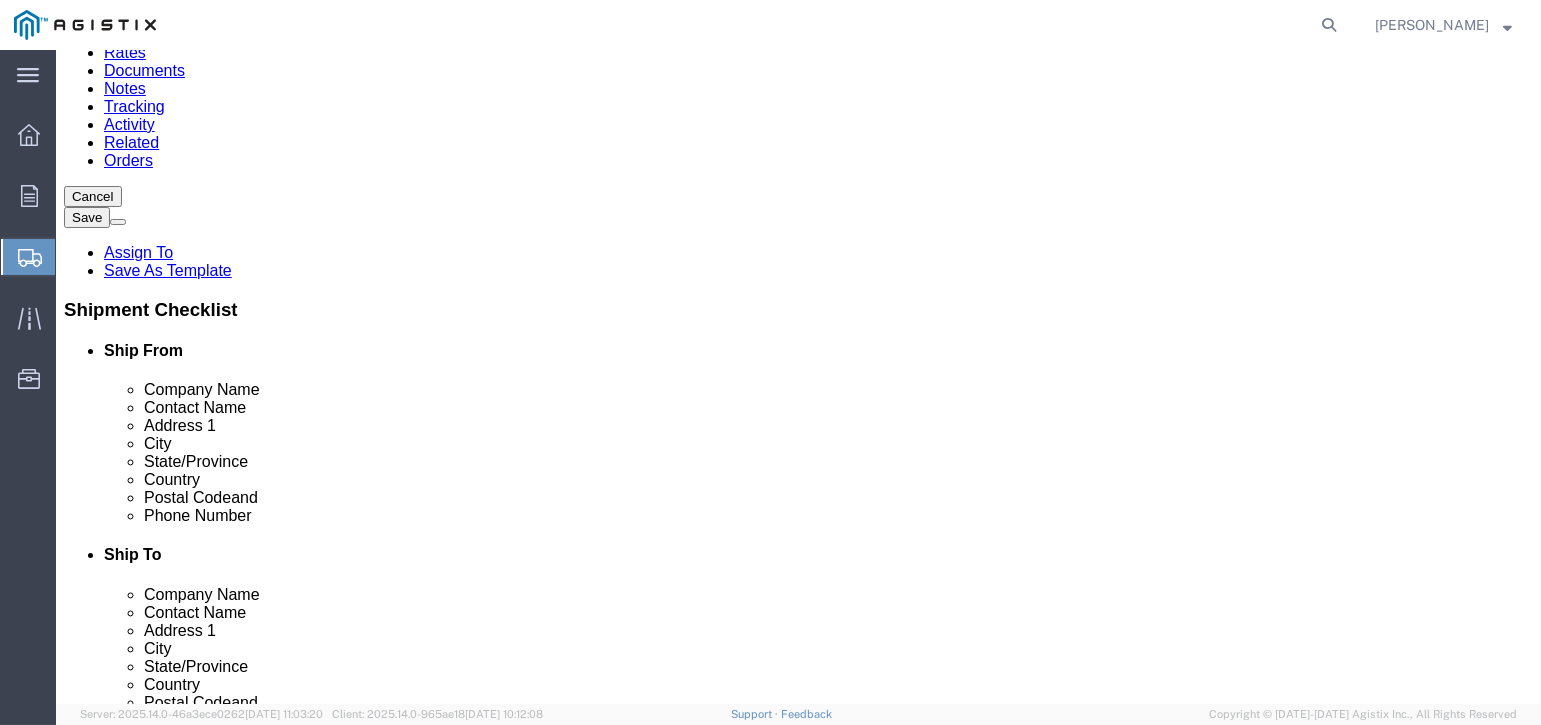 scroll, scrollTop: 200, scrollLeft: 0, axis: vertical 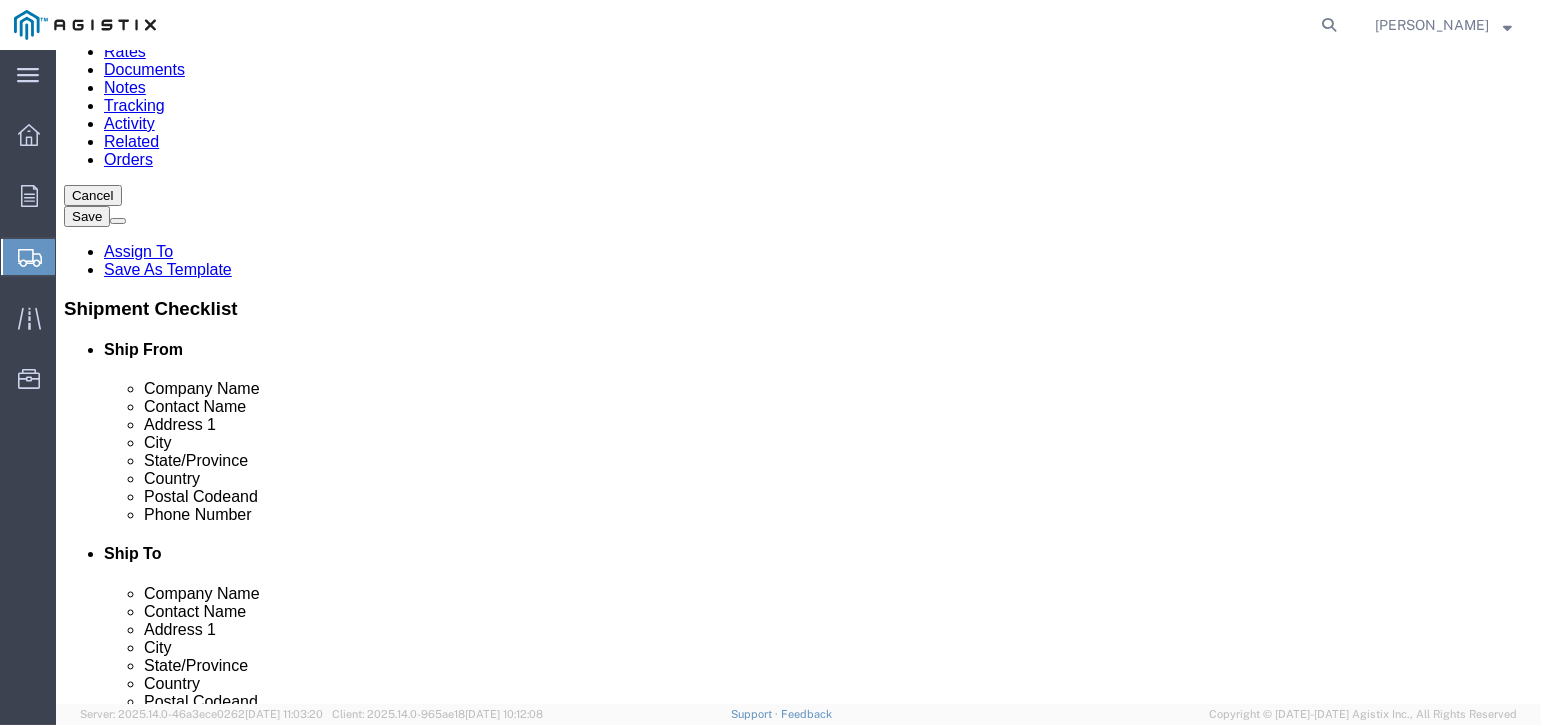click on "32886.00 USD" 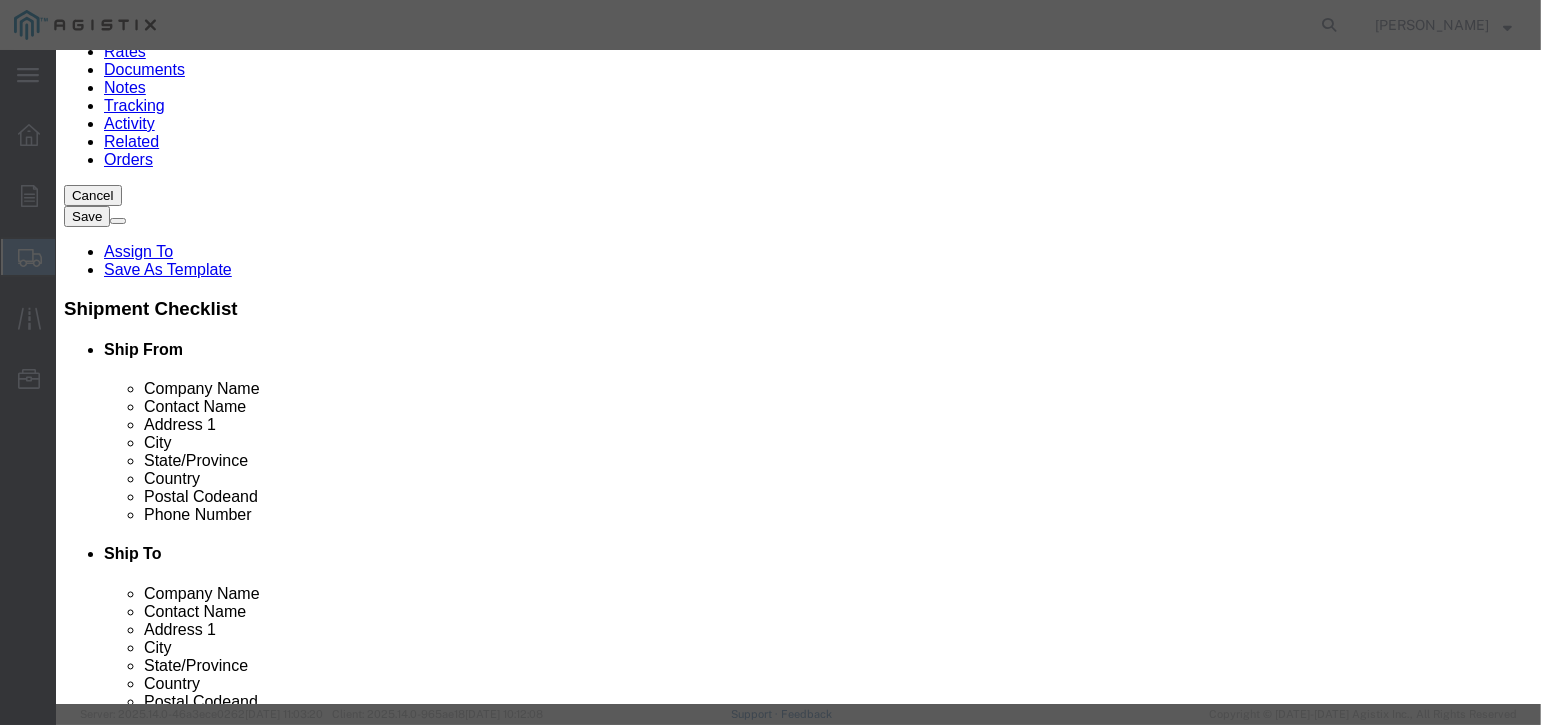 drag, startPoint x: 483, startPoint y: 149, endPoint x: 503, endPoint y: 149, distance: 20 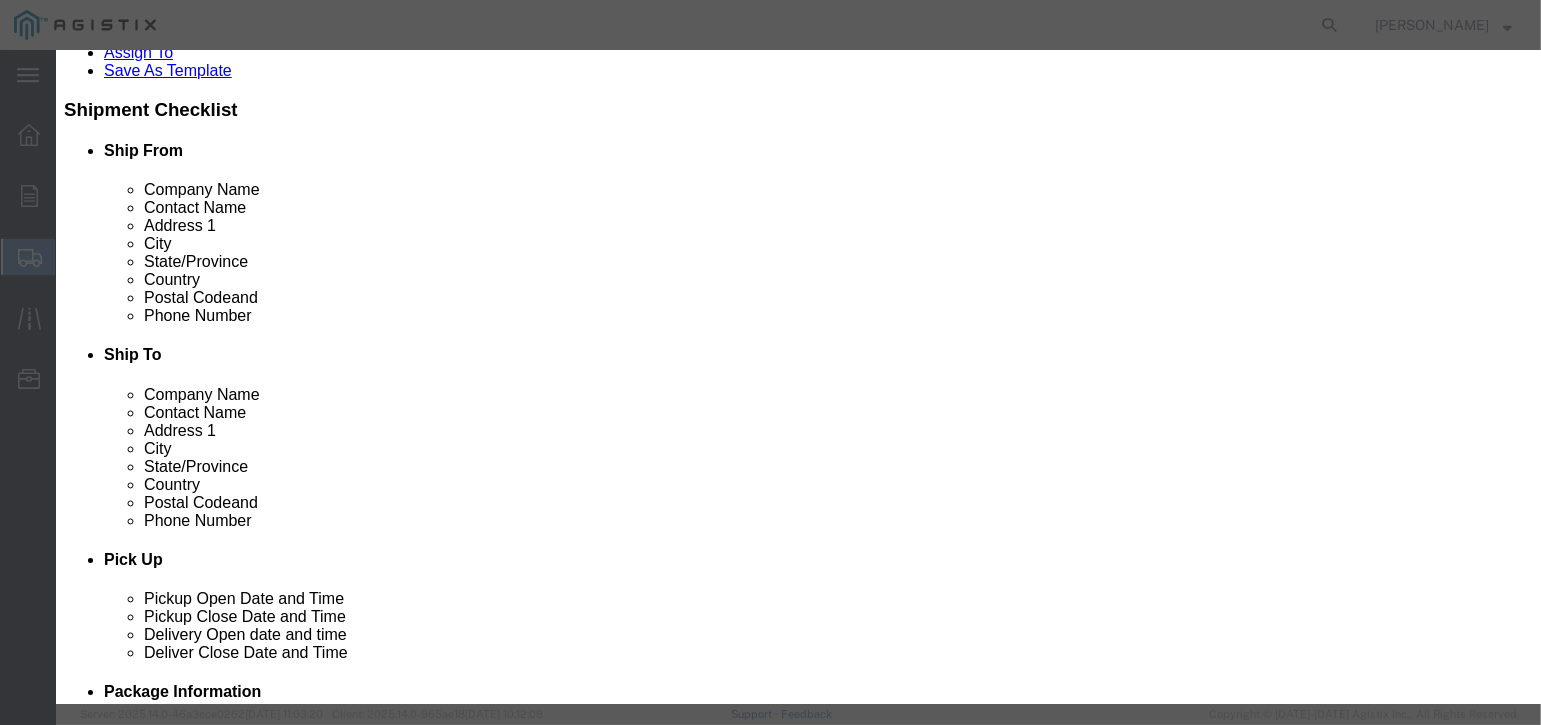 scroll, scrollTop: 400, scrollLeft: 0, axis: vertical 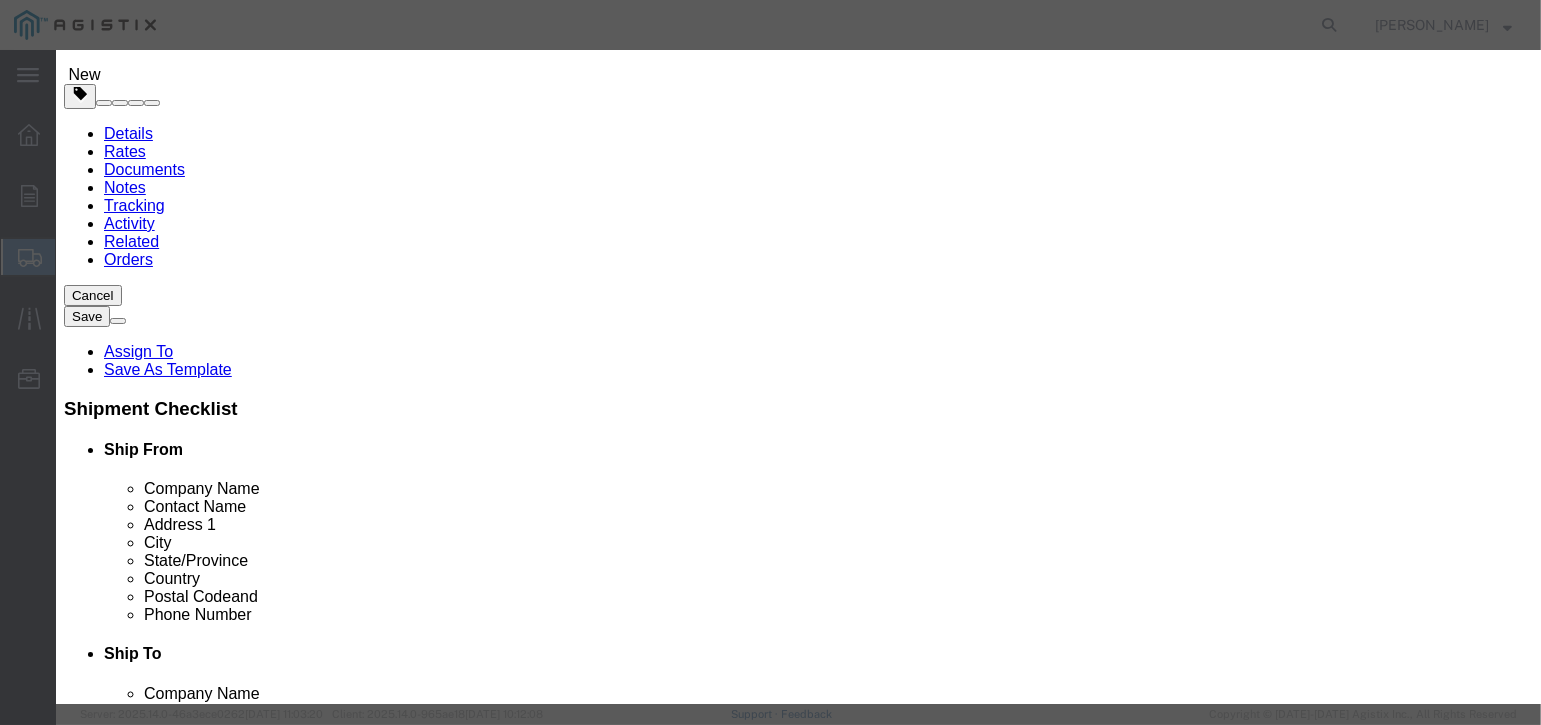 type on "[PHONE_NUMBER]" 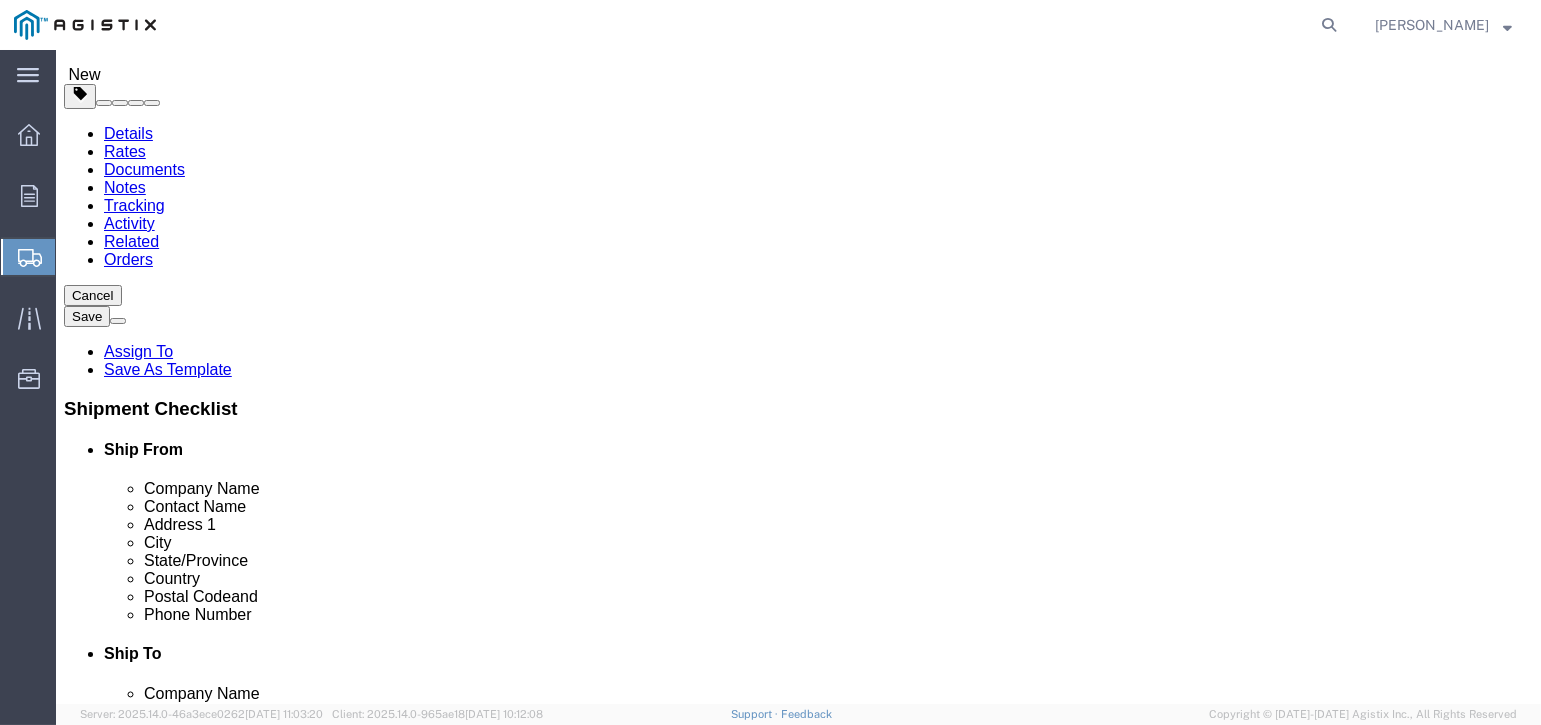 click on "6.00 Each" 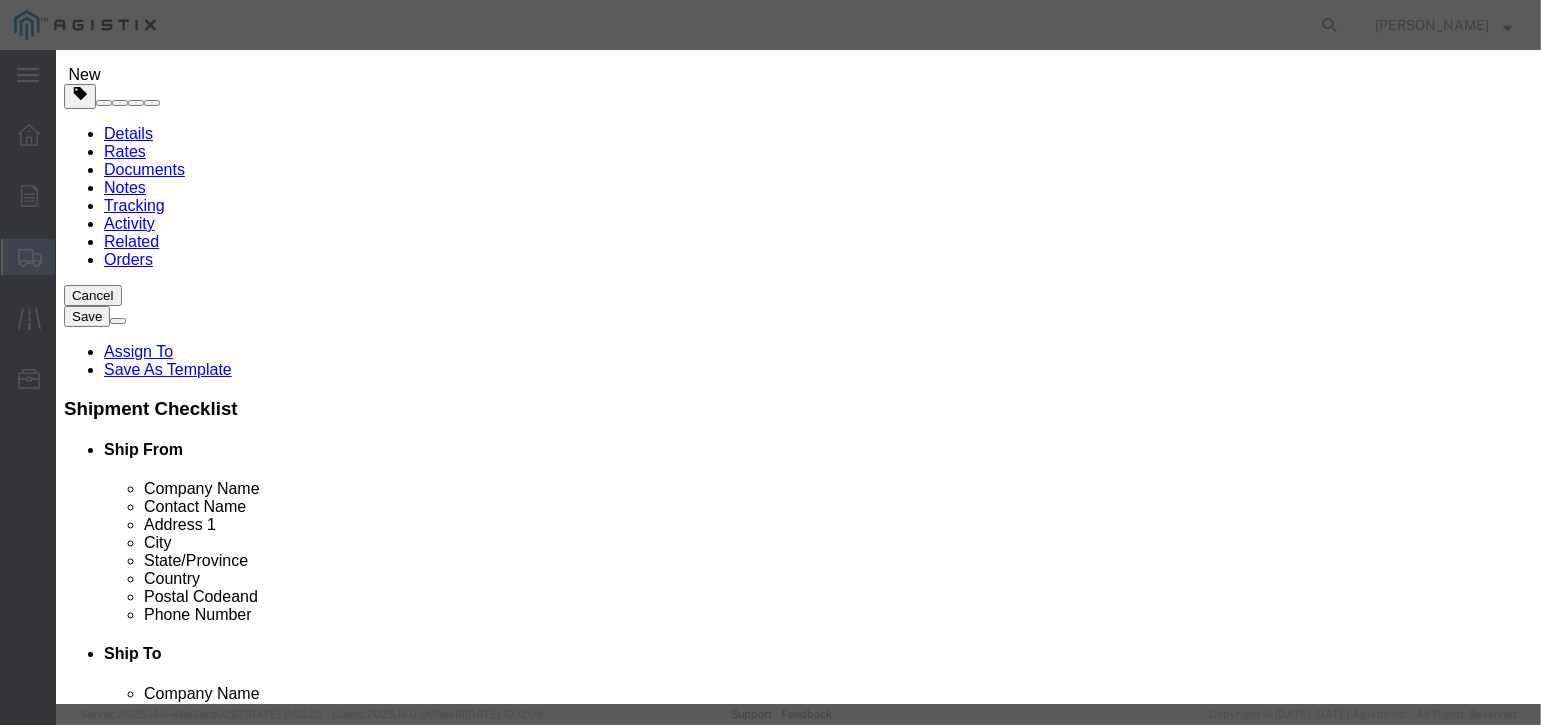 scroll, scrollTop: 145, scrollLeft: 0, axis: vertical 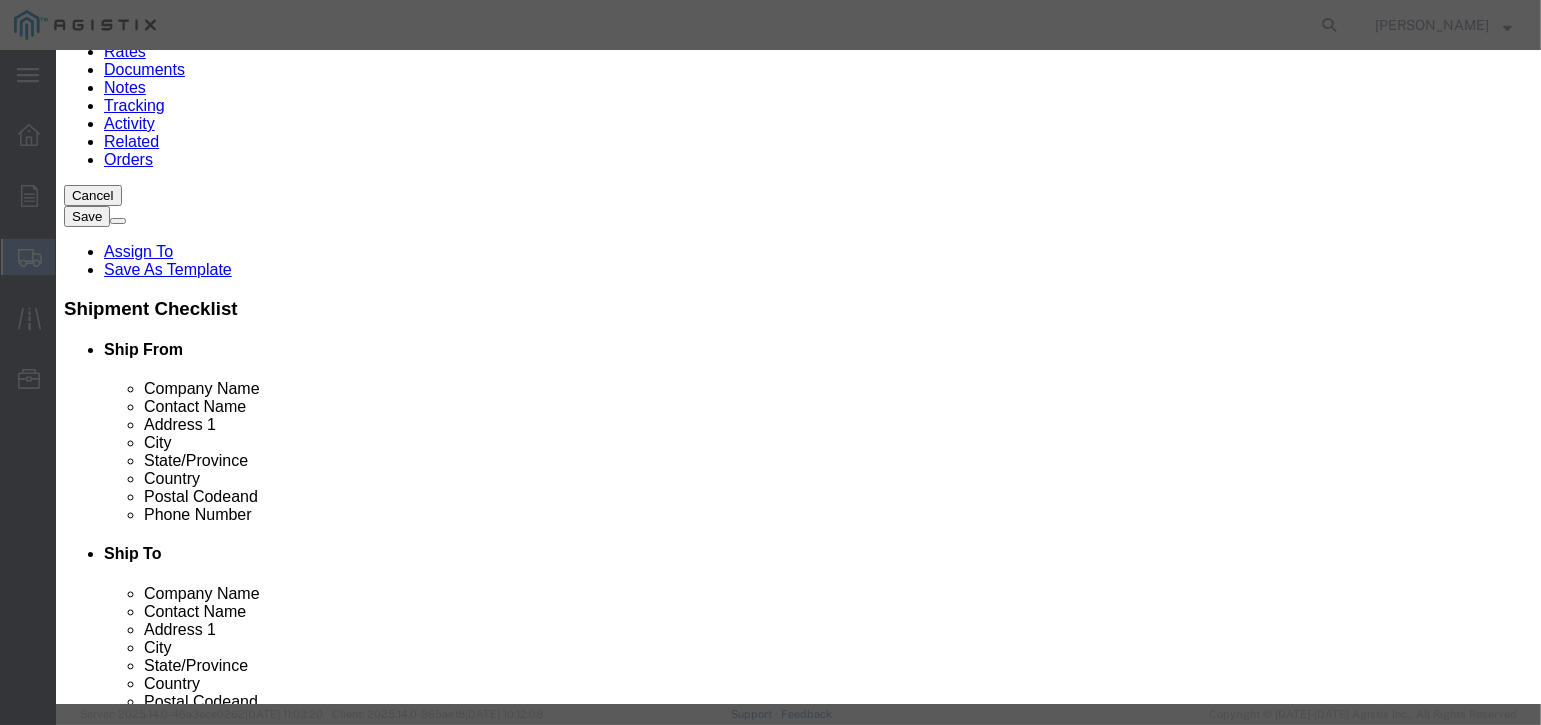 click 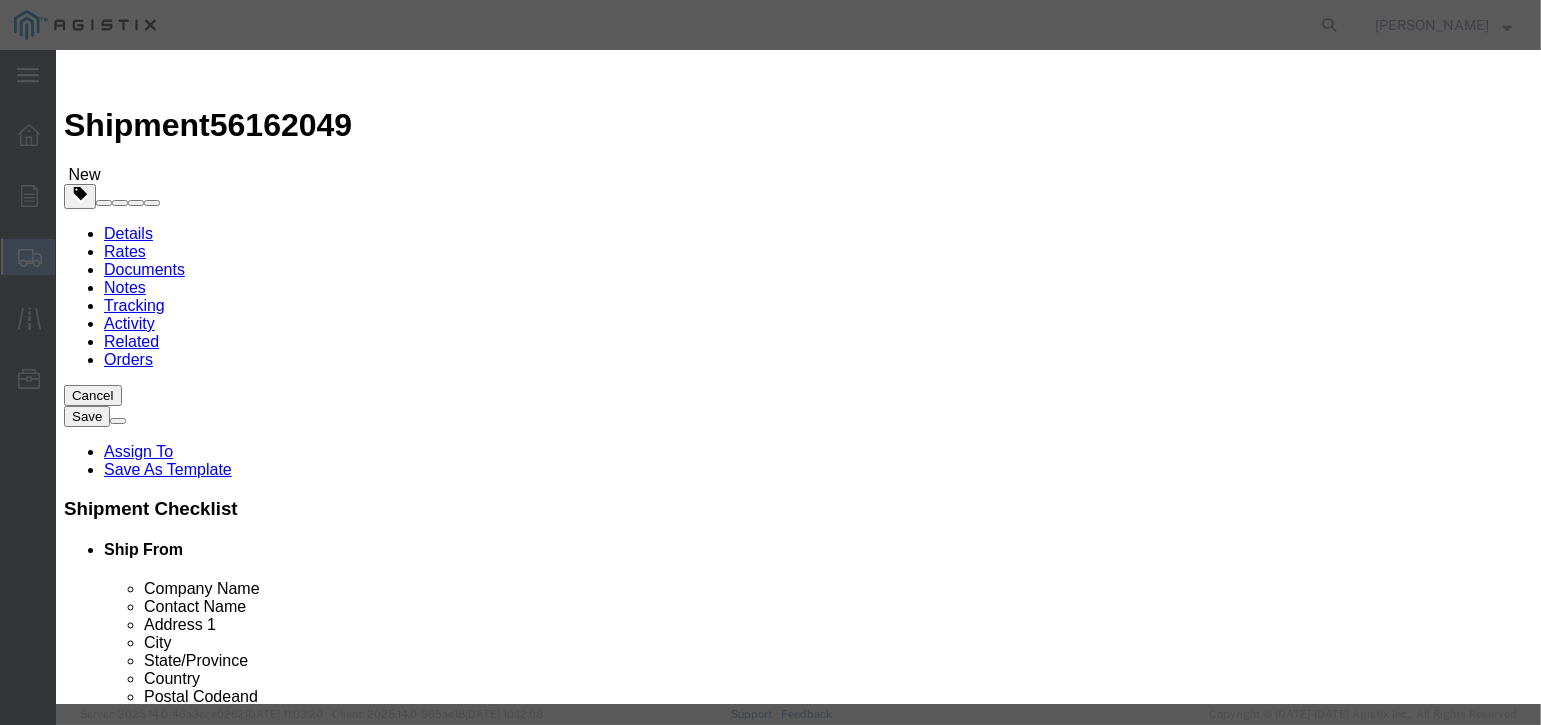 drag, startPoint x: 1090, startPoint y: 424, endPoint x: 1061, endPoint y: 458, distance: 44.687805 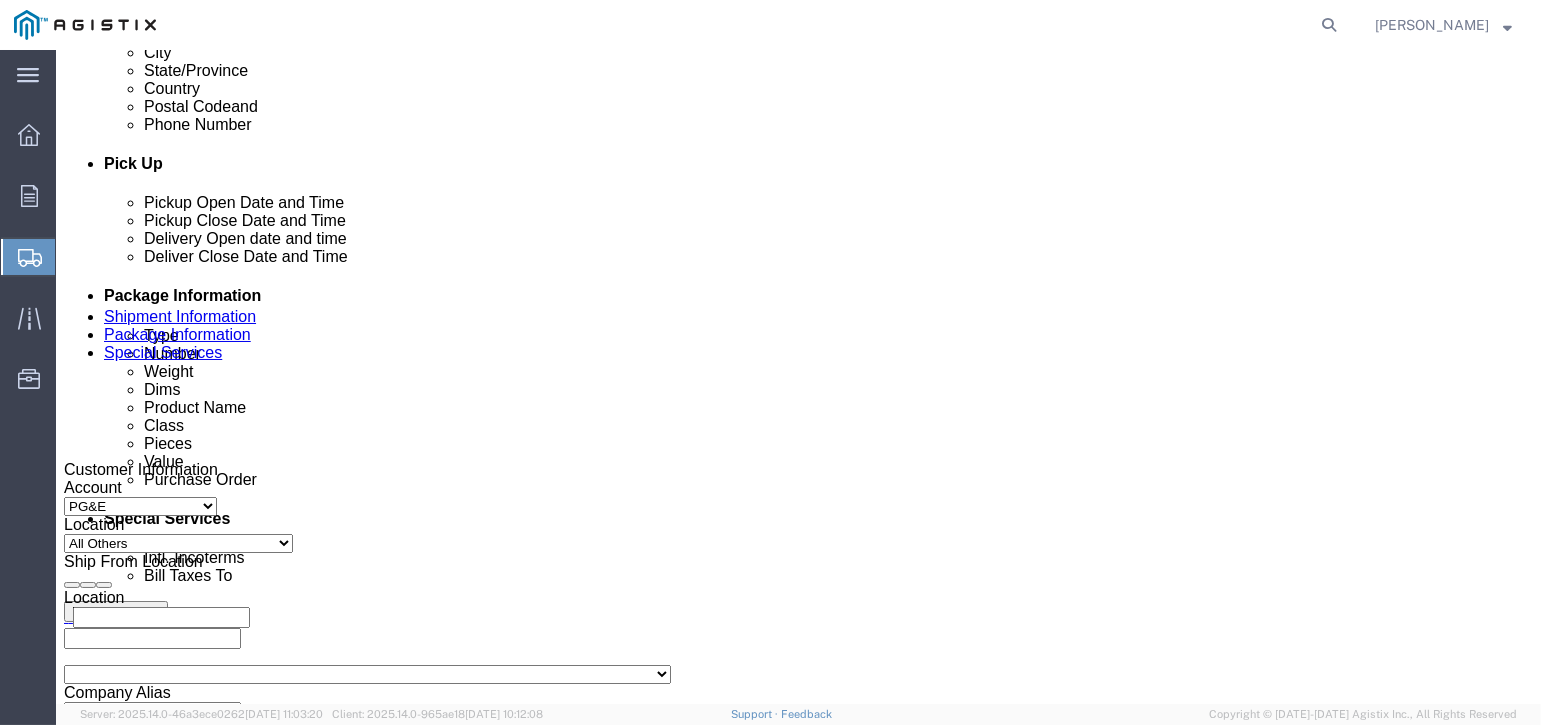 scroll, scrollTop: 800, scrollLeft: 0, axis: vertical 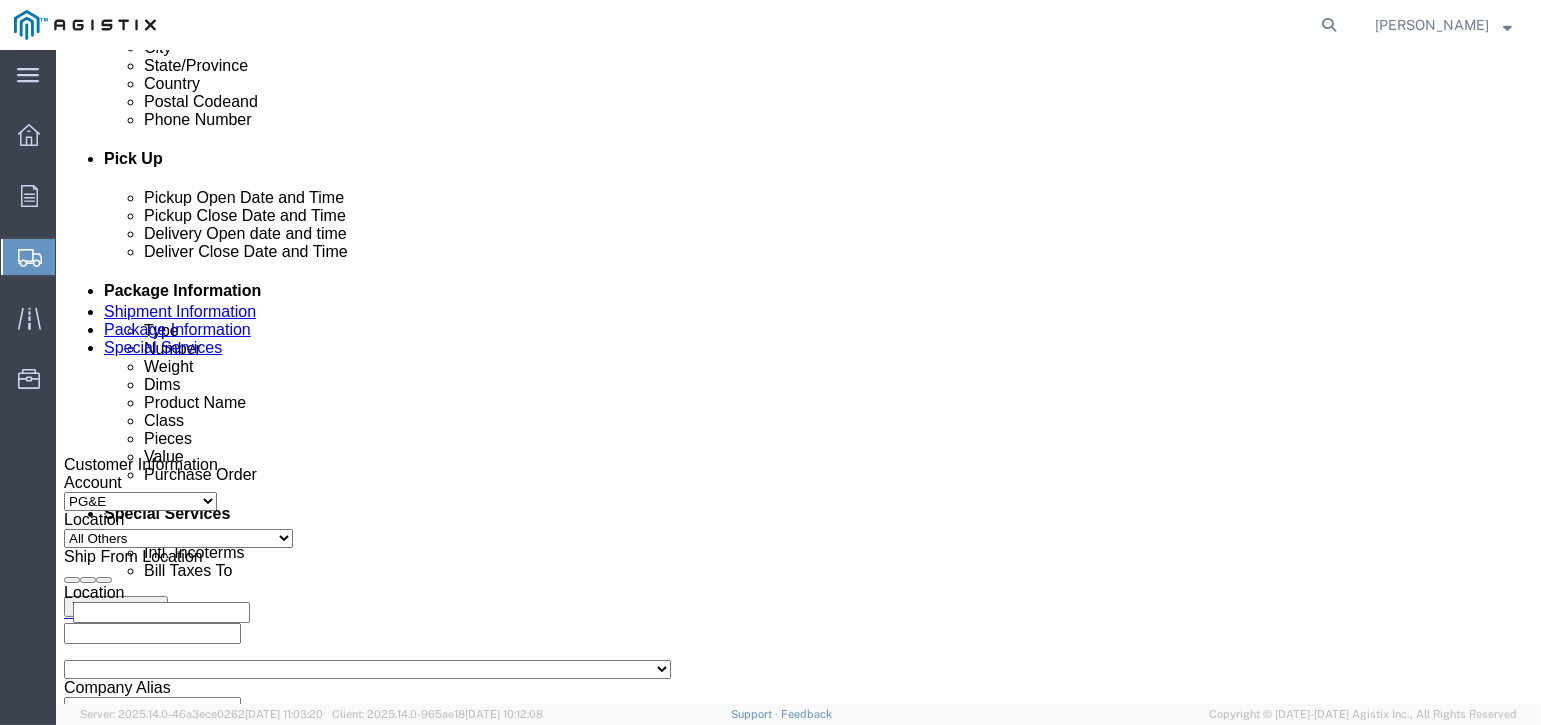 click on "800.00 USD" 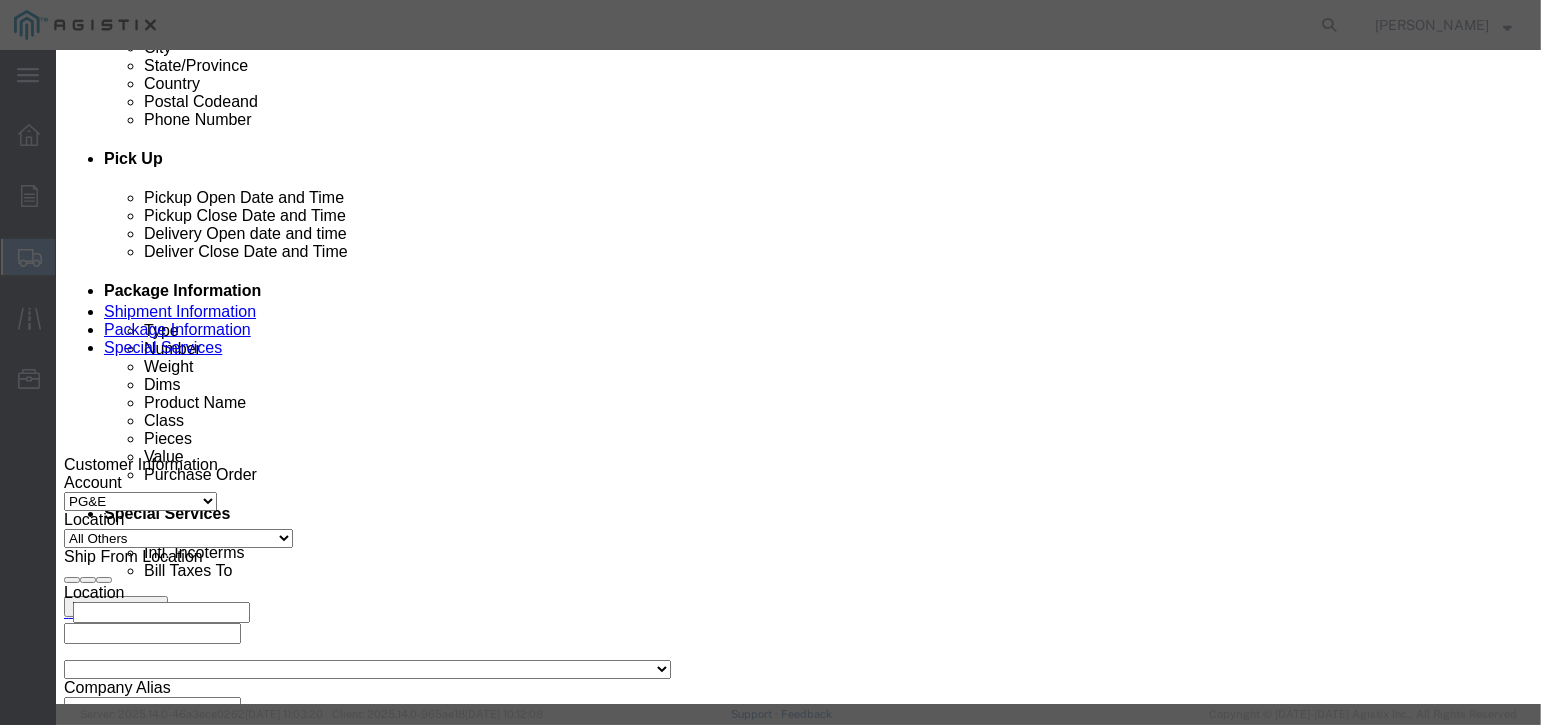 drag, startPoint x: 573, startPoint y: 146, endPoint x: 627, endPoint y: 147, distance: 54.00926 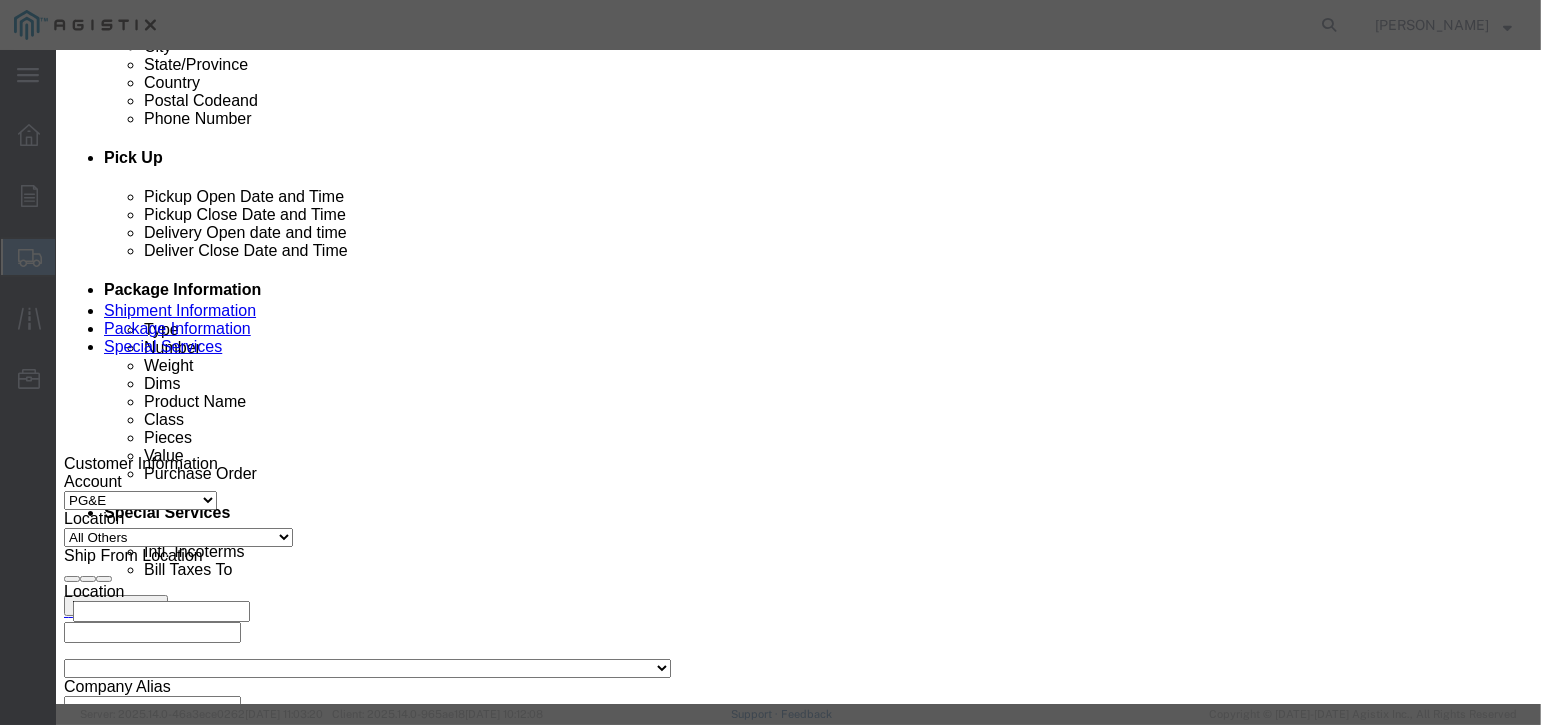 click on "Save & Close" 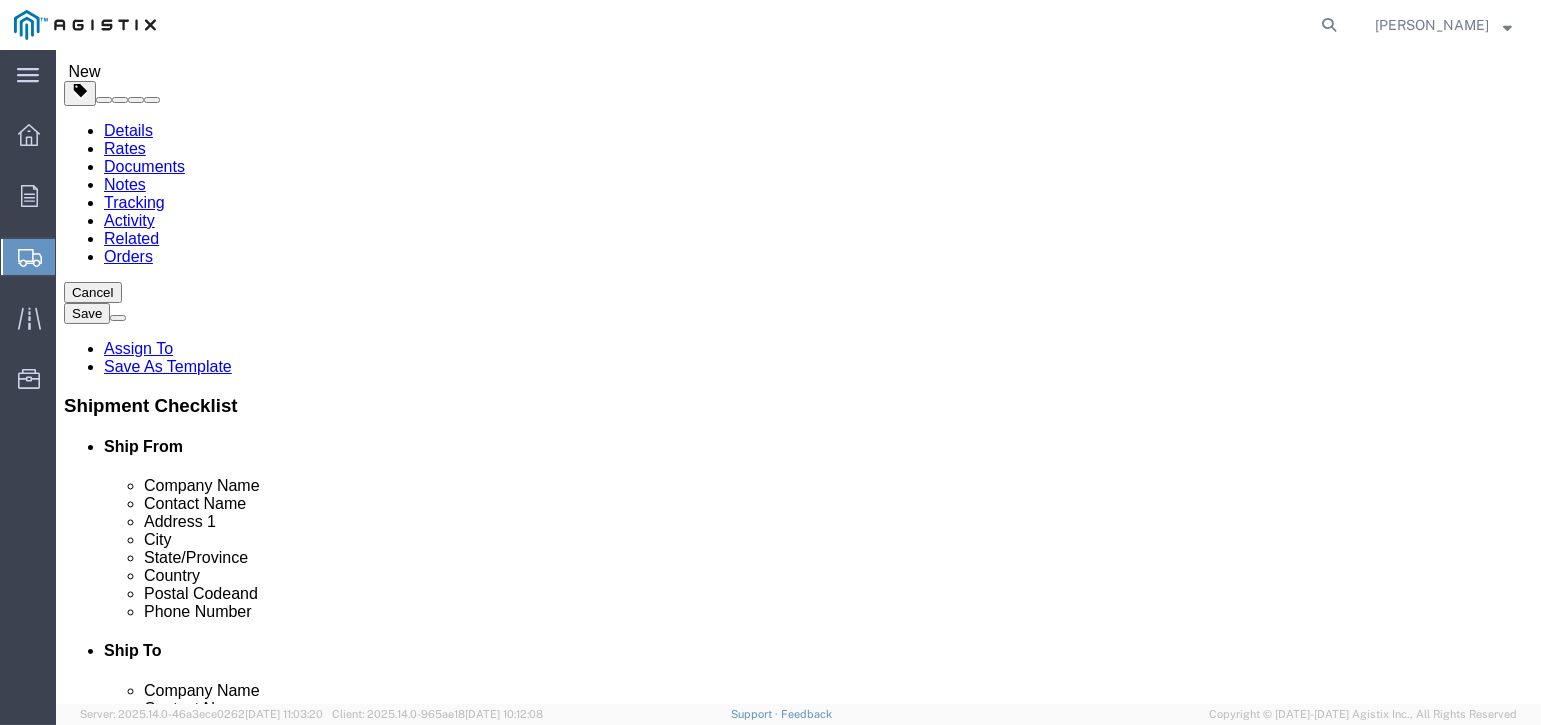 scroll, scrollTop: 0, scrollLeft: 0, axis: both 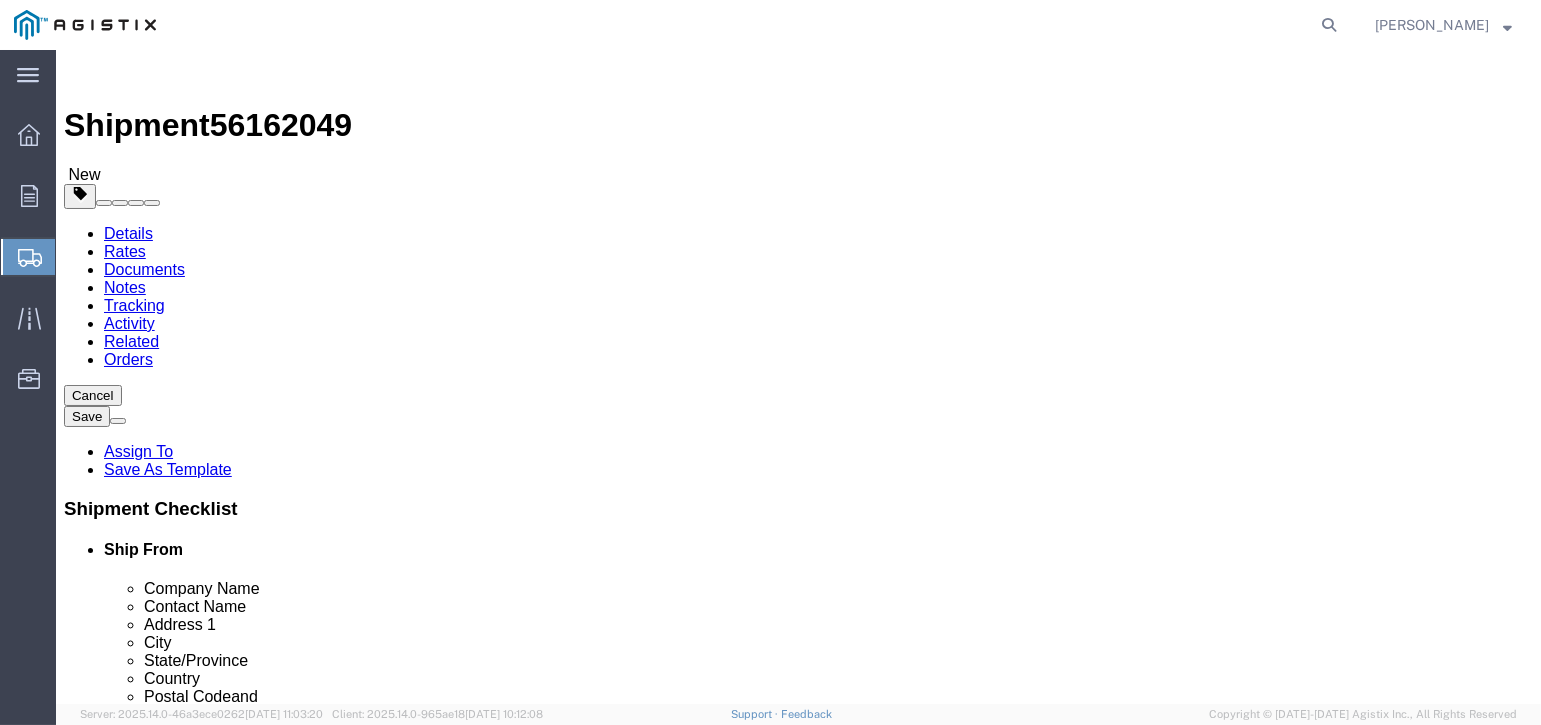 click 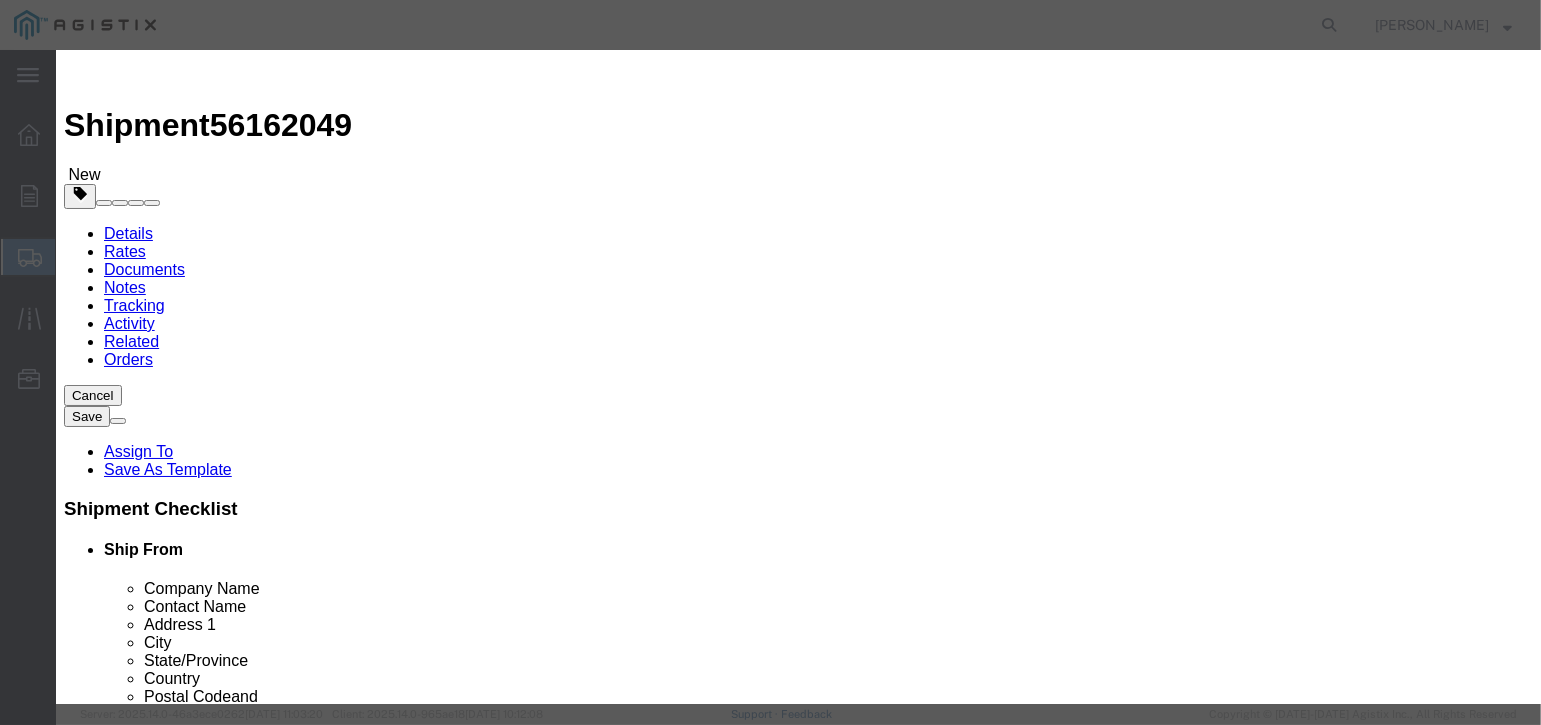 drag, startPoint x: 690, startPoint y: 154, endPoint x: 597, endPoint y: 152, distance: 93.0215 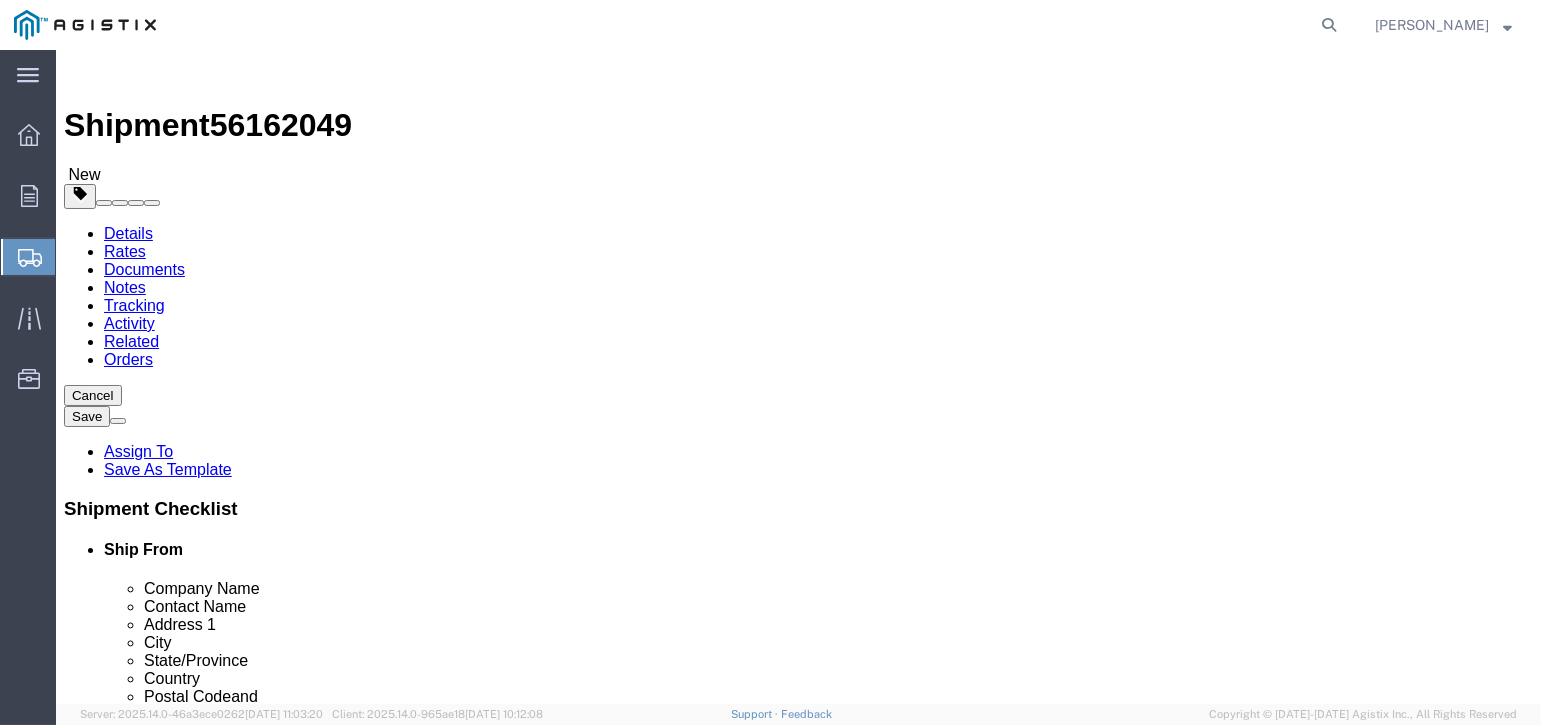 click on "54" 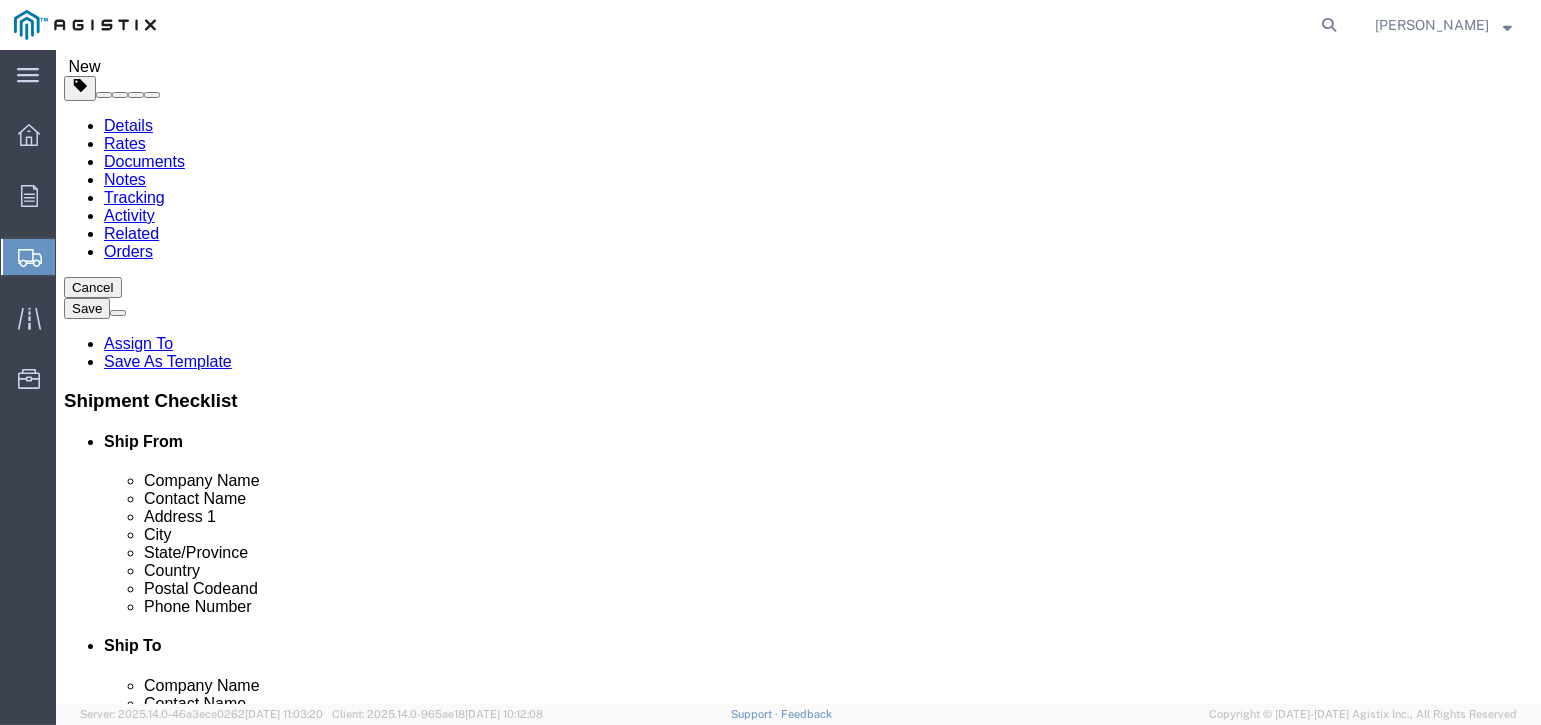 scroll, scrollTop: 0, scrollLeft: 0, axis: both 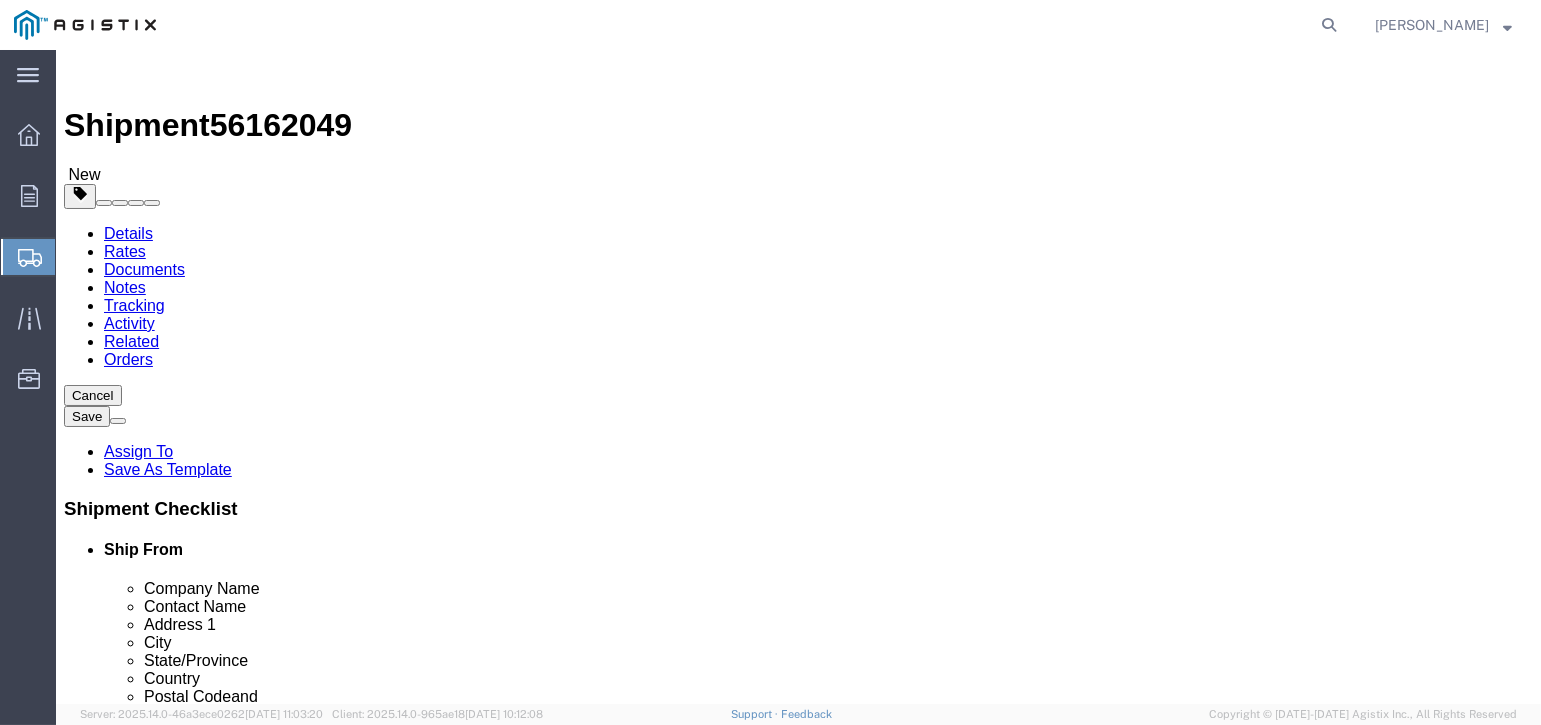 click on "Package  Type
Select Bulk Bundle(s) Cardboard Box(es) Carton(s) Crate(s) Drum(s) (Fiberboard) Drum(s) (Metal) Drum(s) (Plastic) Envelope Naked Cargo (UnPackaged) Pallet(s) Oversized (Not Stackable) Pallet(s) Oversized (Stackable) Pallet(s) Standard (Not Stackable) Pallet(s) Standard (Stackable) Roll(s) Your Packaging
Carton Count
54
Number
3
Dimensions
Length
44.00
x
Width
36.00
x
Height
36.00    Select cm ft in
Weight
1950.00    Select kgs lbs
Ship. t°
Temperature
Select
Additional Info
Packaging Material
Packaging Material
Type
Dry Ice" 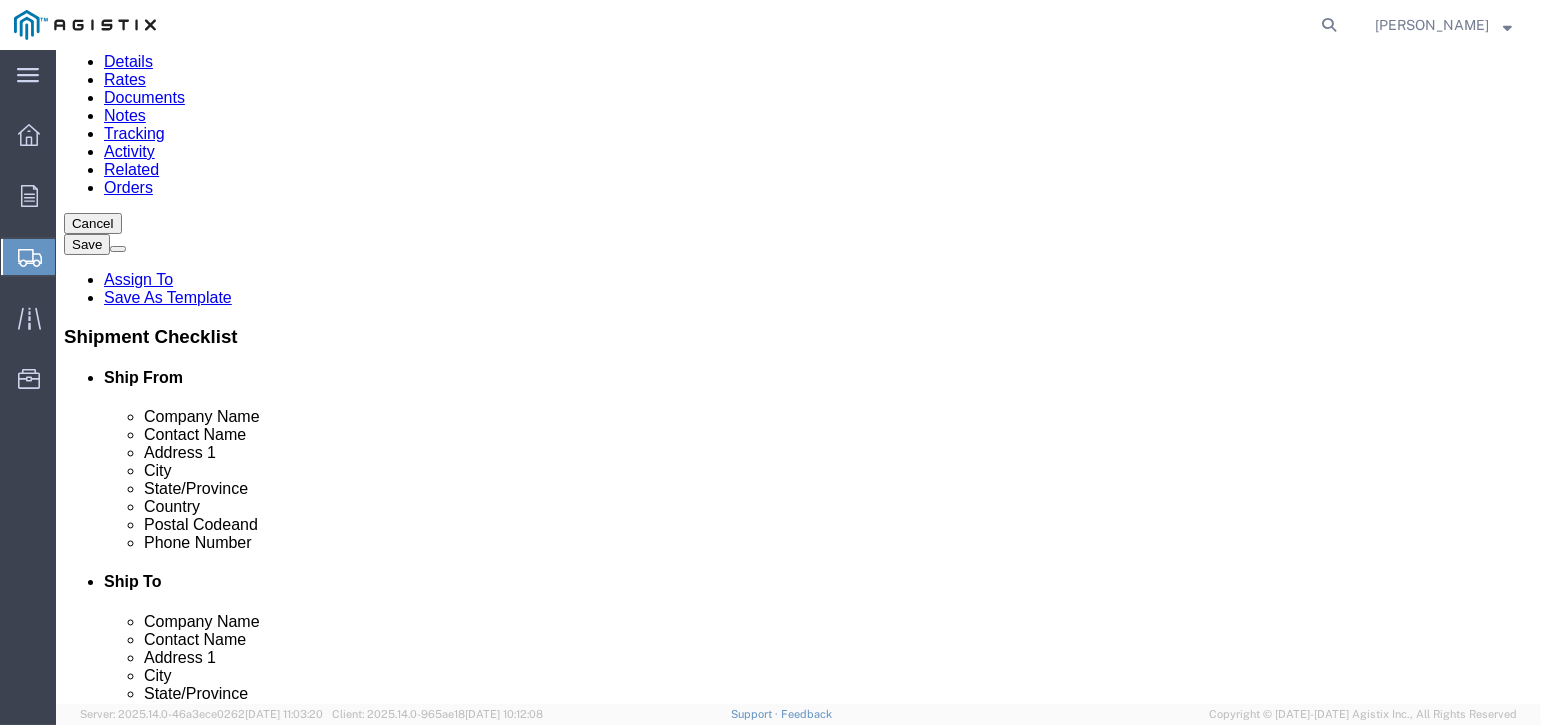 scroll, scrollTop: 0, scrollLeft: 0, axis: both 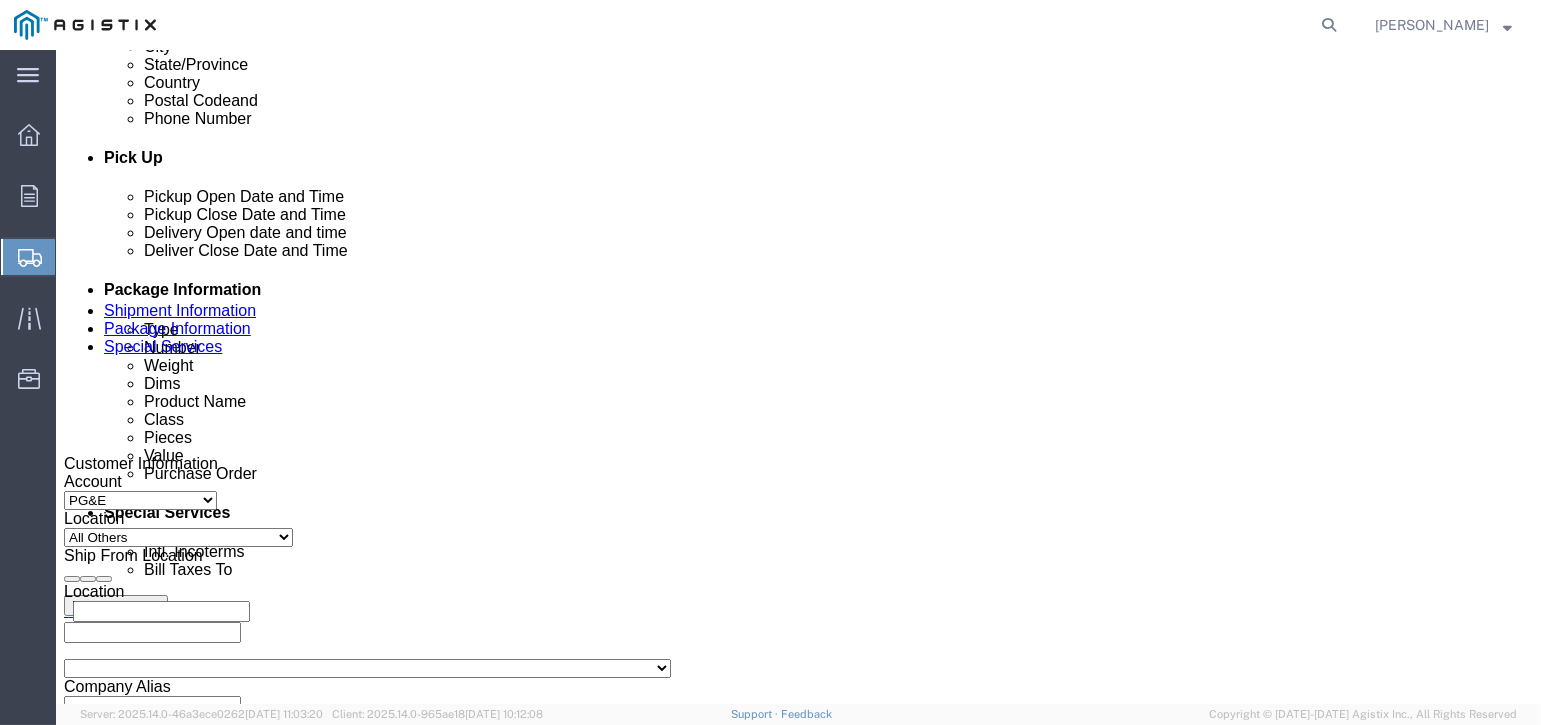 drag, startPoint x: 1004, startPoint y: 578, endPoint x: 970, endPoint y: 575, distance: 34.132095 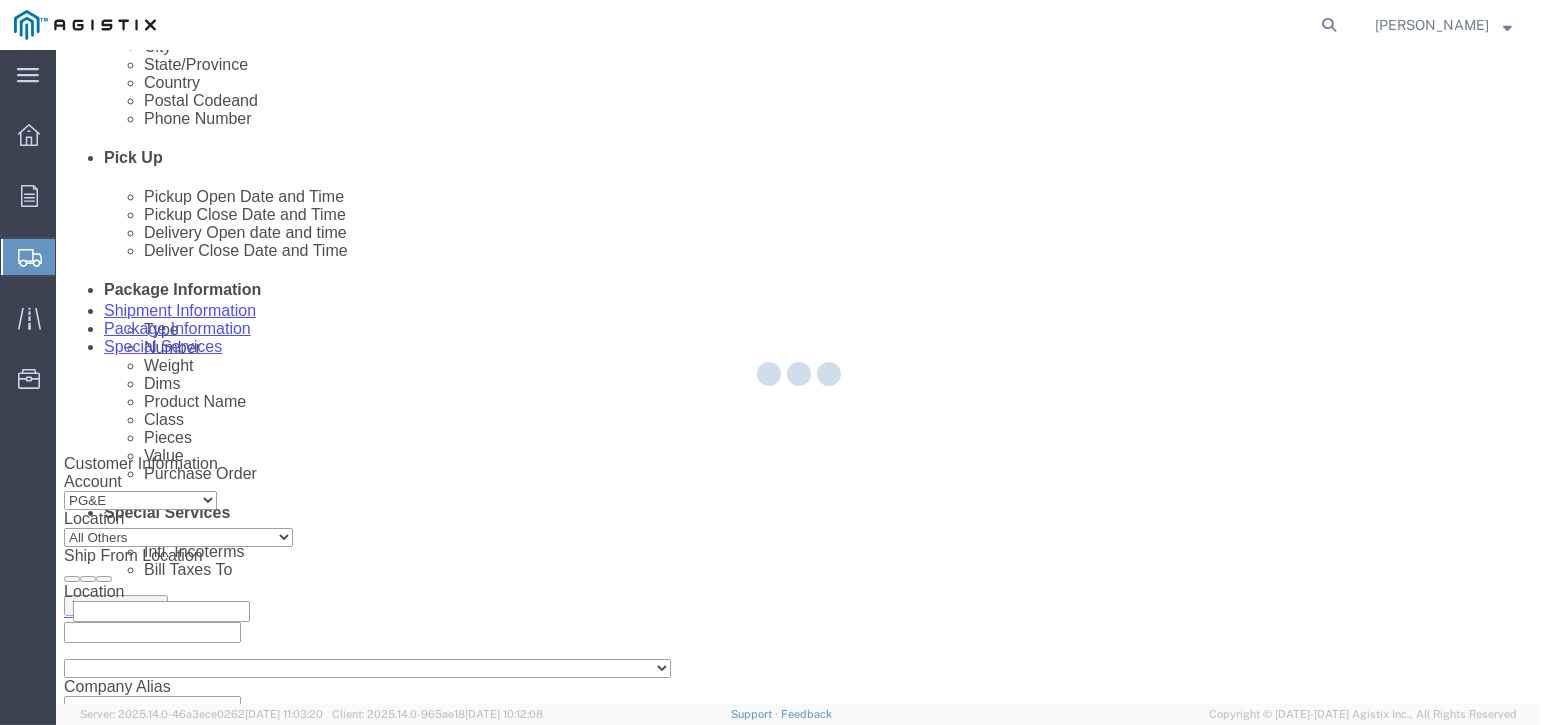 select 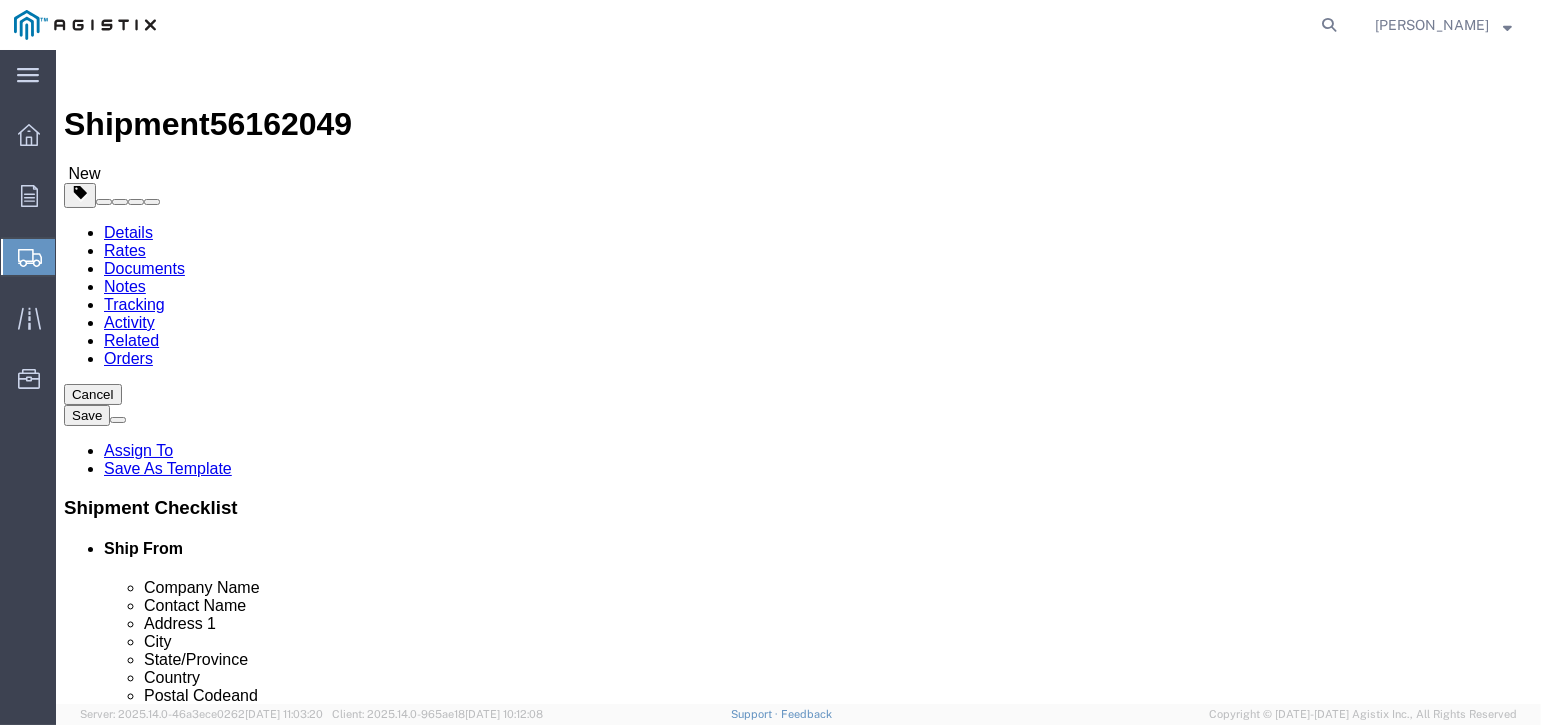 scroll, scrollTop: 0, scrollLeft: 0, axis: both 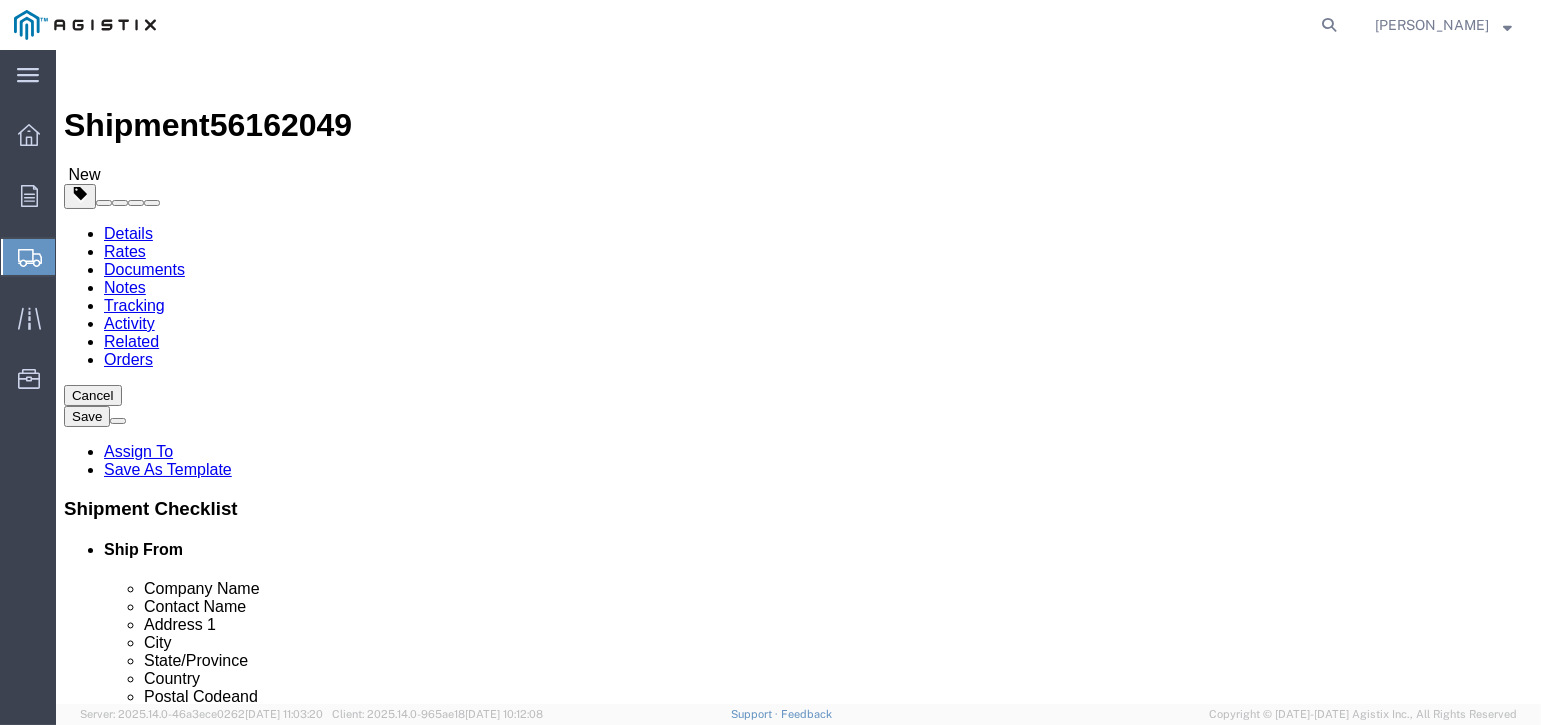 click on "Select one or more" 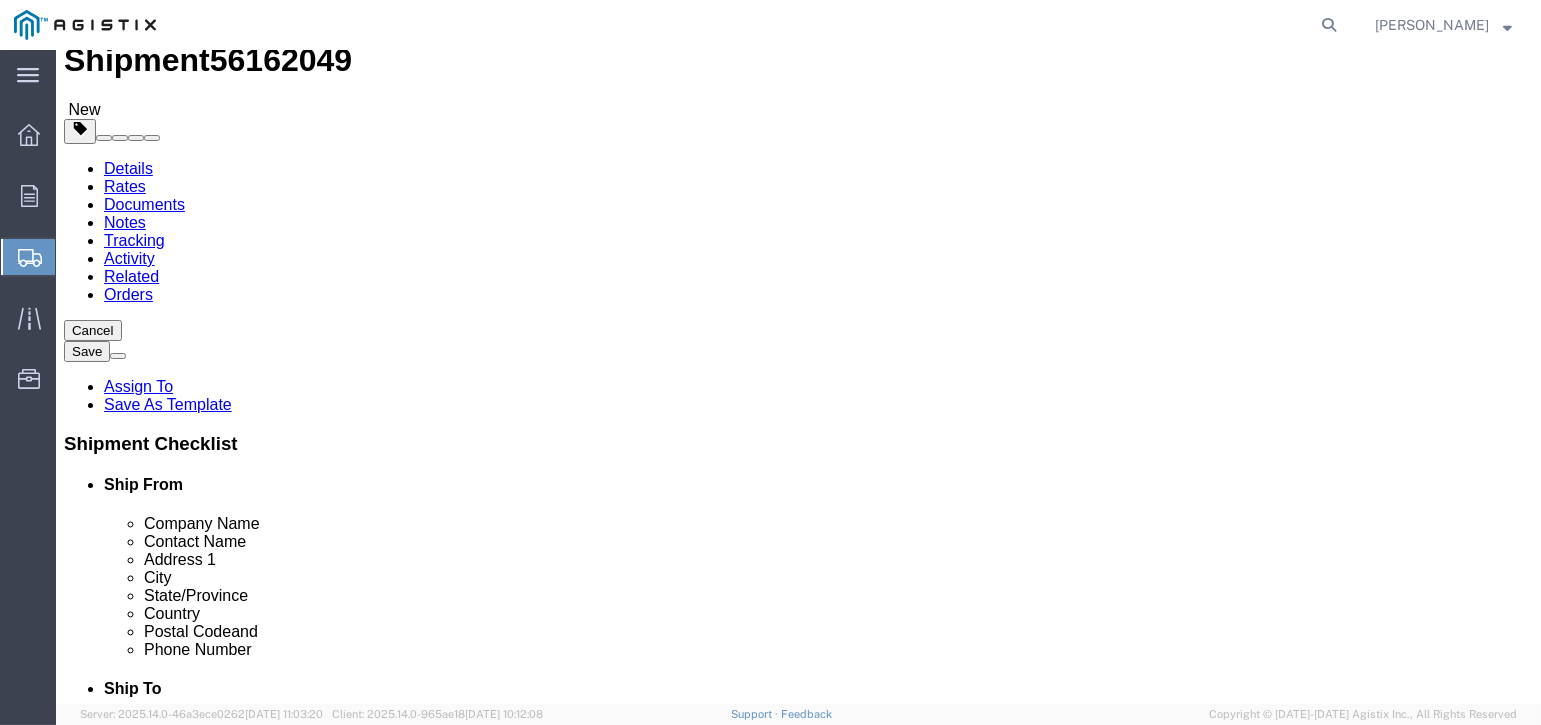 scroll, scrollTop: 100, scrollLeft: 0, axis: vertical 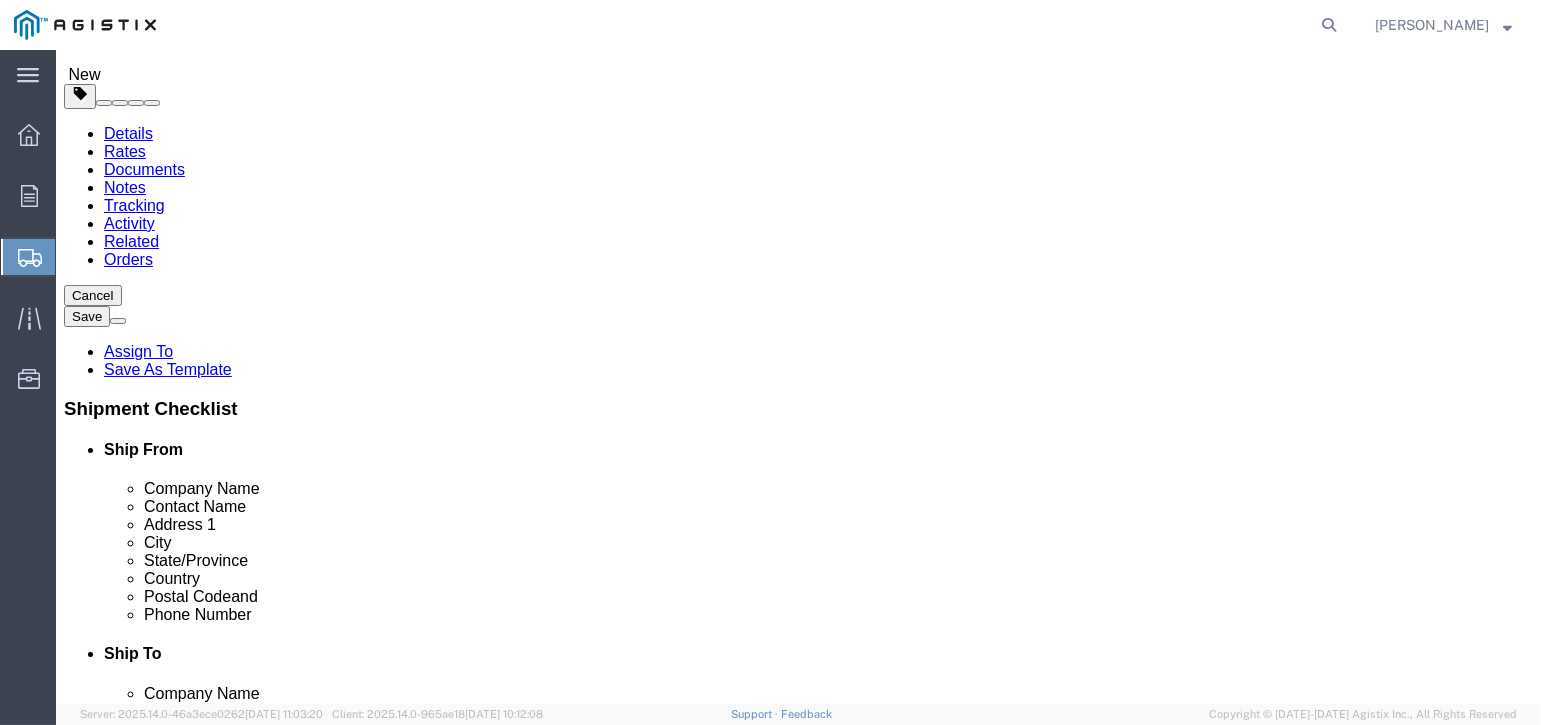 click on "Select one or more" 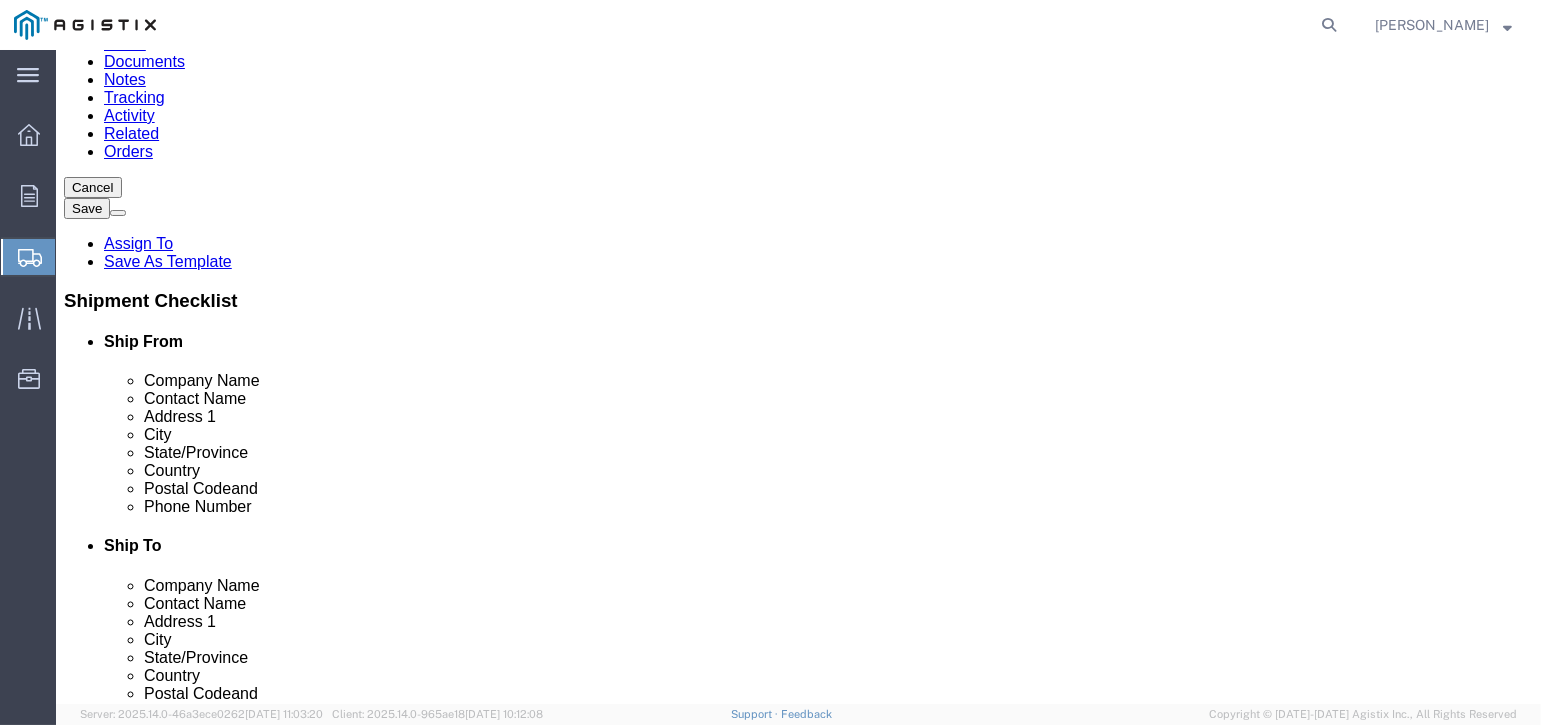 scroll, scrollTop: 100, scrollLeft: 0, axis: vertical 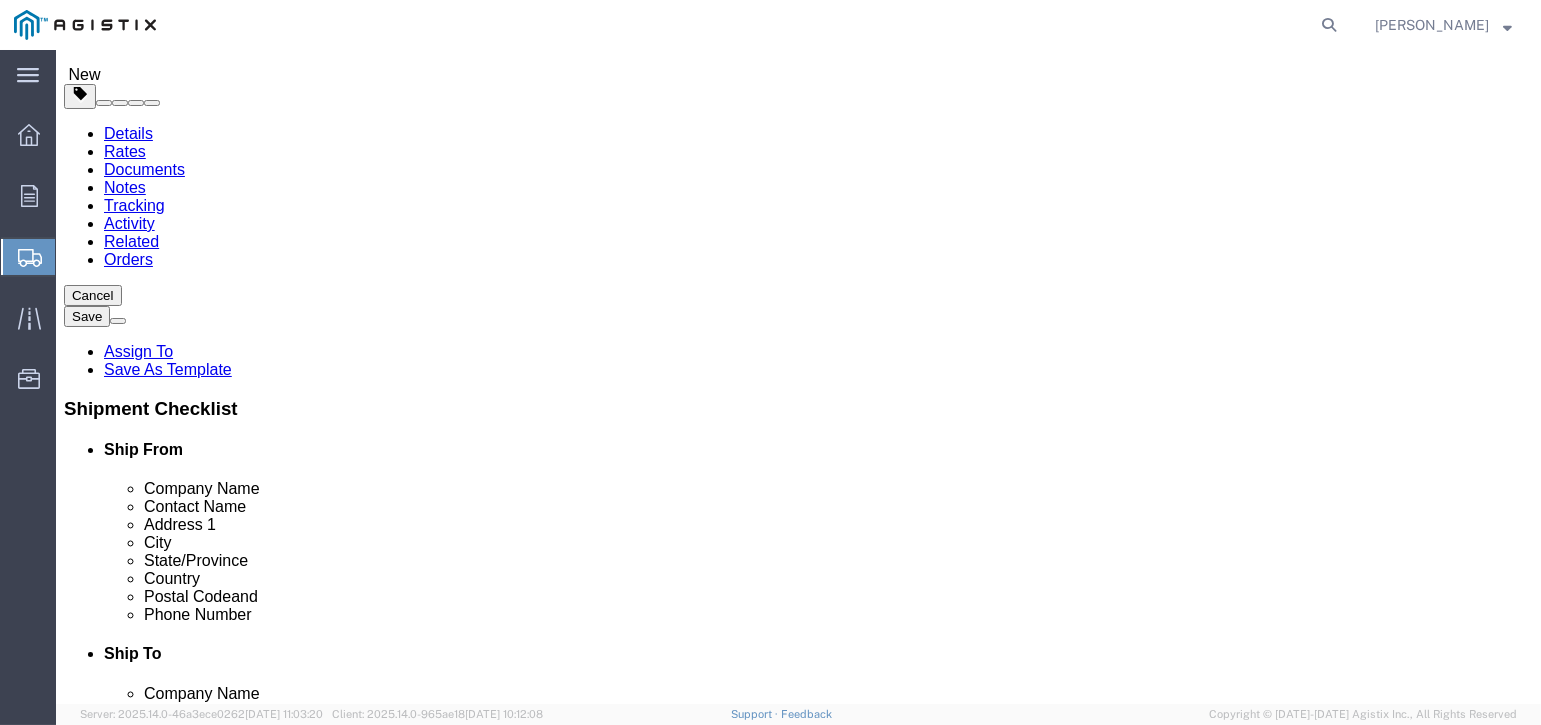 click on "Select Adult Signature Required Direct Signature Required No Signature Required Indirect Signature Required" 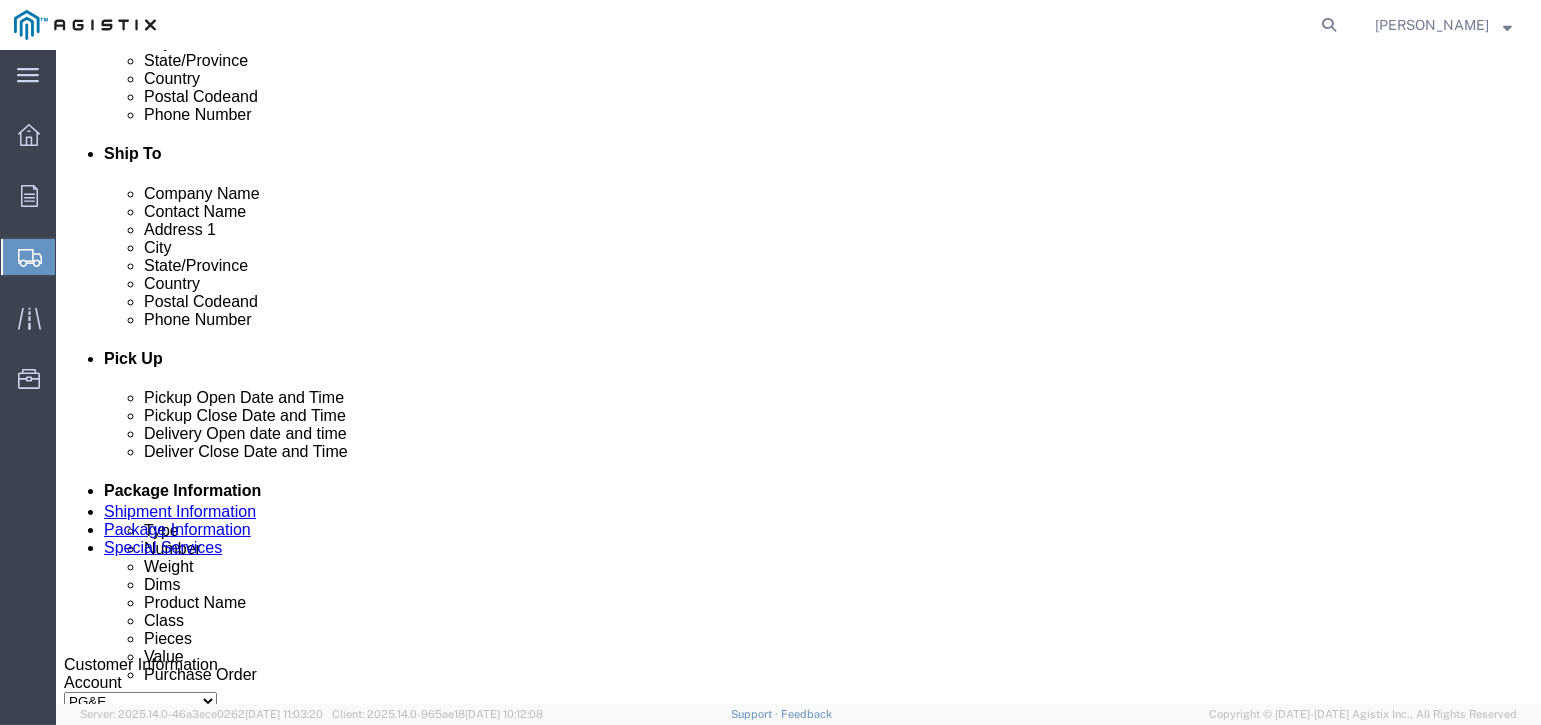 scroll, scrollTop: 700, scrollLeft: 0, axis: vertical 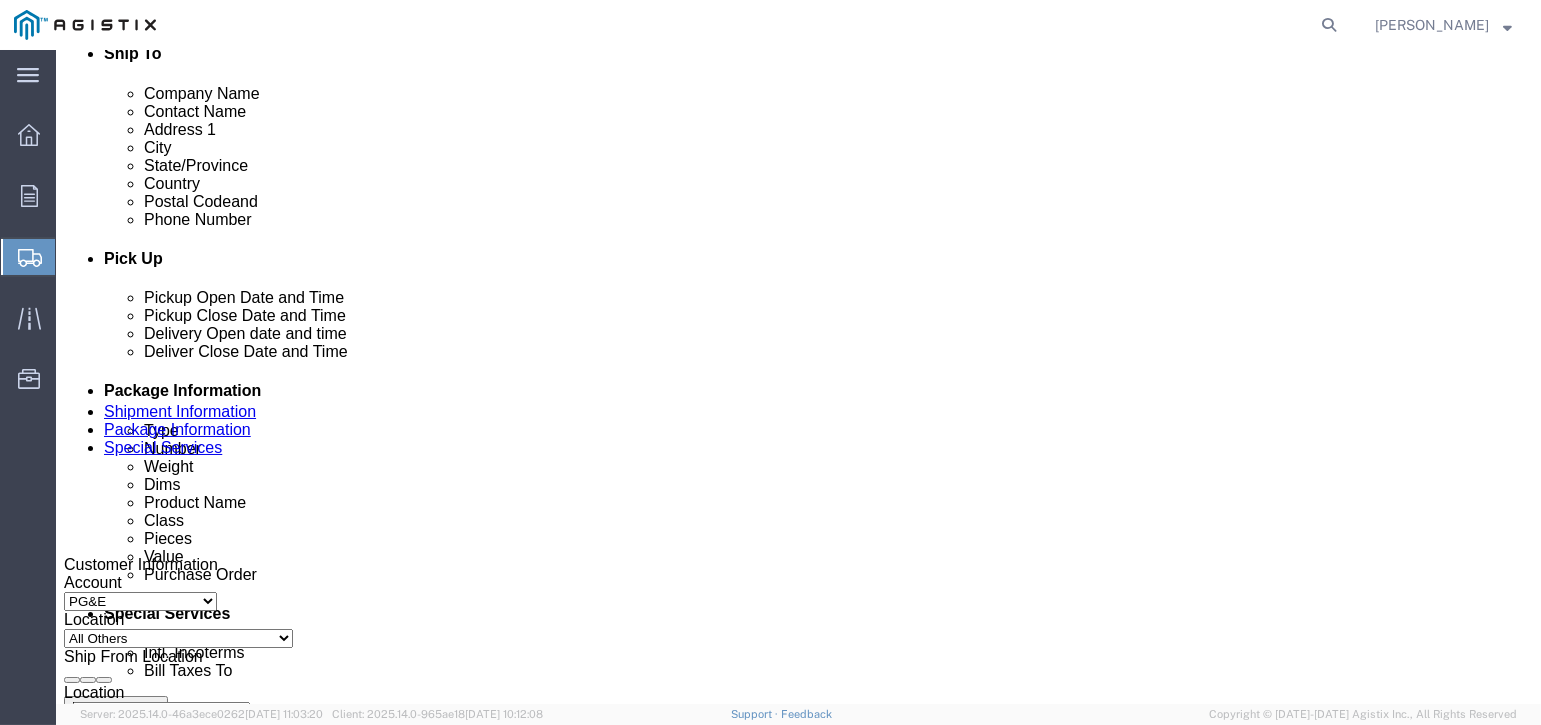click on "Select 1 Day 2 Day 3-5 Day Economy 5+ Day" 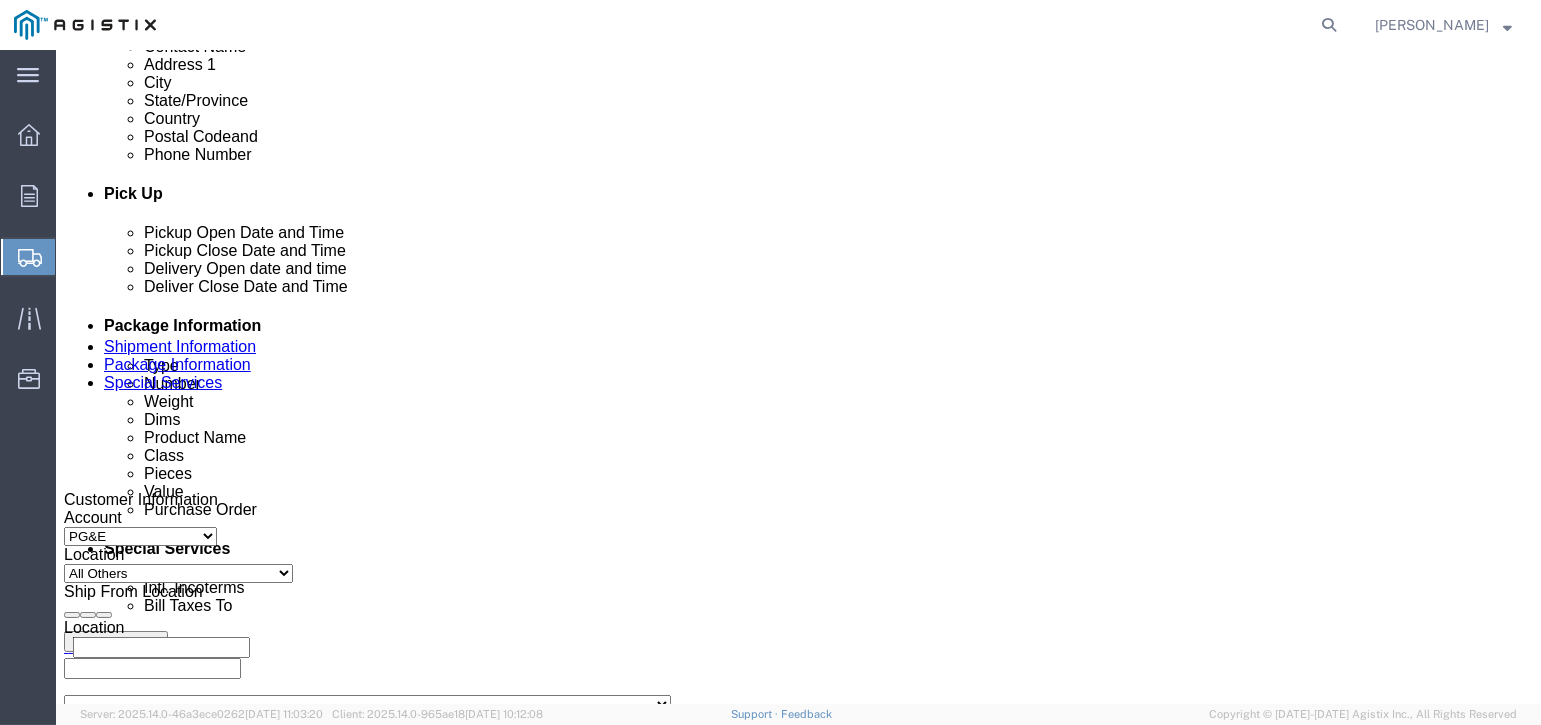 scroll, scrollTop: 800, scrollLeft: 0, axis: vertical 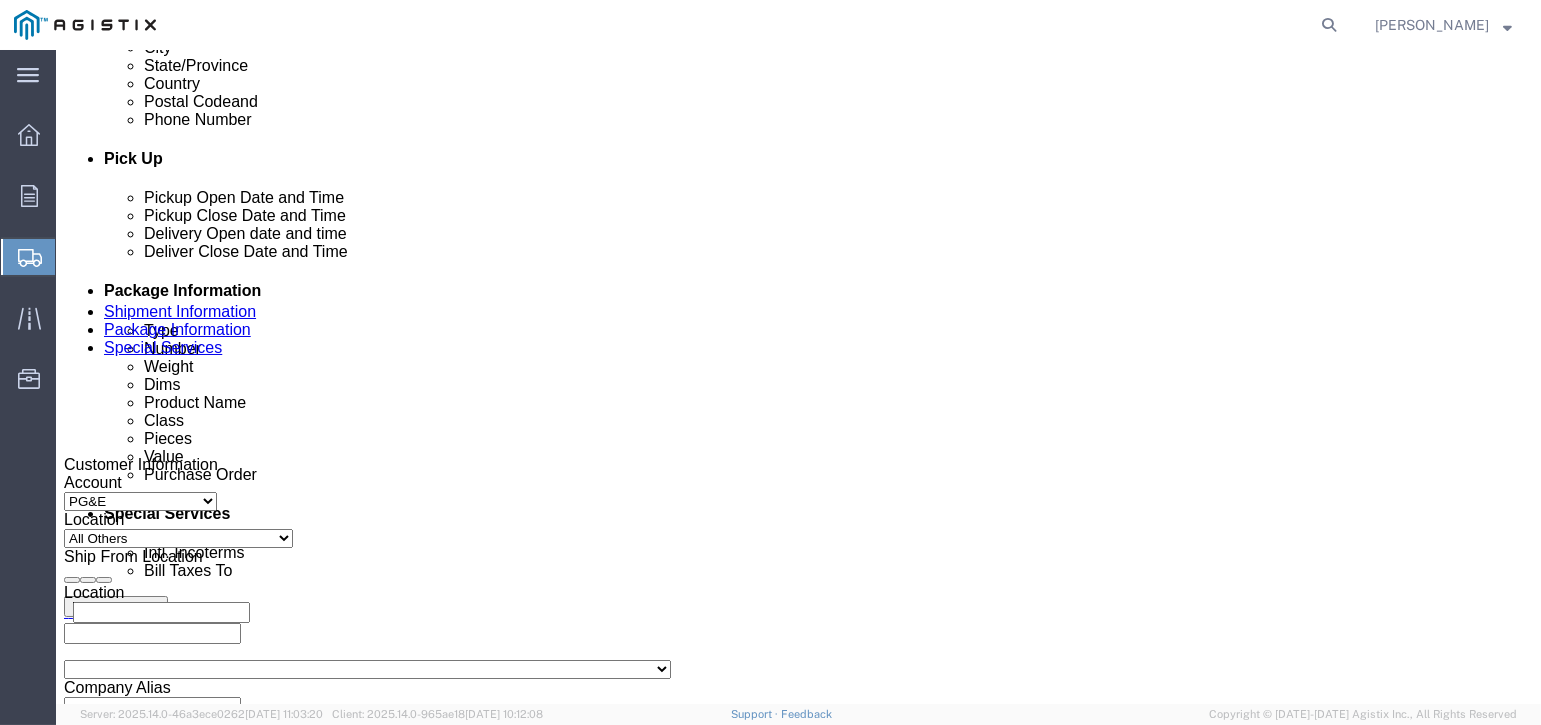 click on "Select ATA DTA DTD" 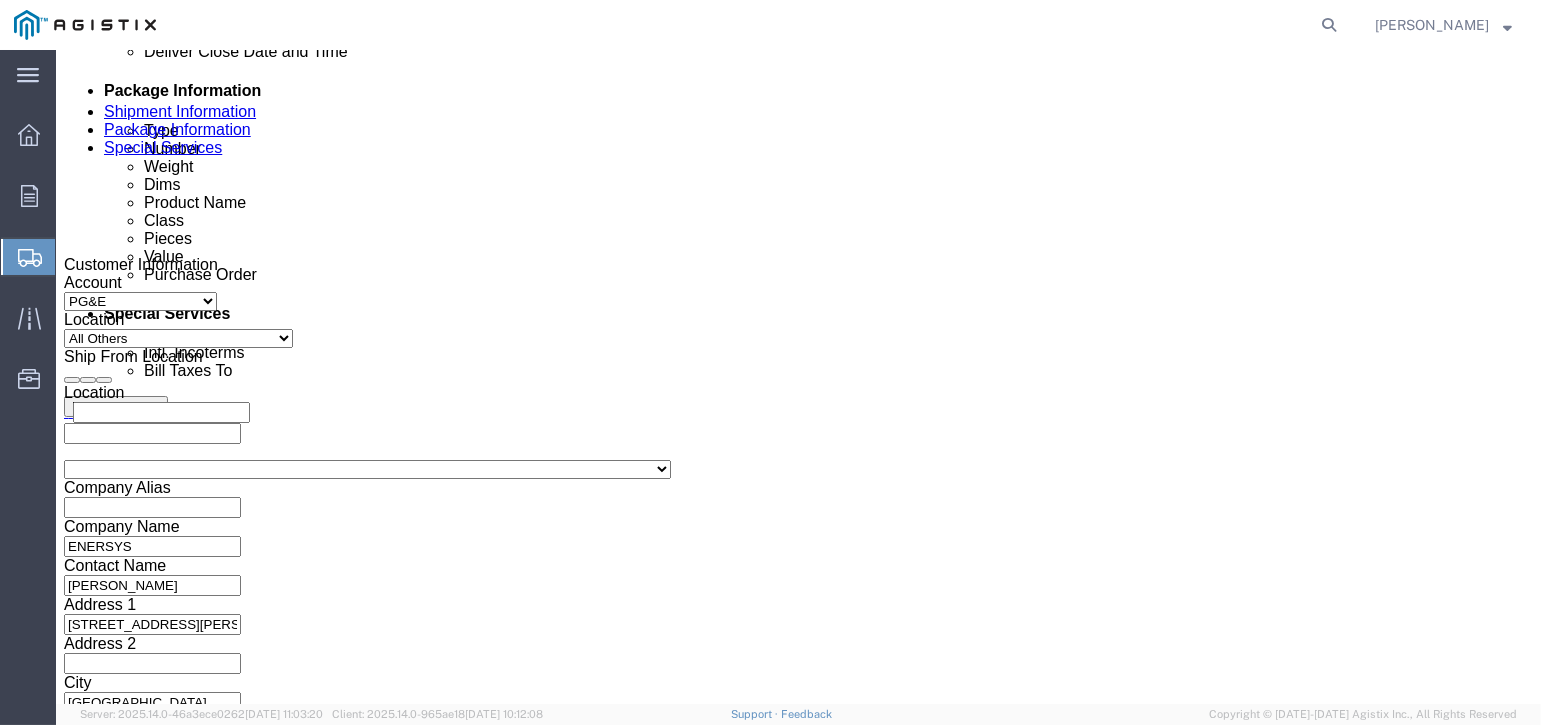 scroll, scrollTop: 1003, scrollLeft: 0, axis: vertical 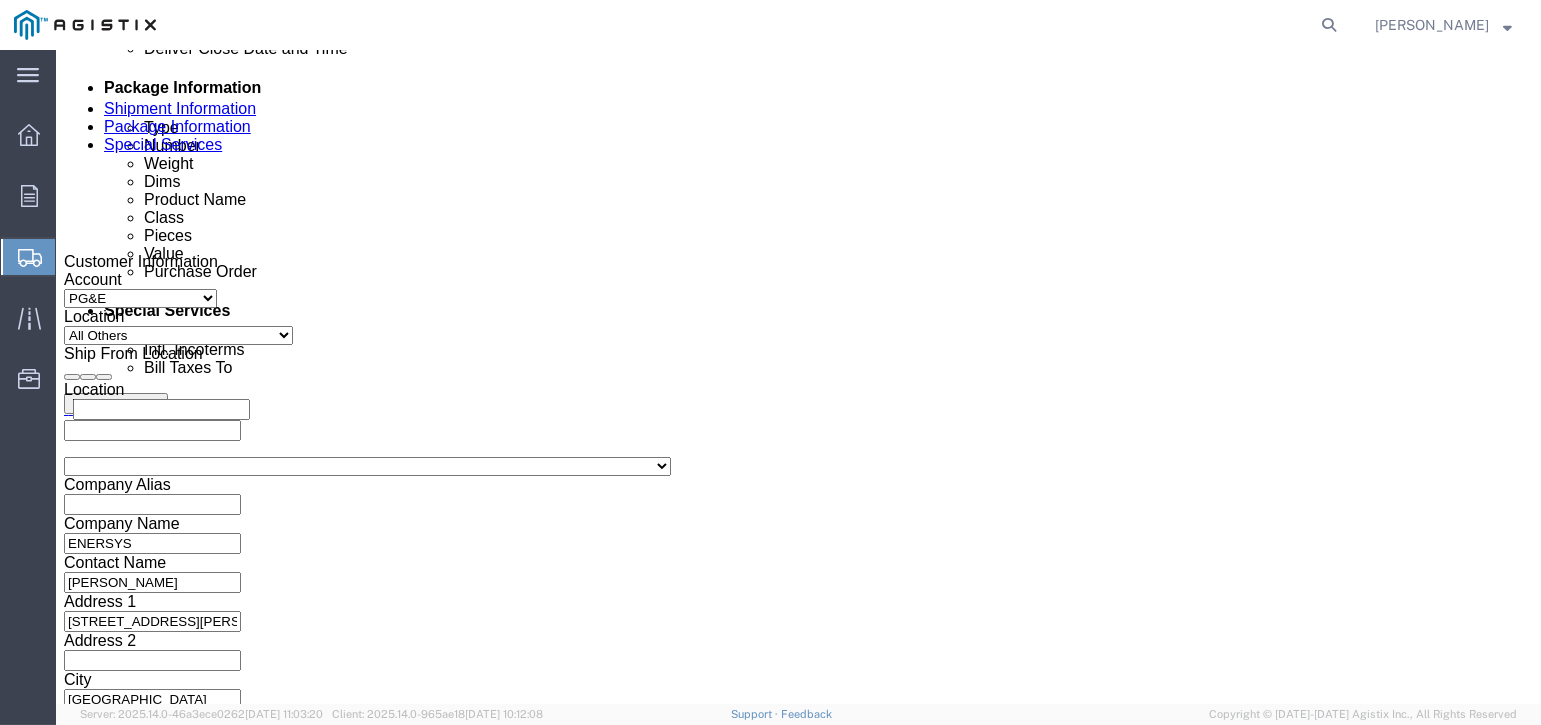 click 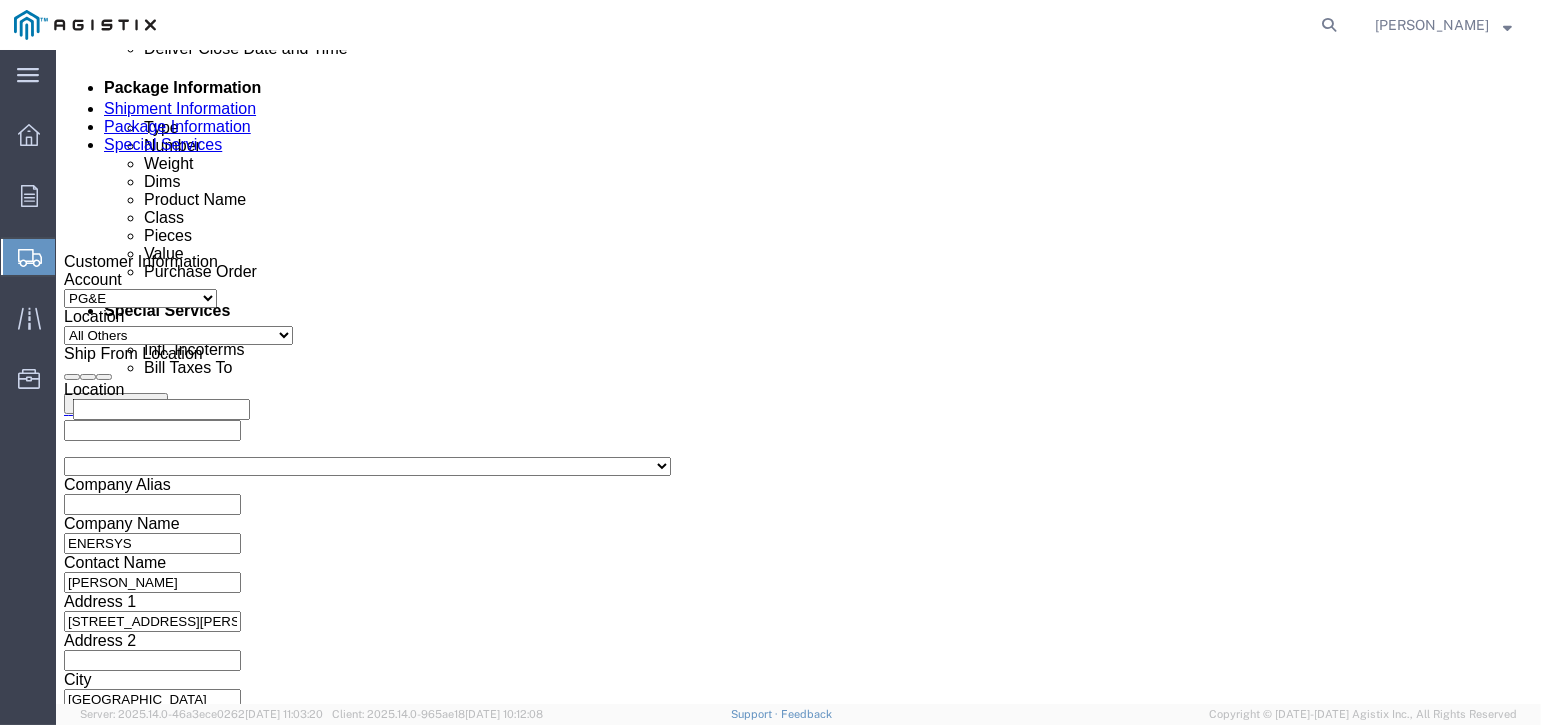 type on "K" 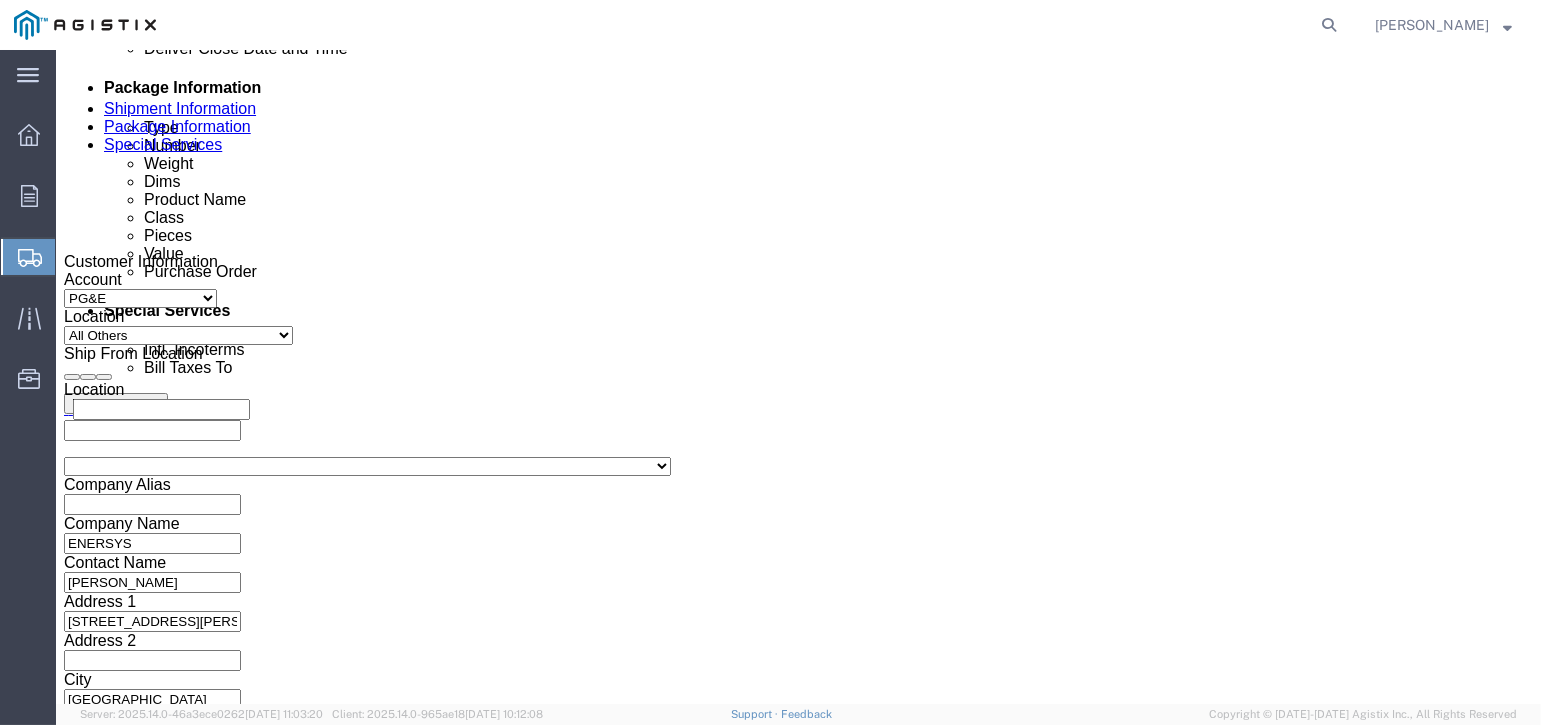 type 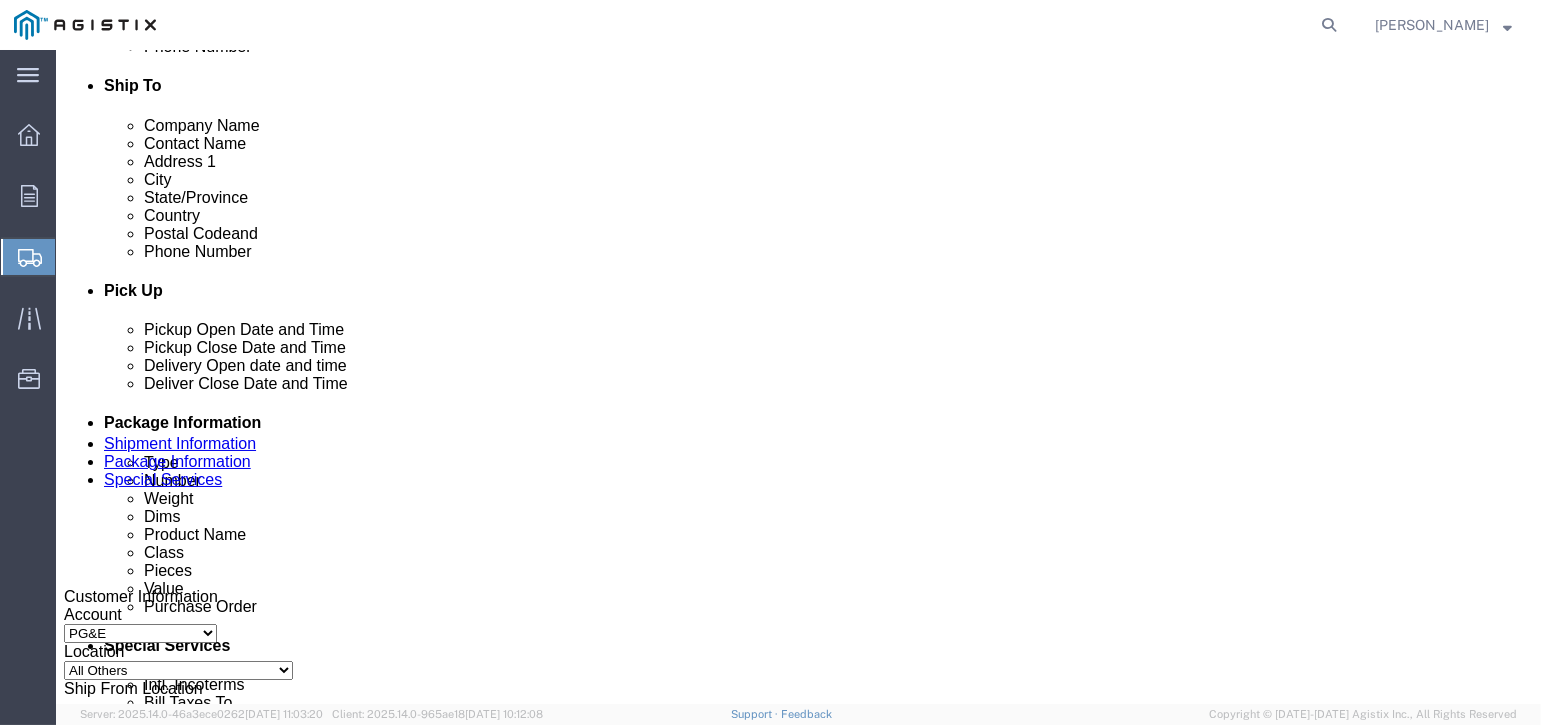 scroll, scrollTop: 1003, scrollLeft: 0, axis: vertical 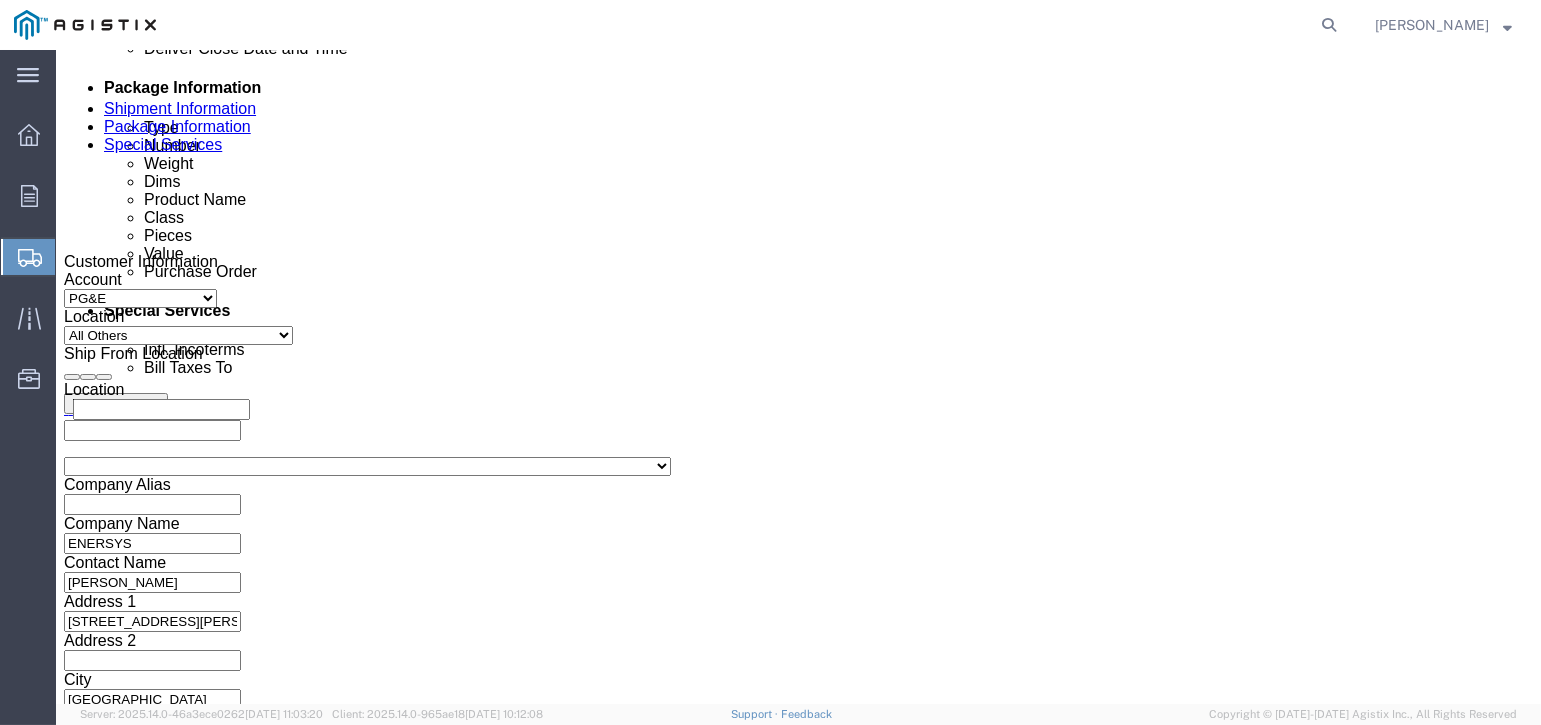 drag, startPoint x: 1476, startPoint y: 520, endPoint x: 1510, endPoint y: 703, distance: 186.13167 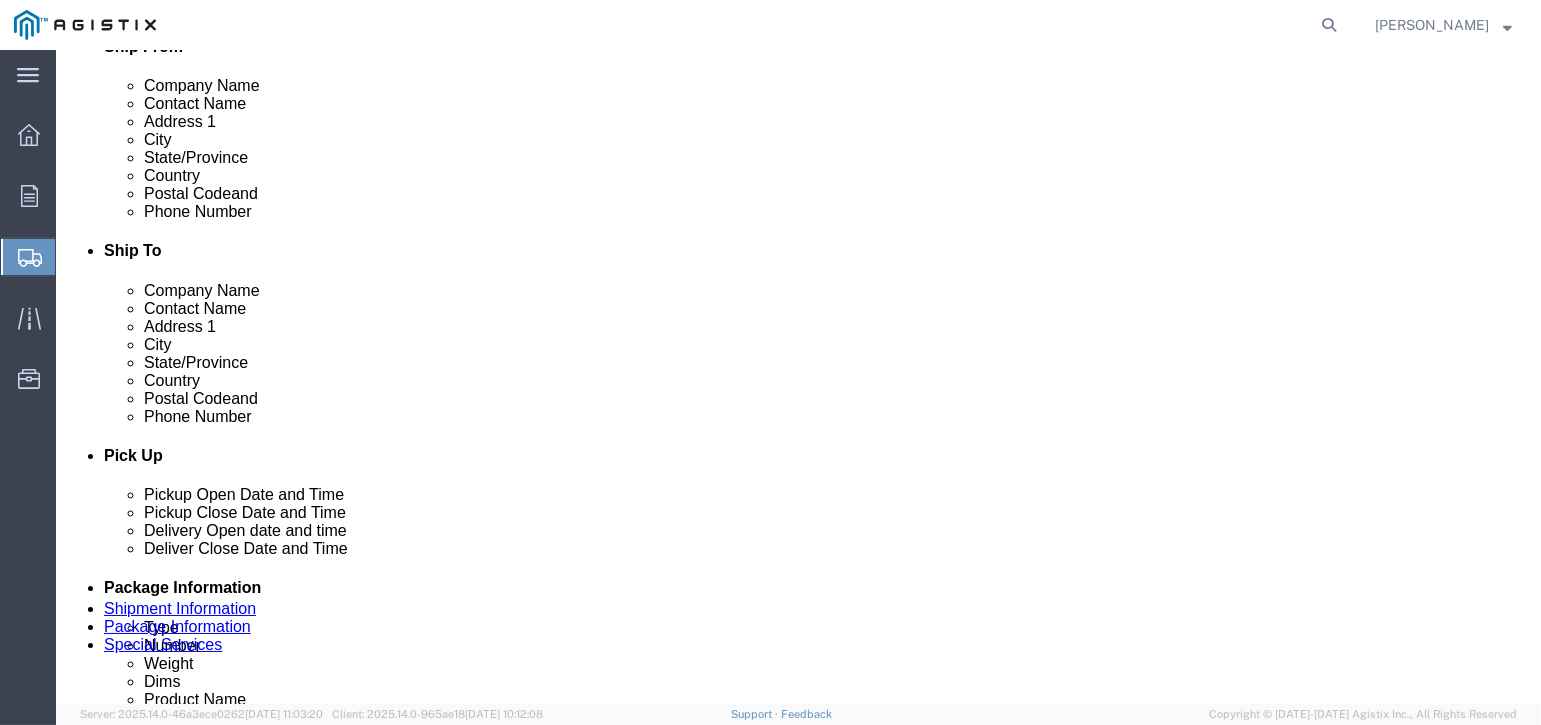 scroll, scrollTop: 3, scrollLeft: 0, axis: vertical 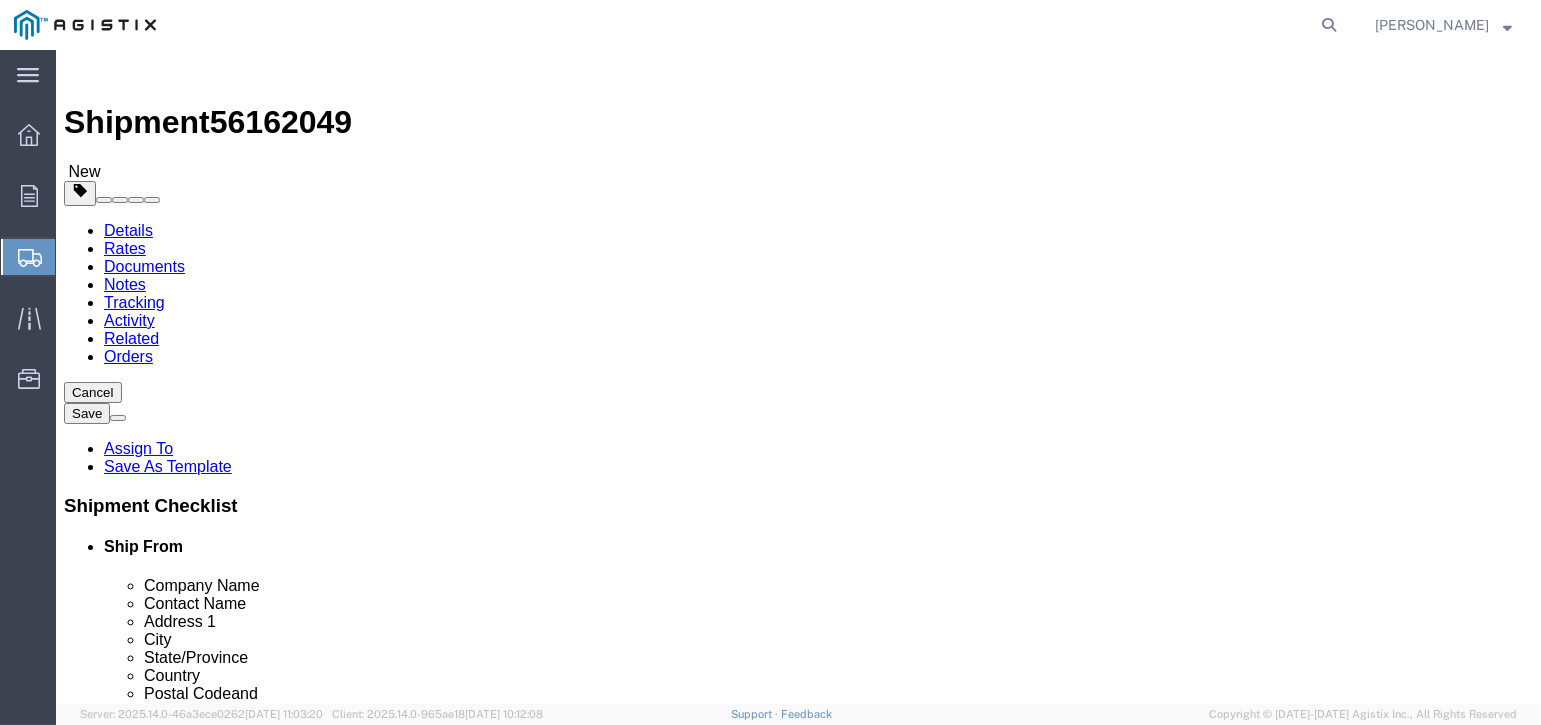 click on "Rate Shipment" 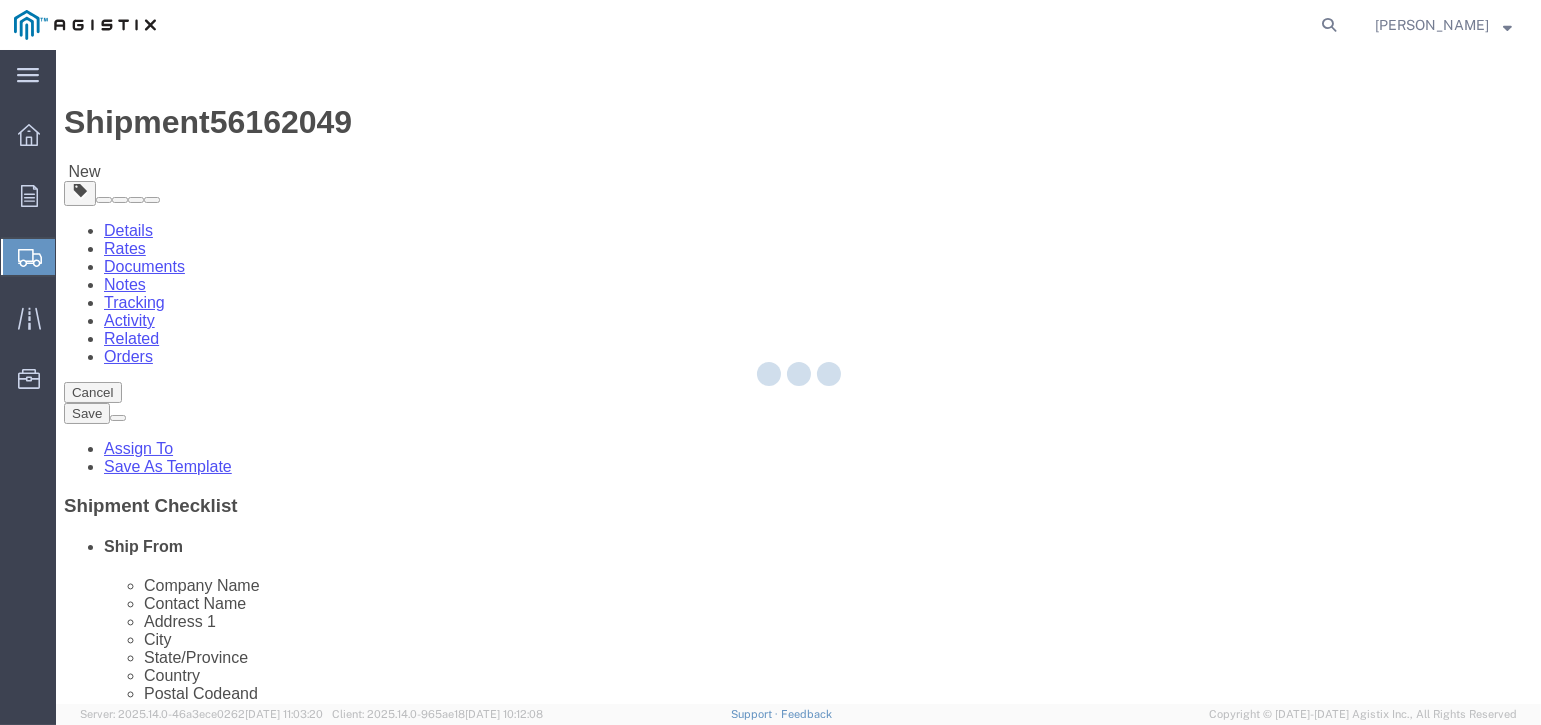 scroll, scrollTop: 0, scrollLeft: 0, axis: both 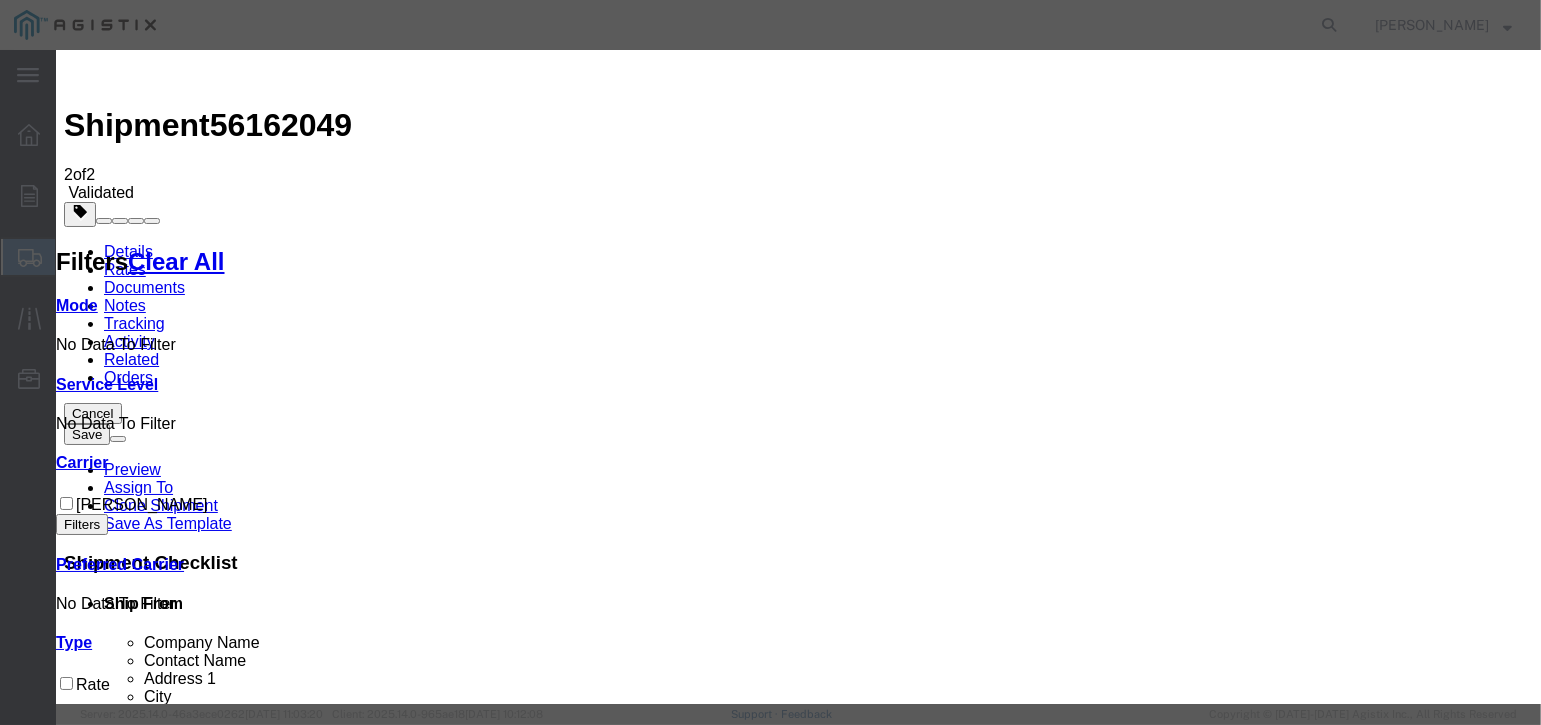 click on "Continue" at bounding box center [98, 3343] 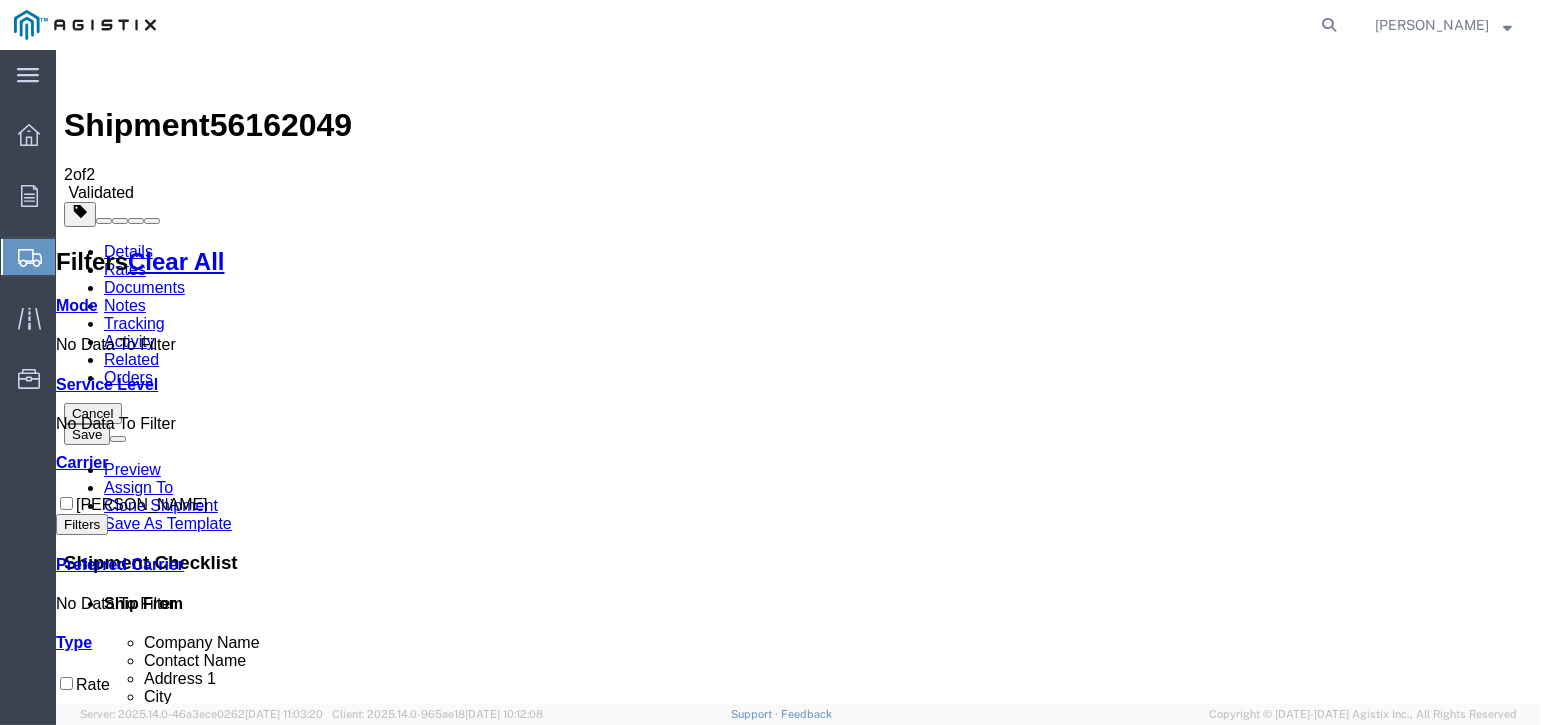 click at bounding box center (1068, 1676) 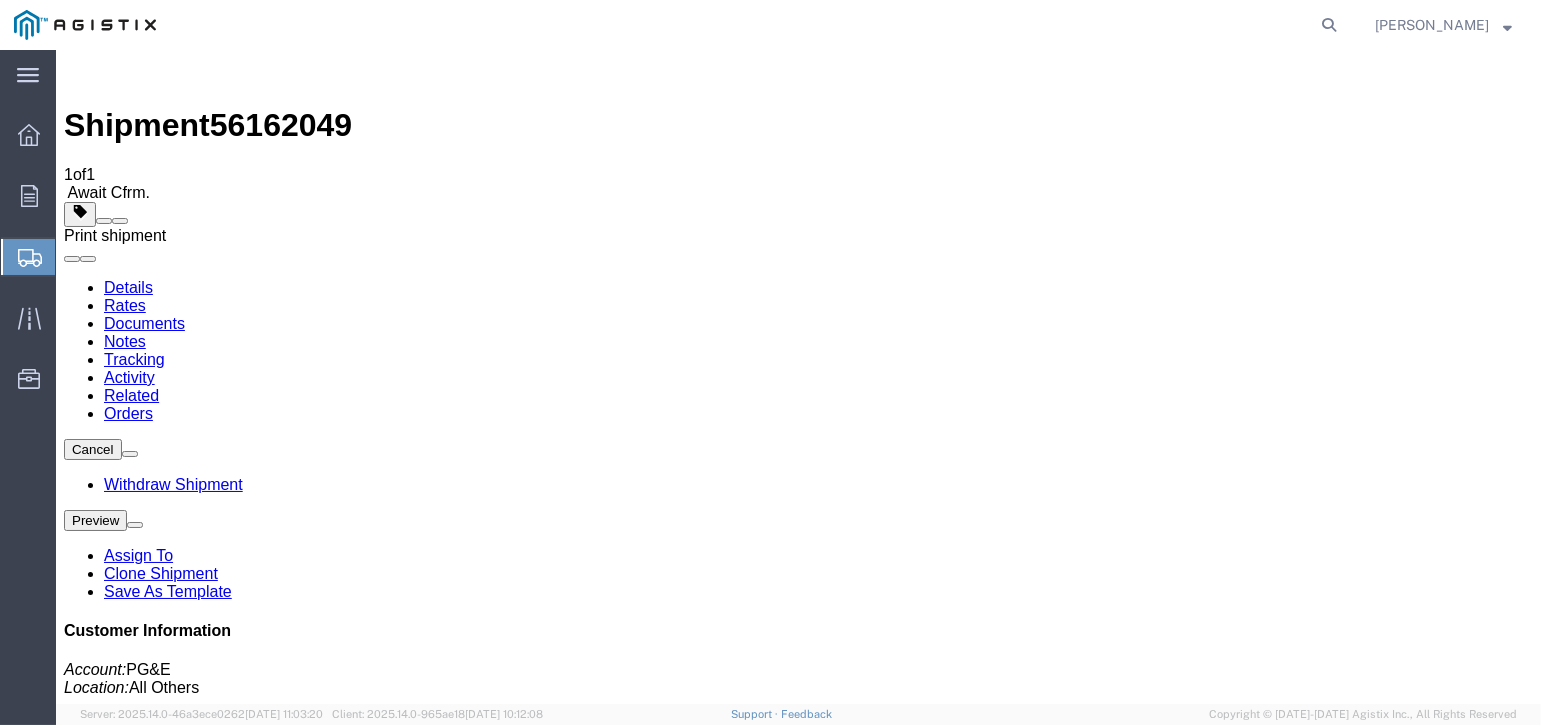 click at bounding box center [120, 221] 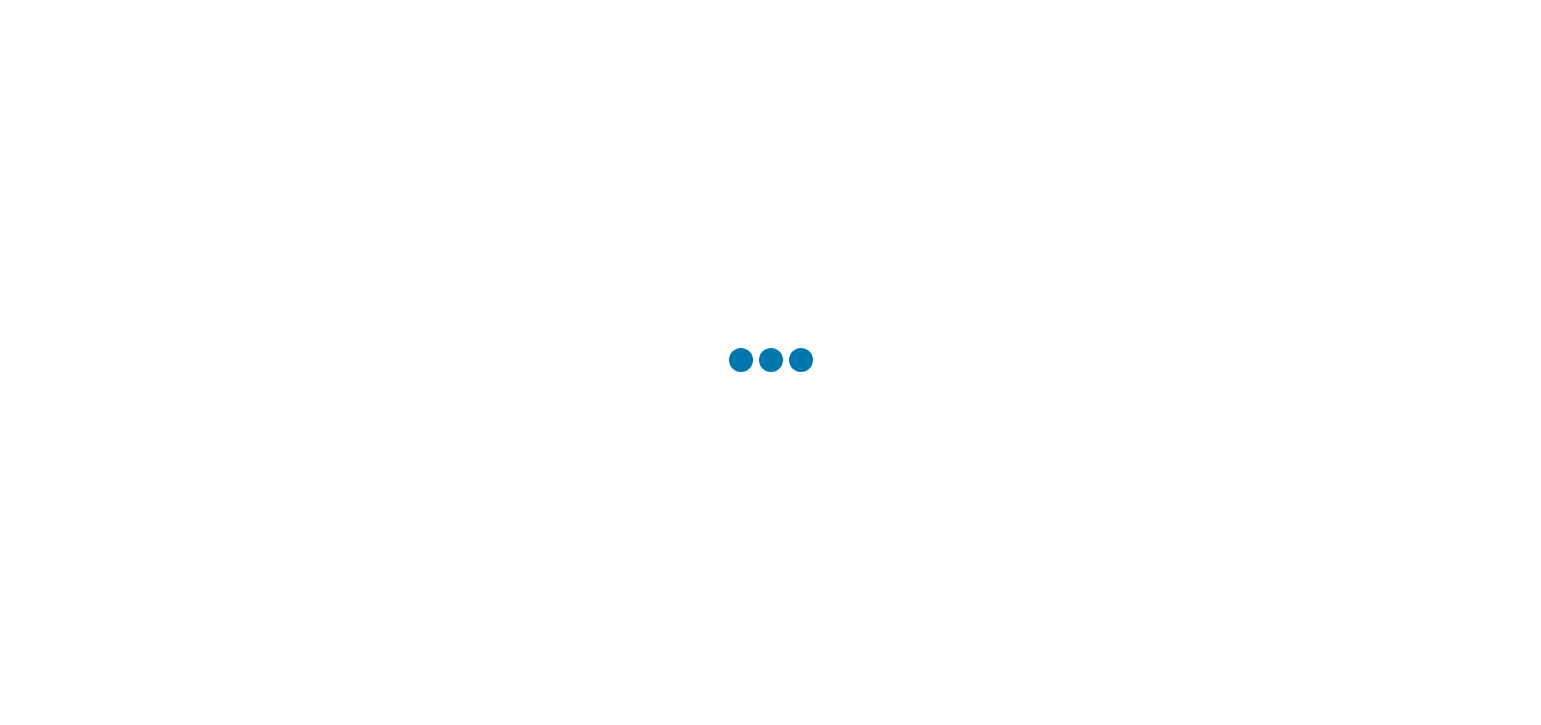 scroll, scrollTop: 0, scrollLeft: 0, axis: both 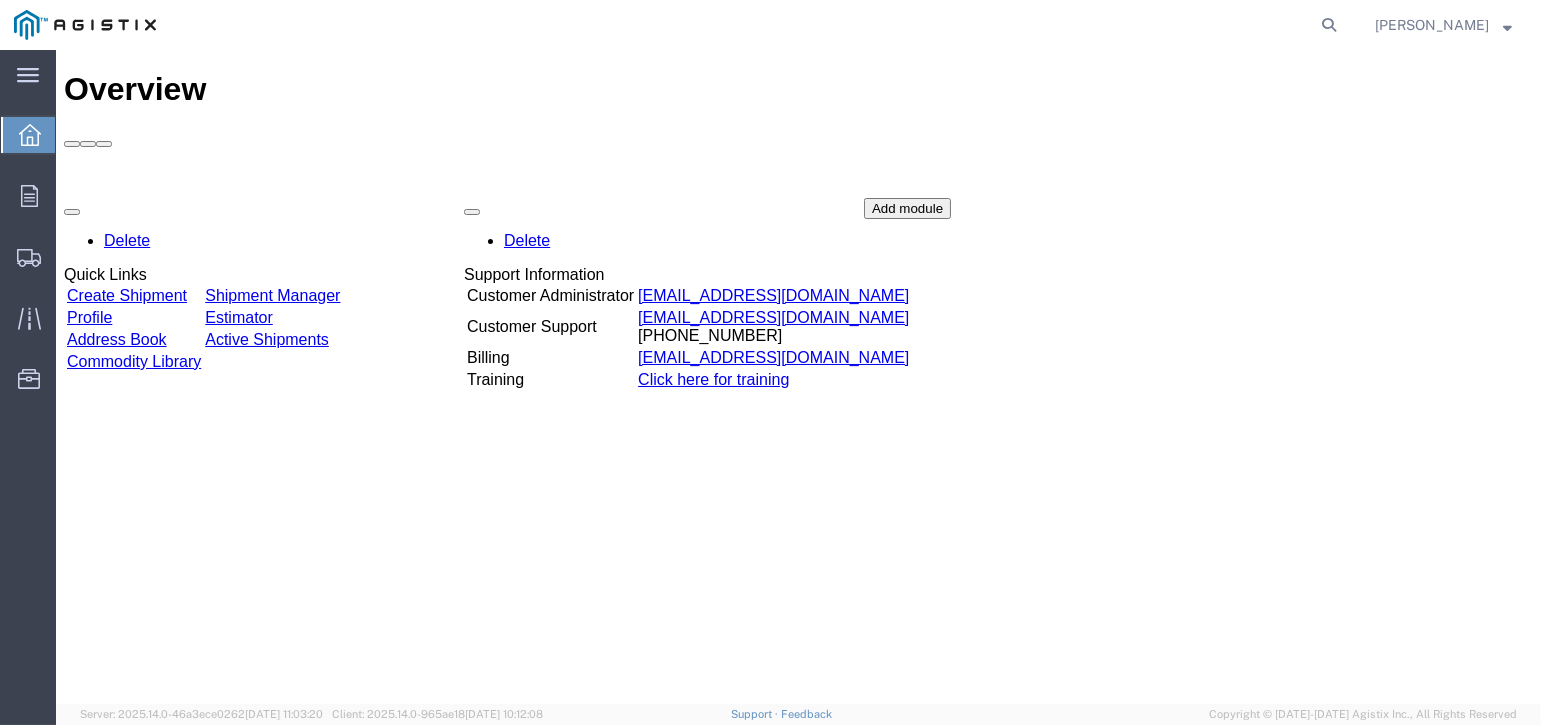 click on "Active Shipments" at bounding box center (267, 339) 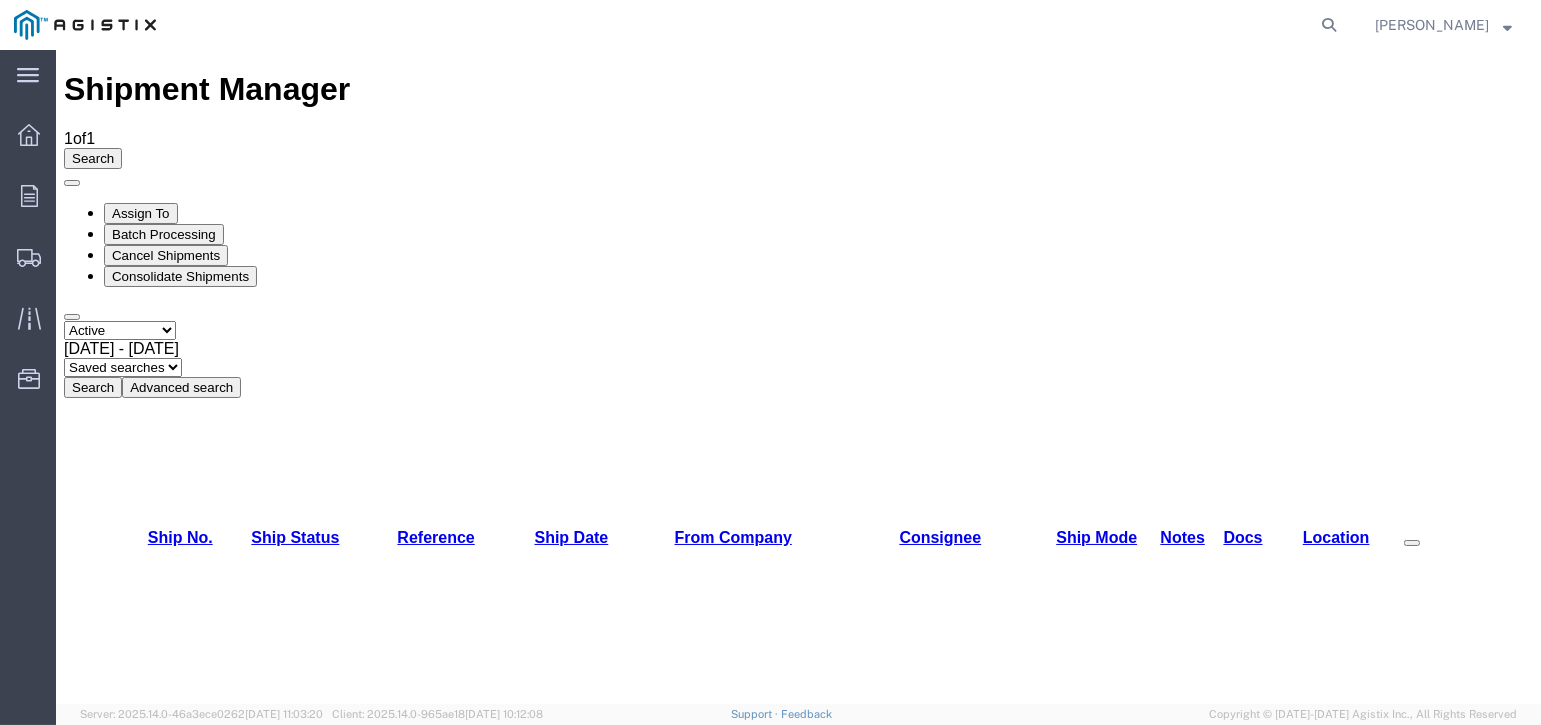 click on "56162049" at bounding box center [161, 1096] 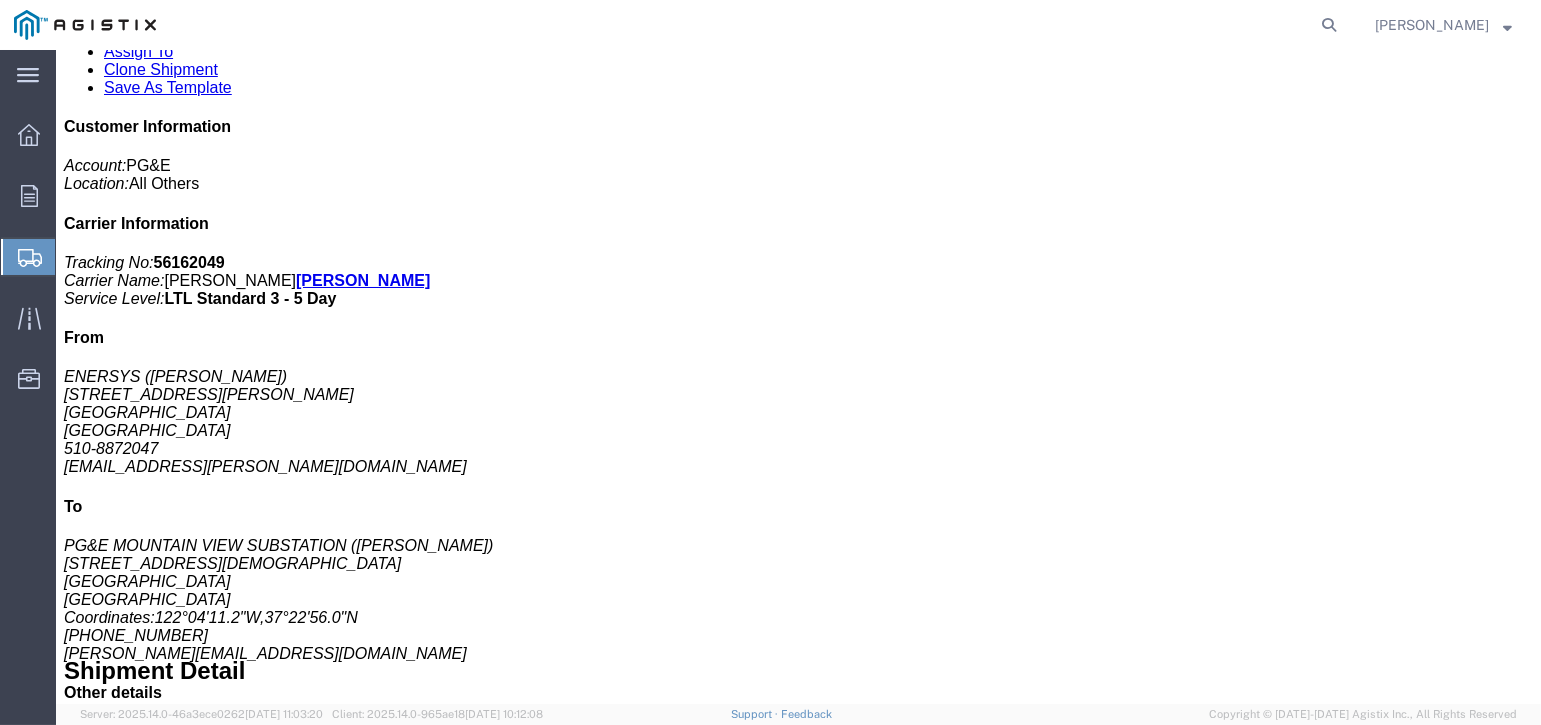 scroll, scrollTop: 500, scrollLeft: 0, axis: vertical 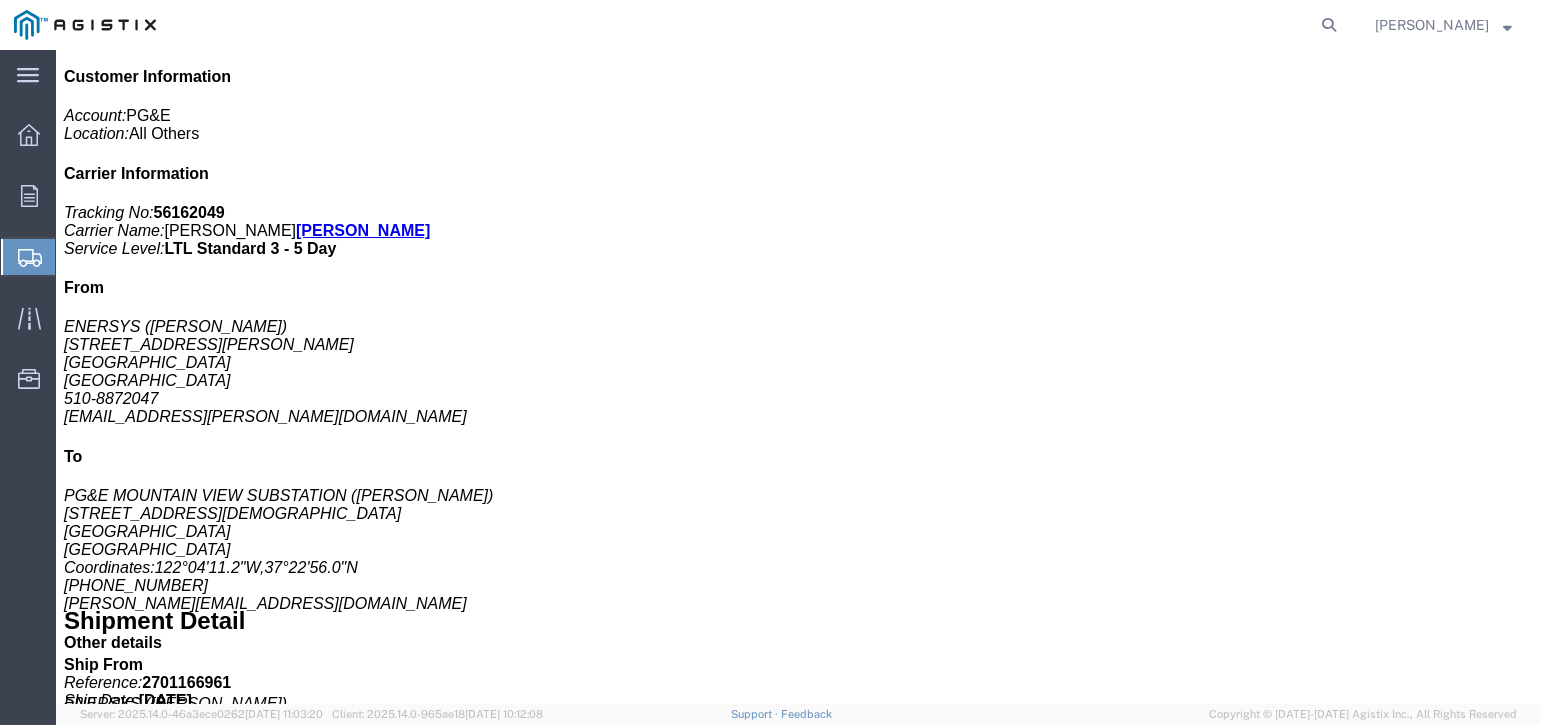 click 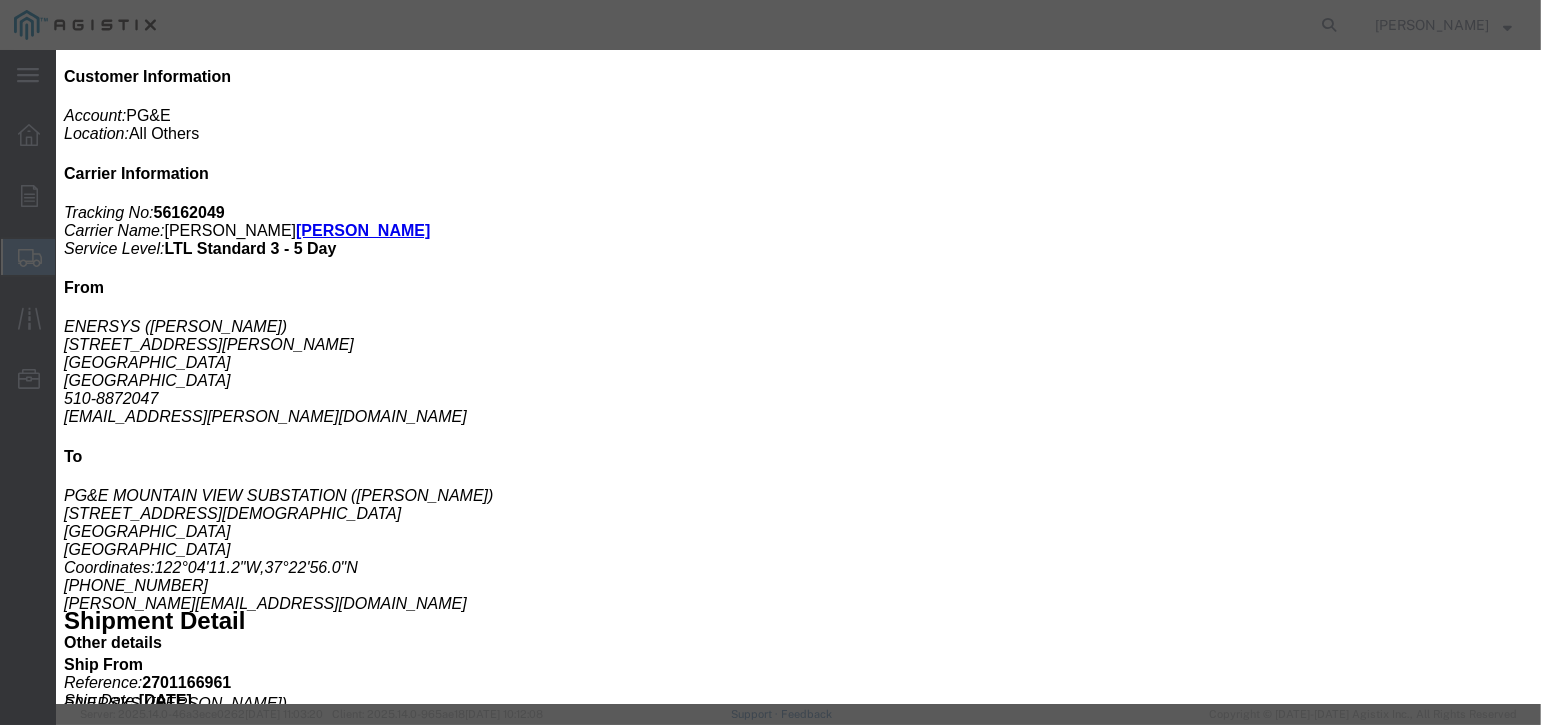 type on "[MEDICAL_DATA]_150" 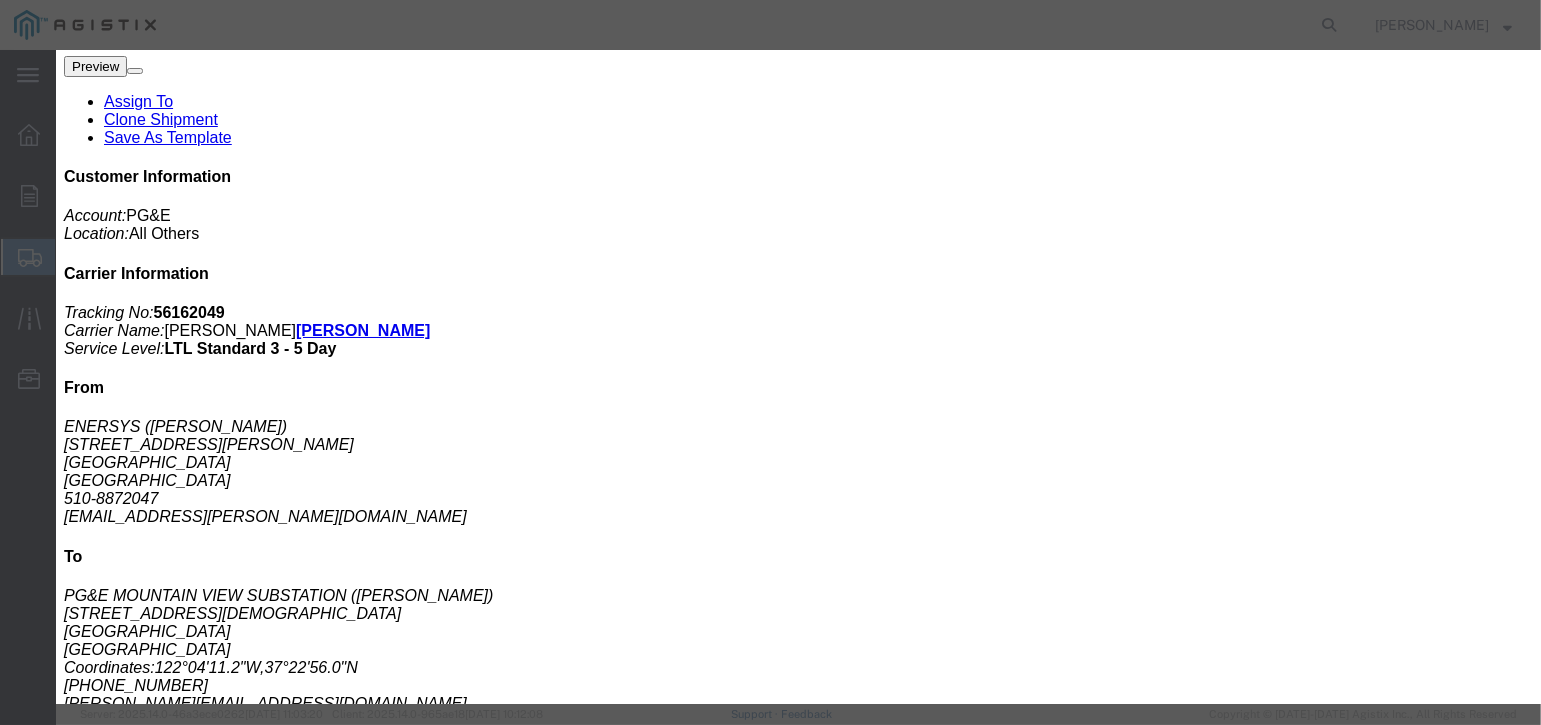 scroll, scrollTop: 400, scrollLeft: 0, axis: vertical 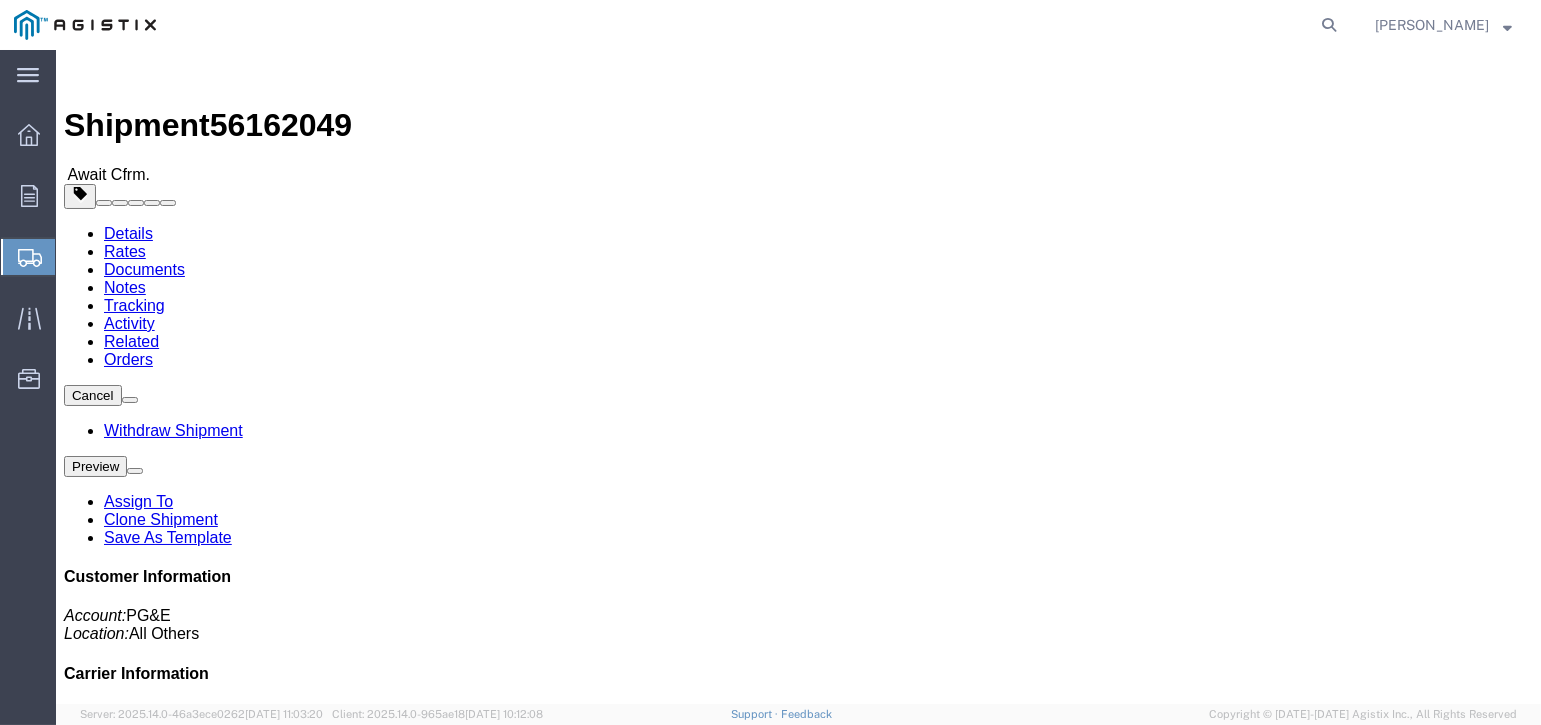 drag, startPoint x: 24, startPoint y: 17, endPoint x: 23, endPoint y: 58, distance: 41.01219 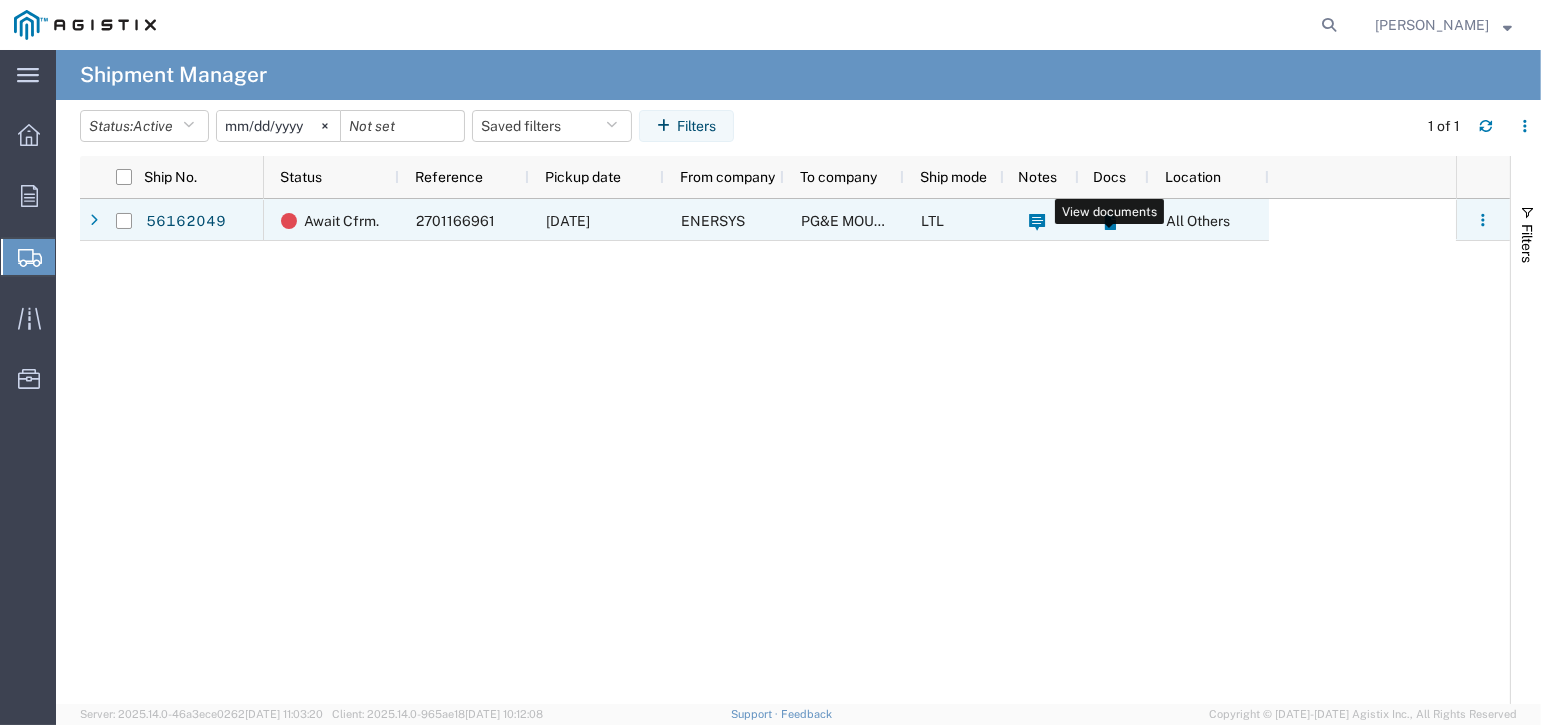 click 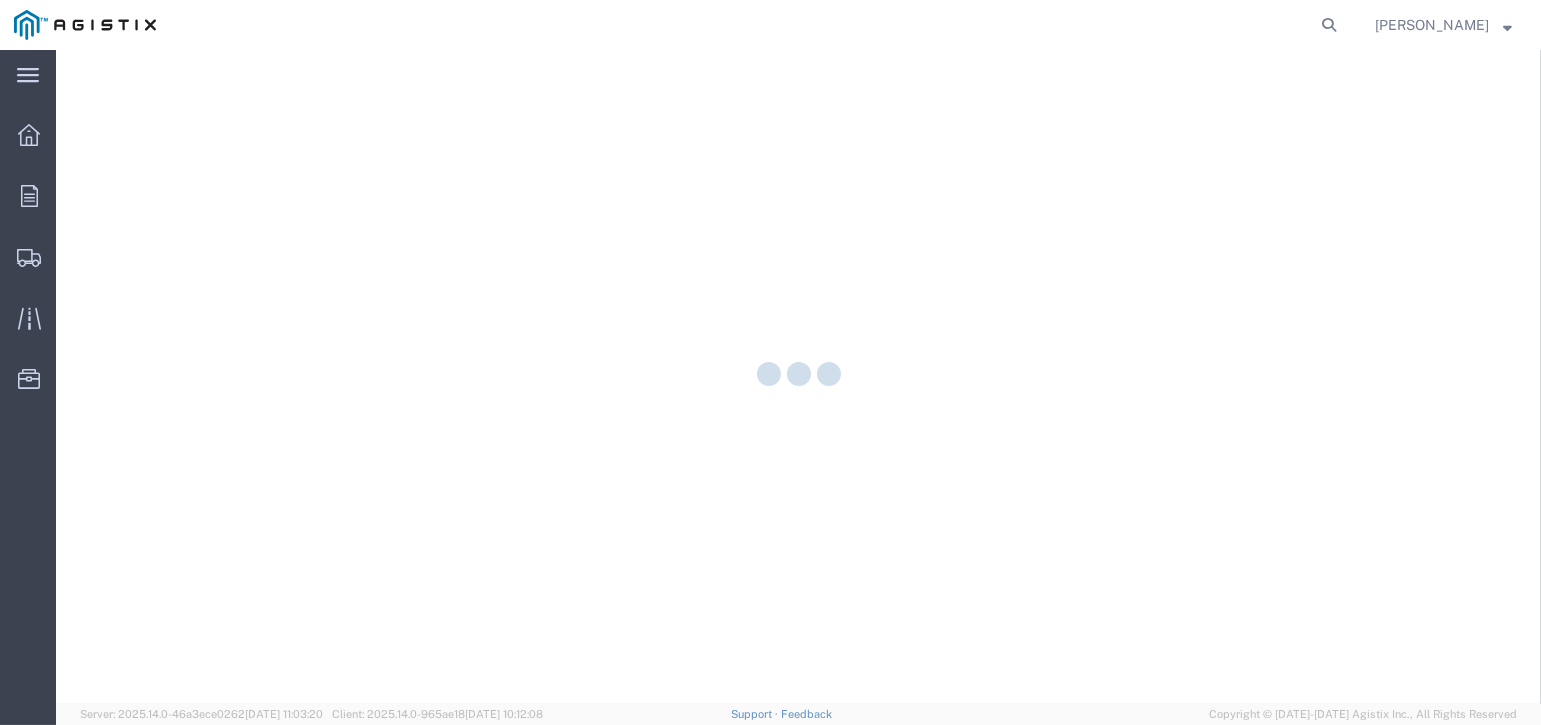 scroll, scrollTop: 0, scrollLeft: 0, axis: both 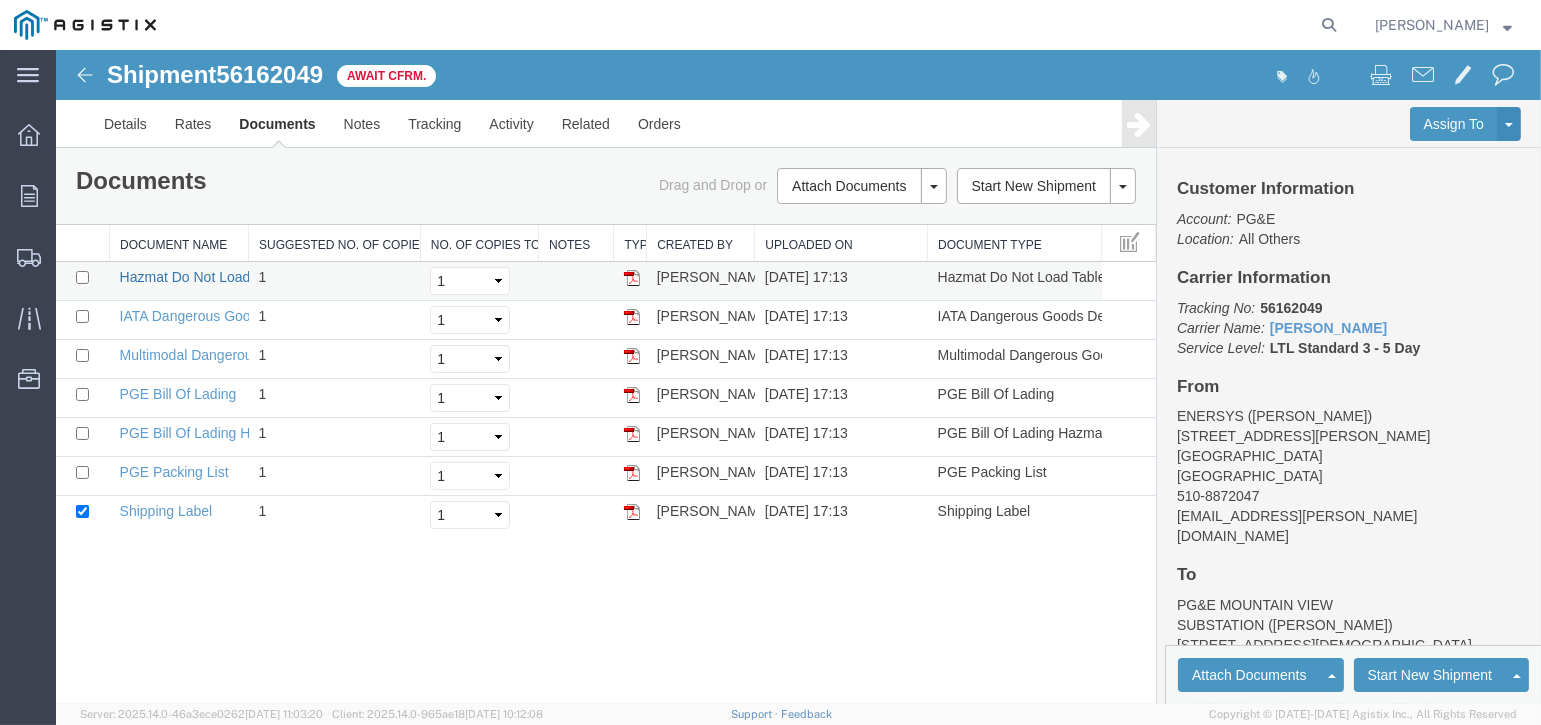 click on "Hazmat Do Not Load Table" at bounding box center [204, 277] 